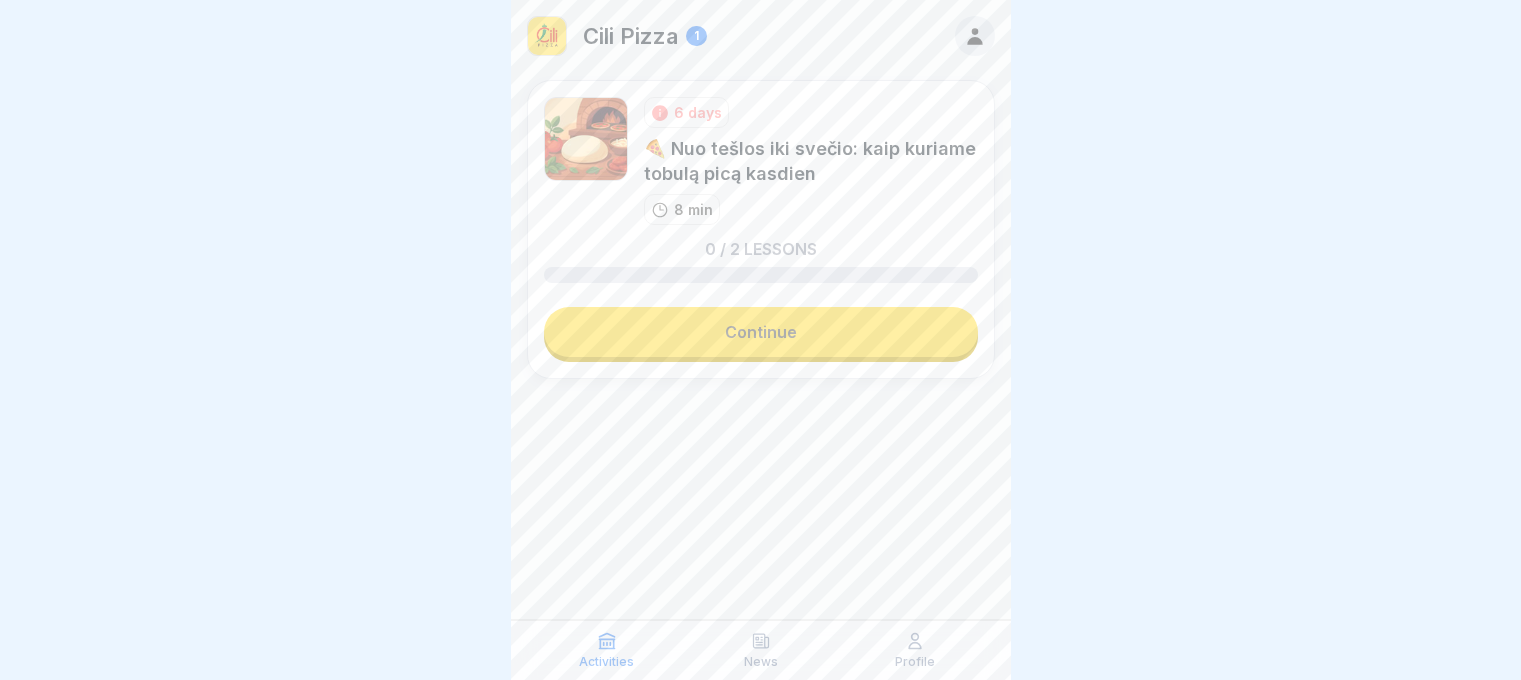 scroll, scrollTop: 0, scrollLeft: 0, axis: both 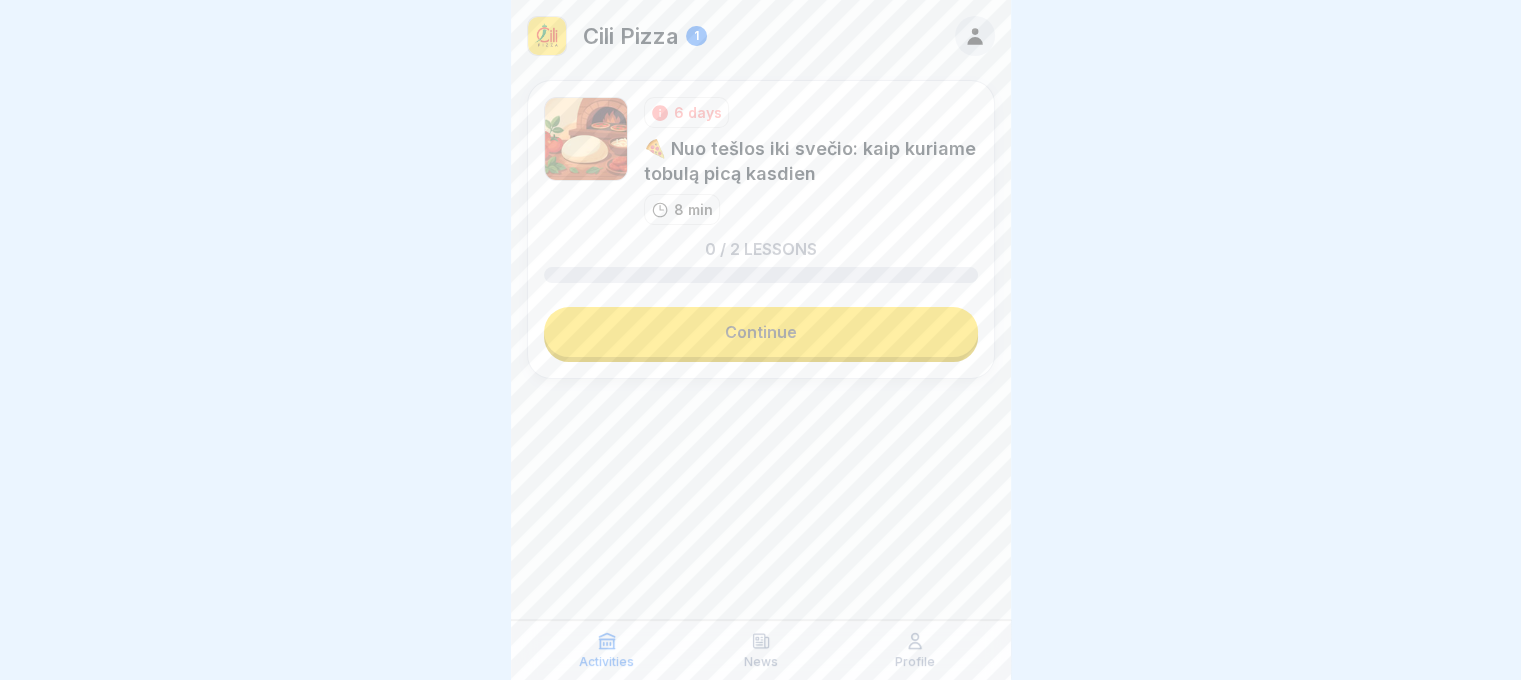 click on "Continue" at bounding box center (761, 332) 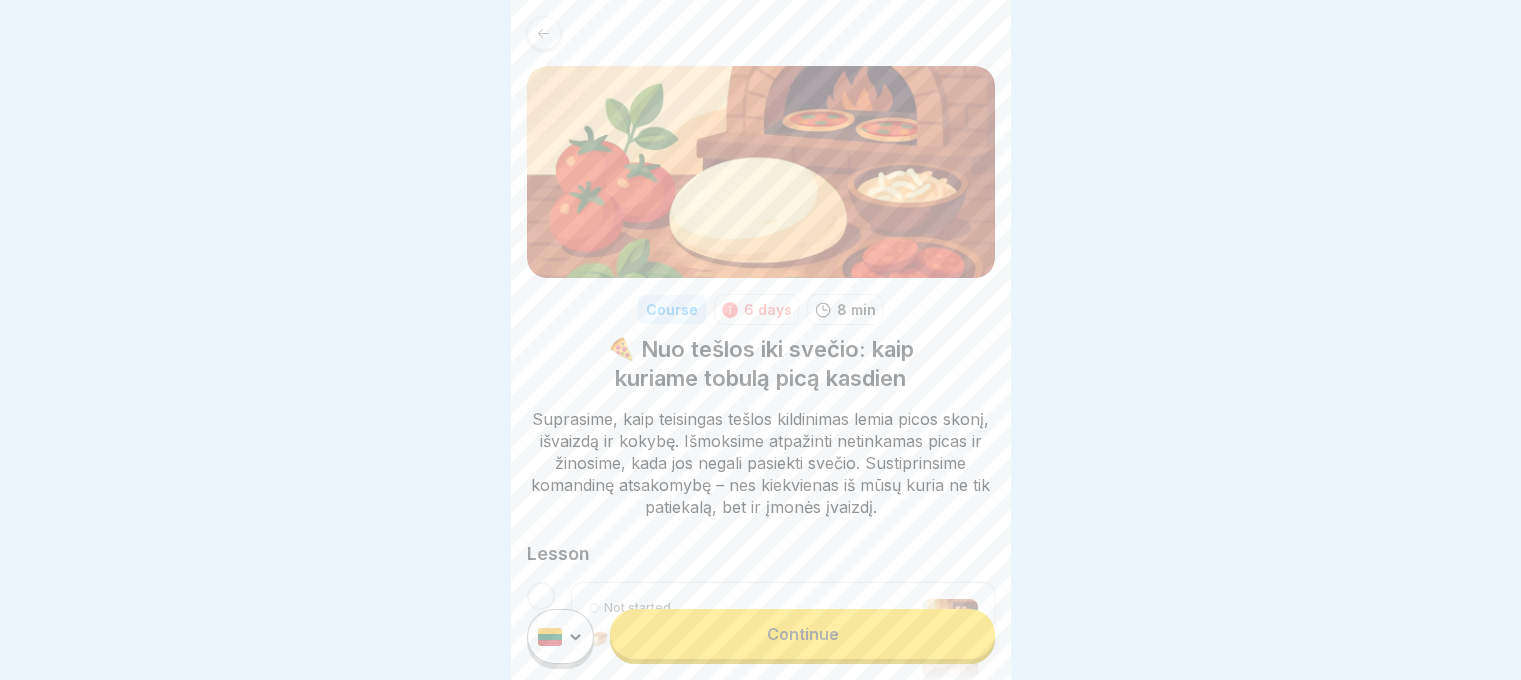 click on "Continue" at bounding box center [802, 634] 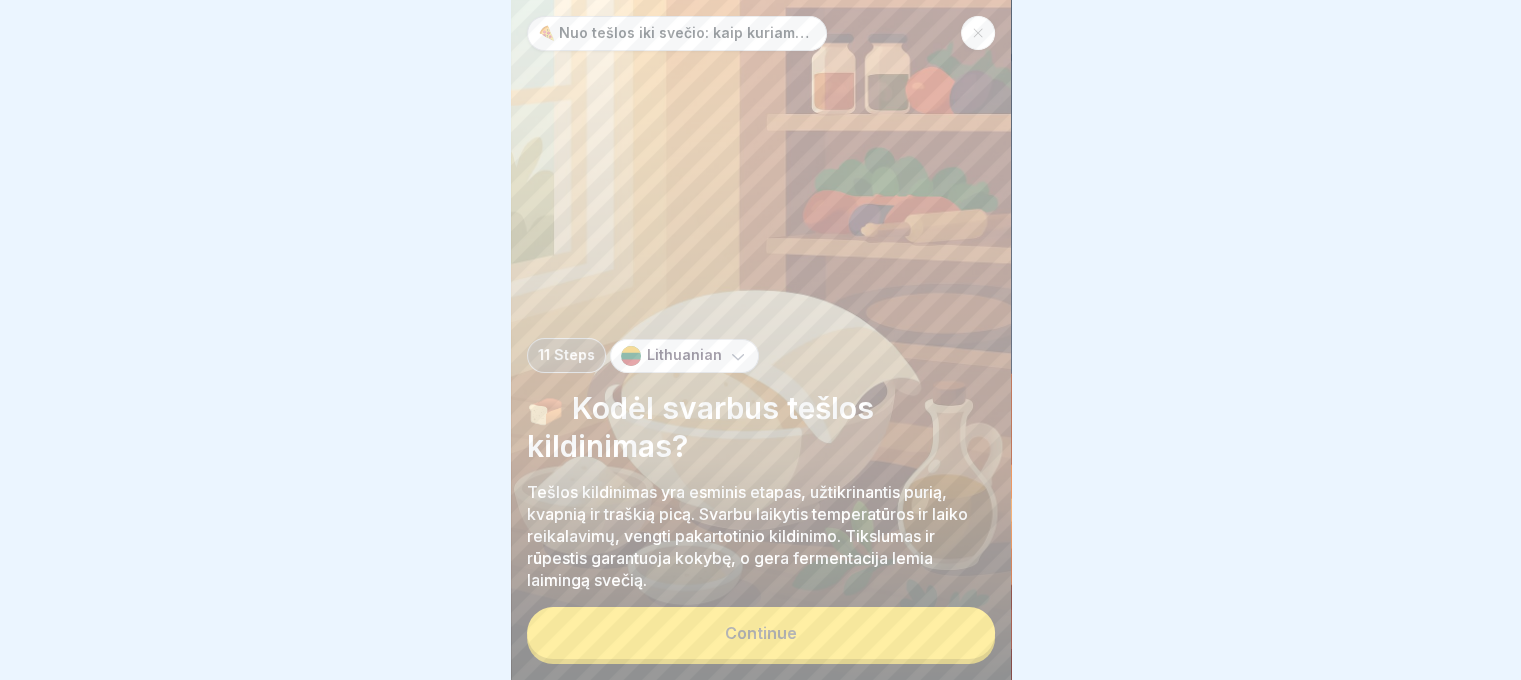 scroll, scrollTop: 15, scrollLeft: 0, axis: vertical 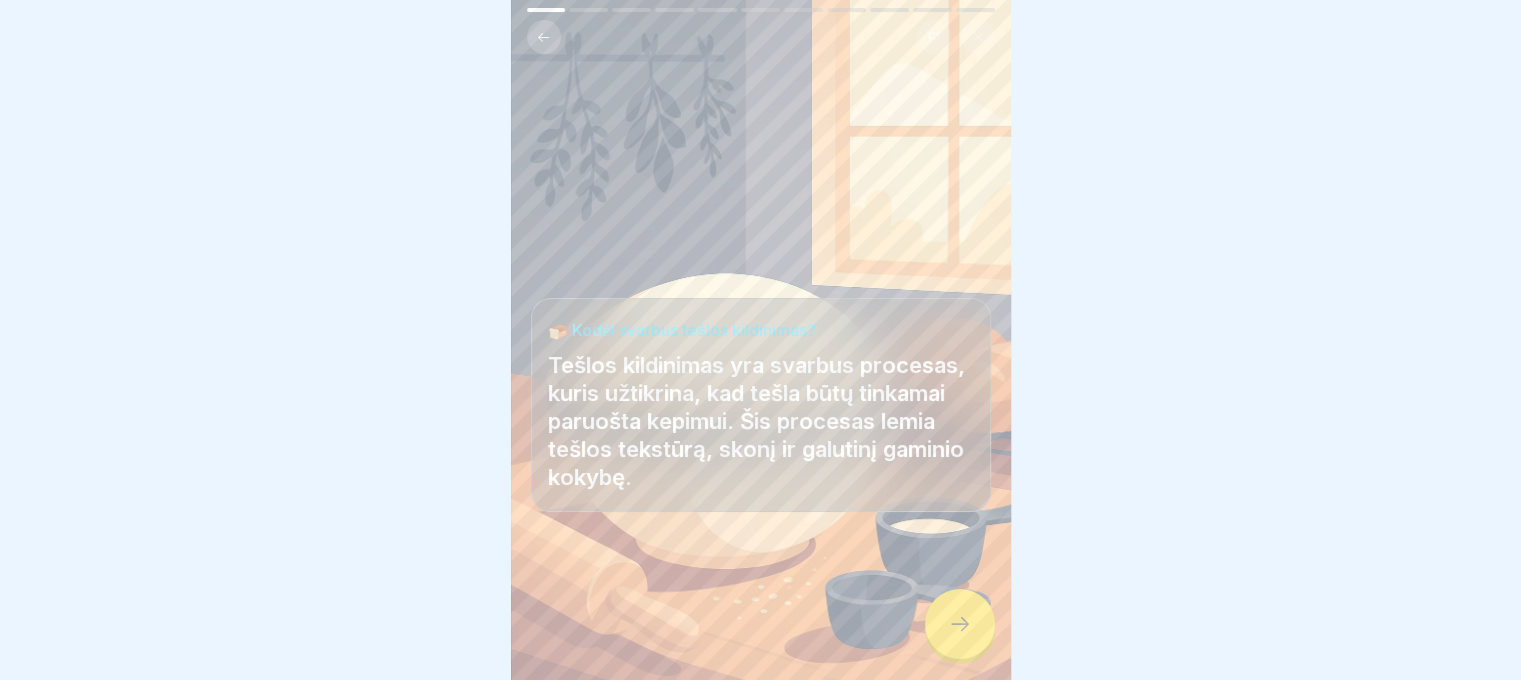 click at bounding box center (960, 624) 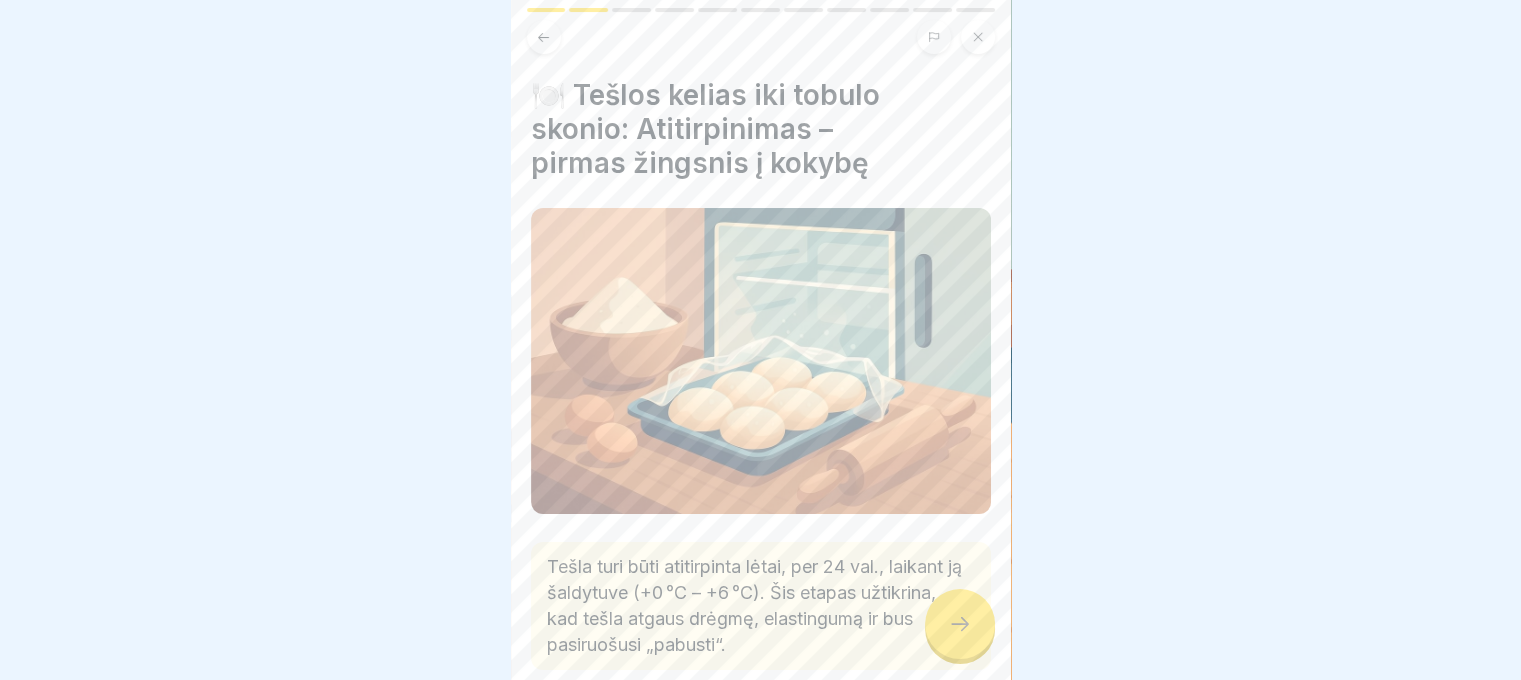 click 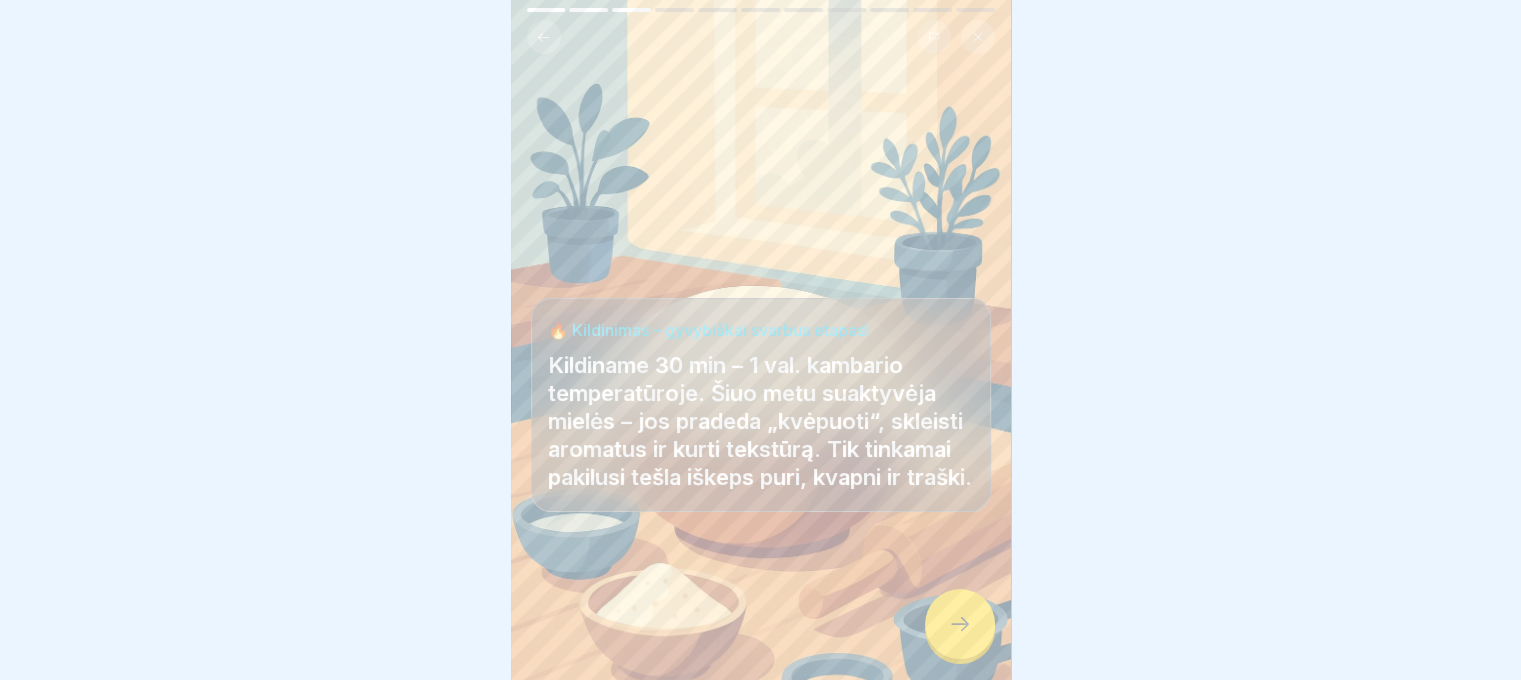 click 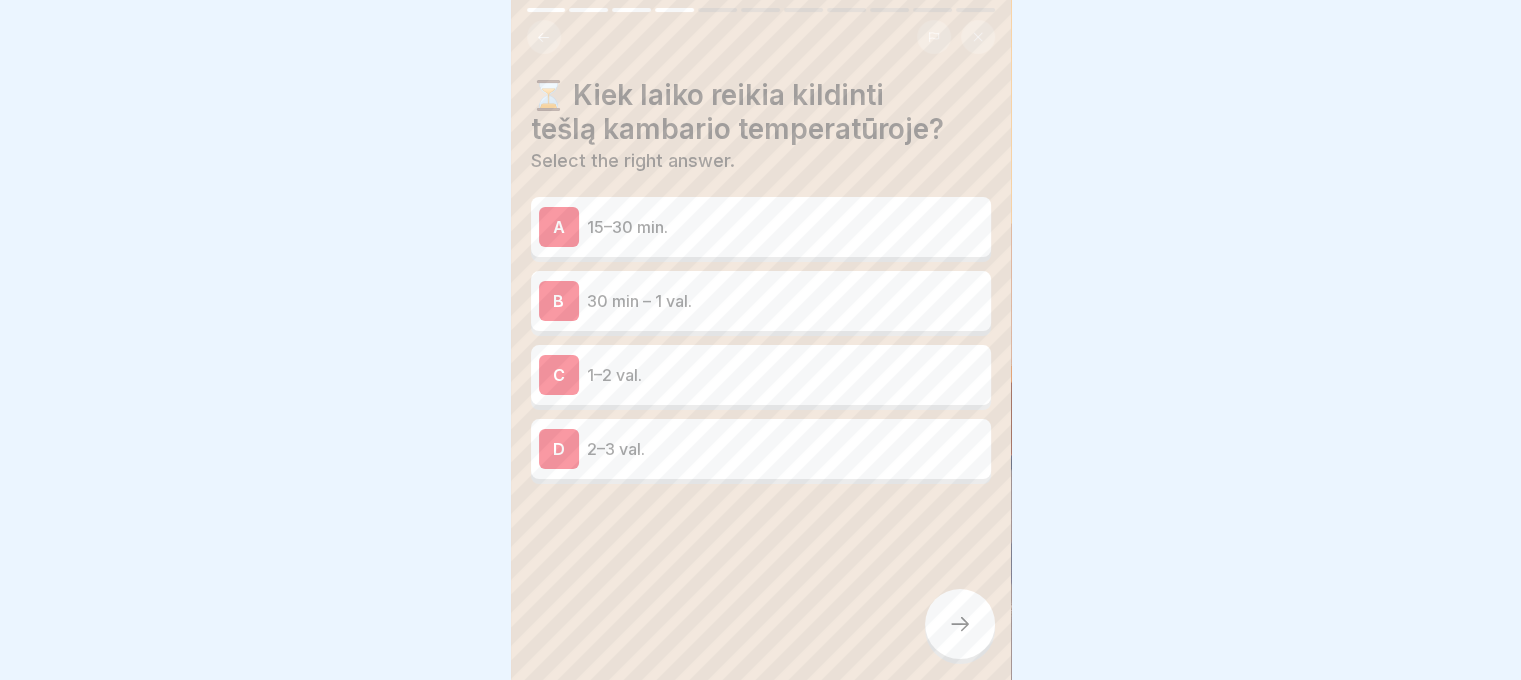 click on "30 min – 1 val." at bounding box center [785, 301] 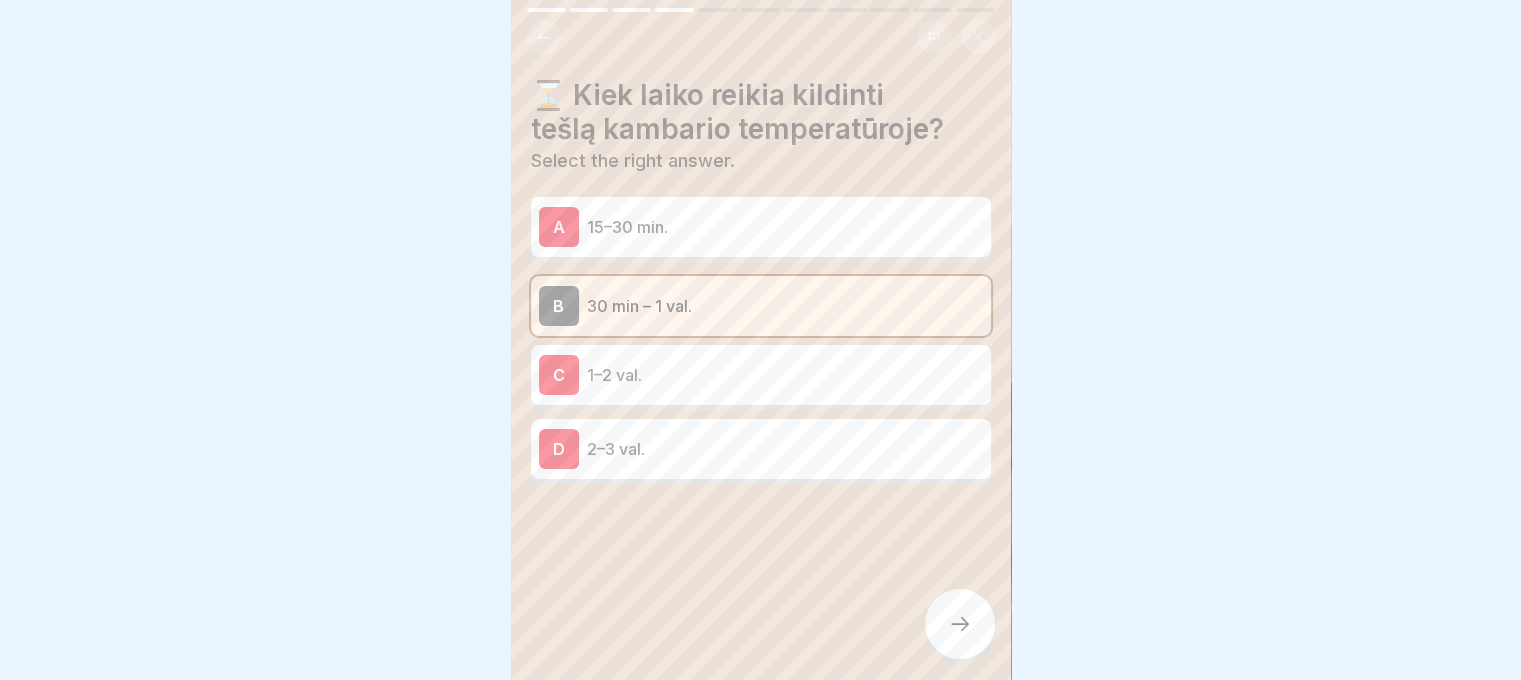 click at bounding box center [960, 624] 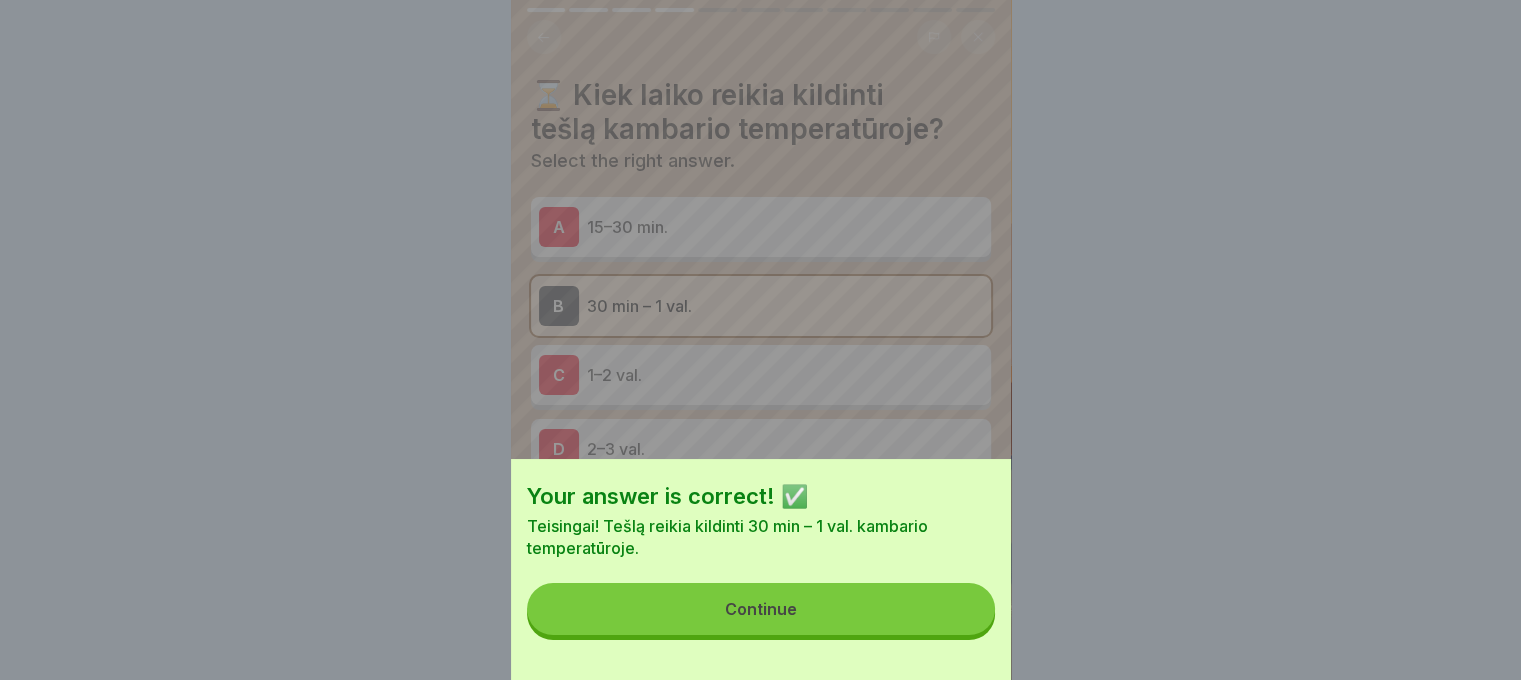 click on "Continue" at bounding box center (761, 609) 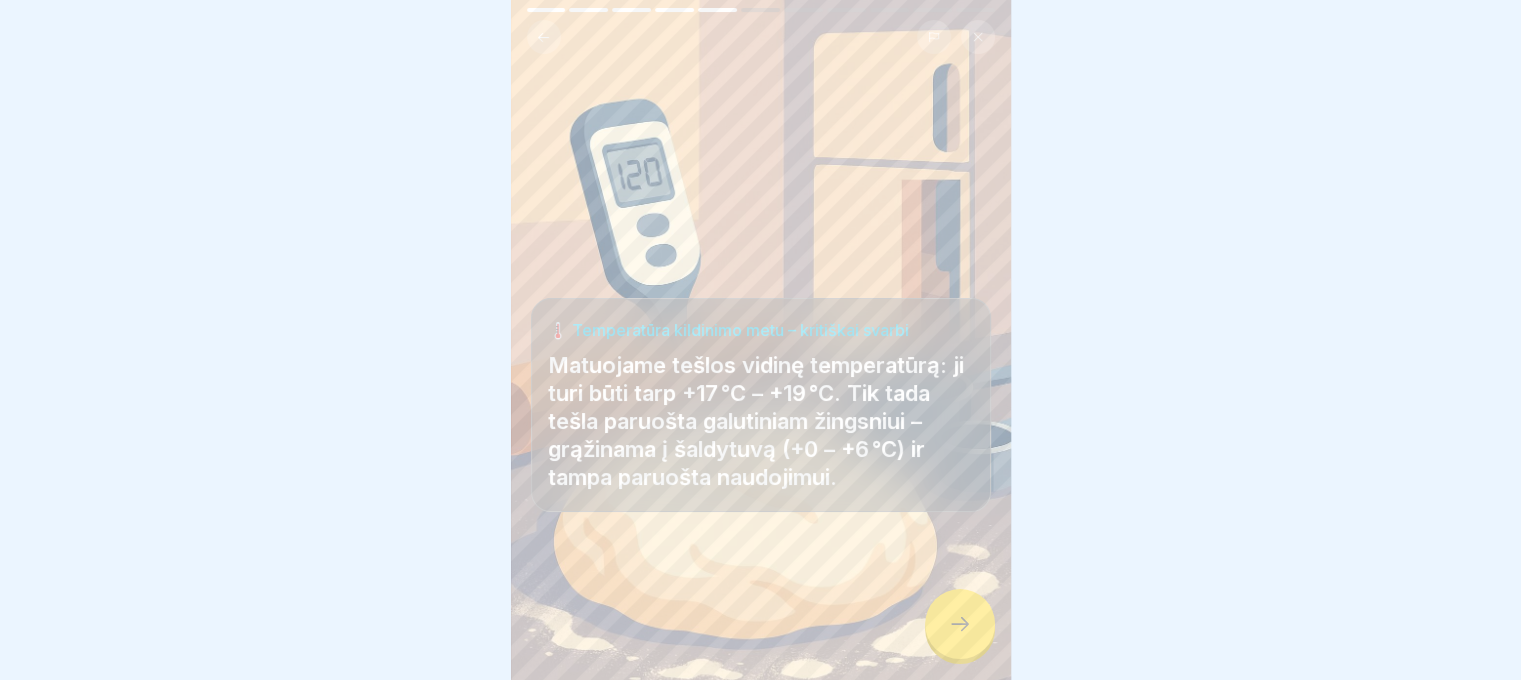 click at bounding box center (960, 624) 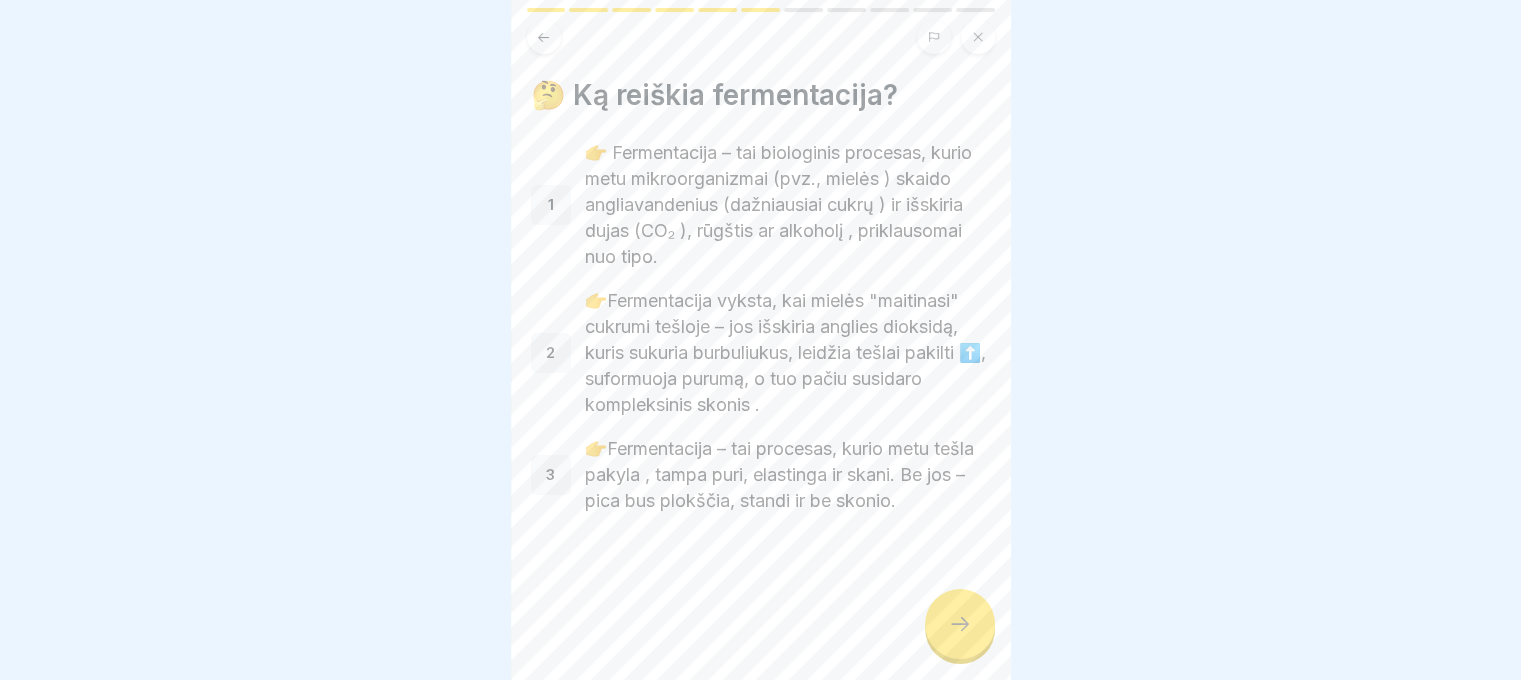 click at bounding box center (960, 624) 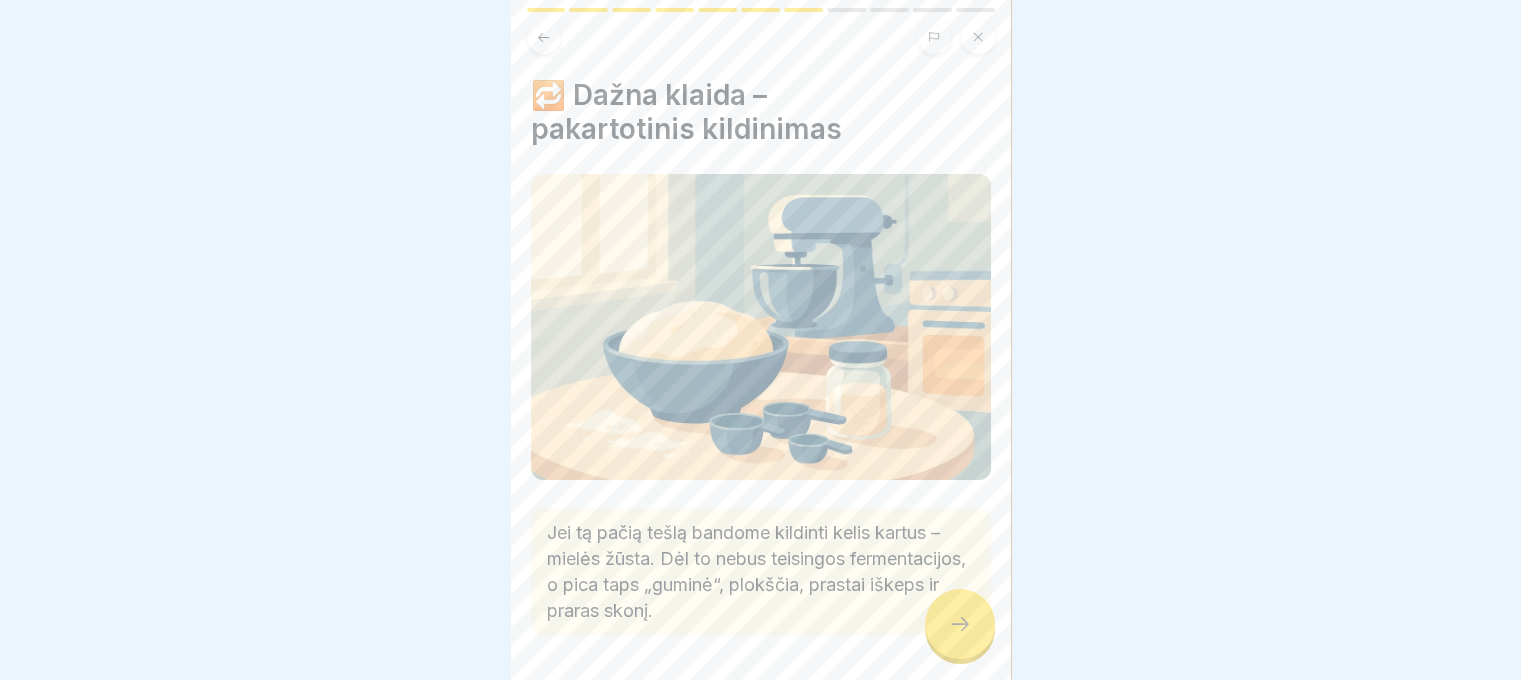click at bounding box center [960, 624] 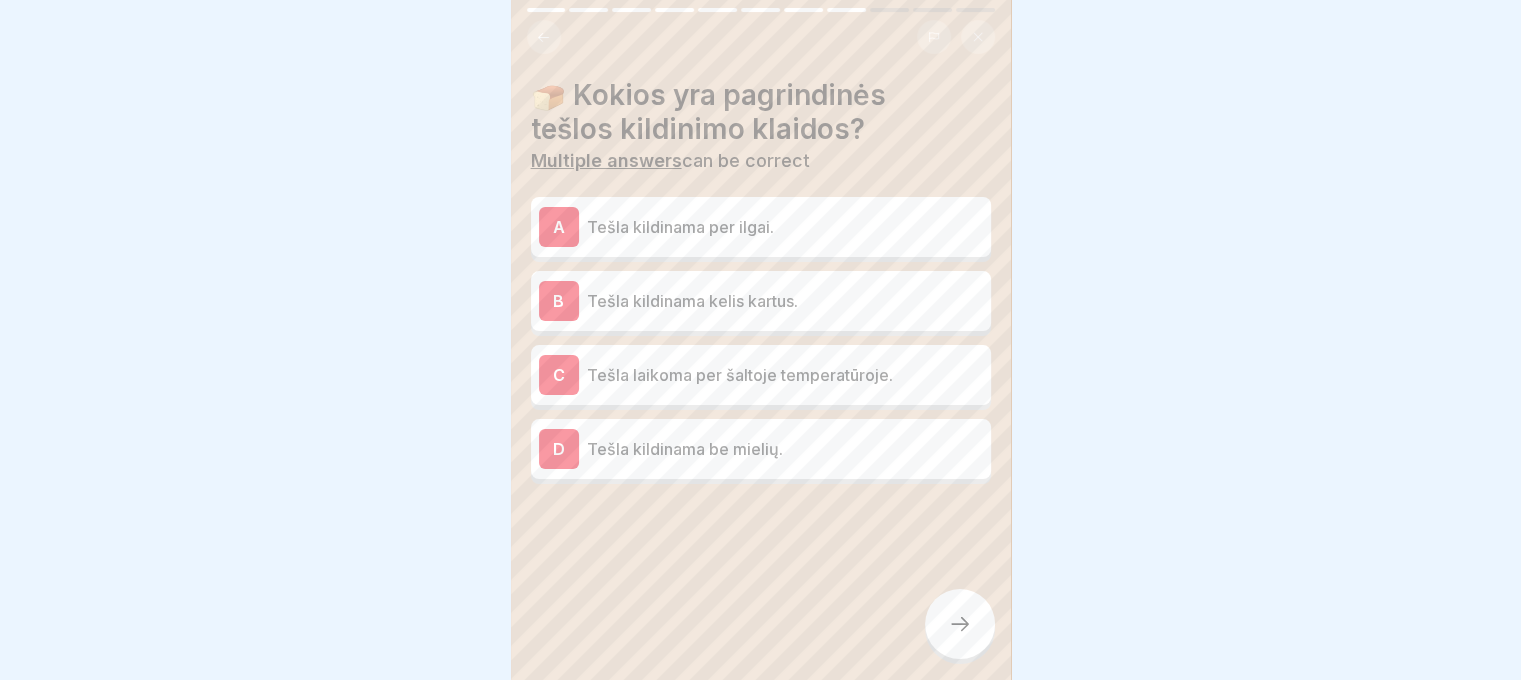 click on "Tešla kildinama kelis kartus." at bounding box center [785, 301] 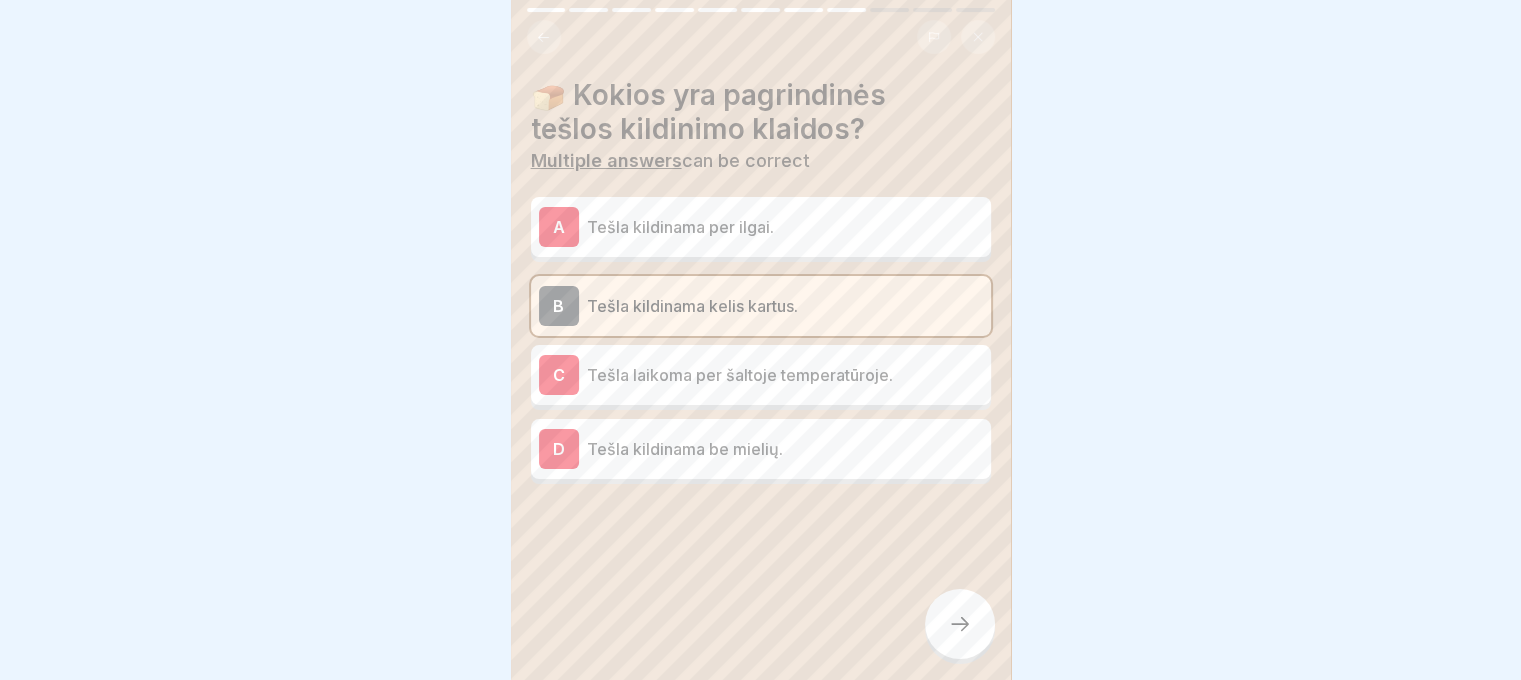 click on "Tešla kildinama per ilgai." at bounding box center (785, 227) 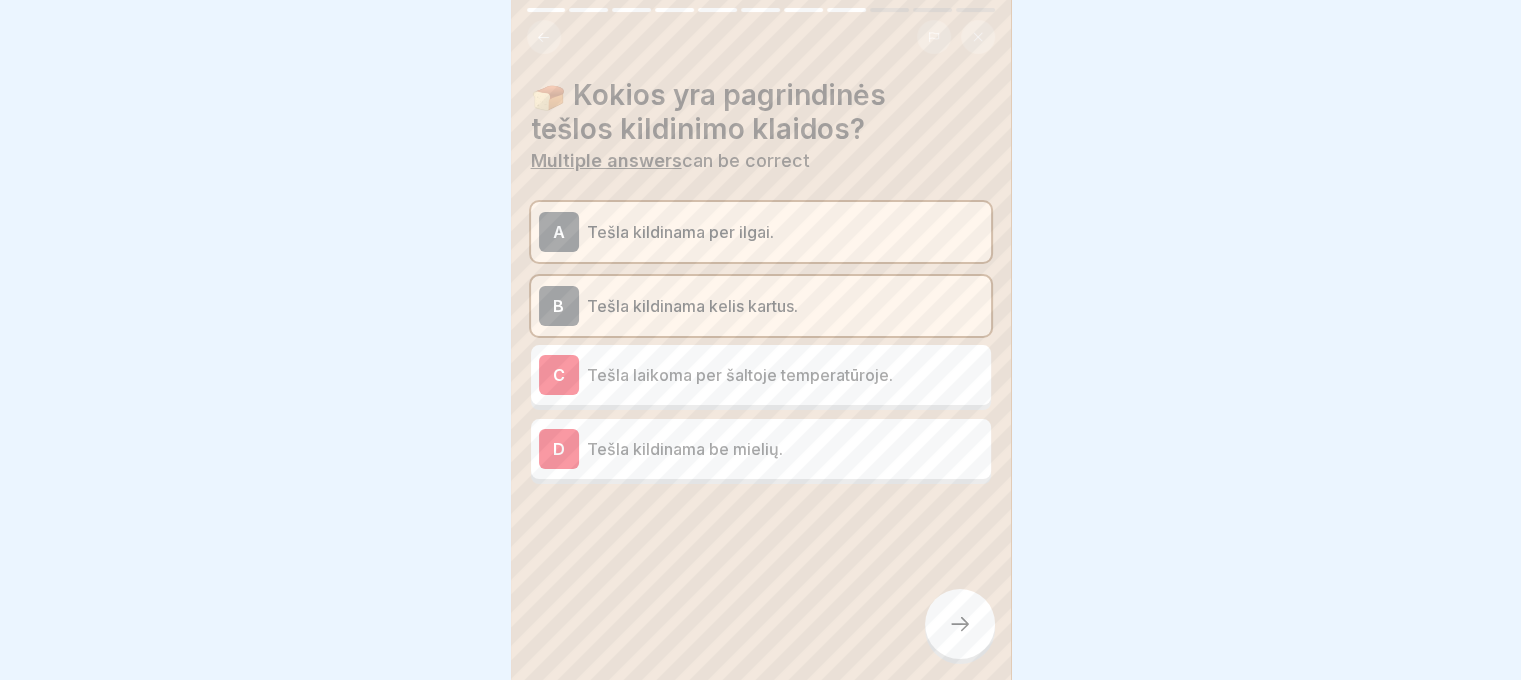 click at bounding box center (960, 624) 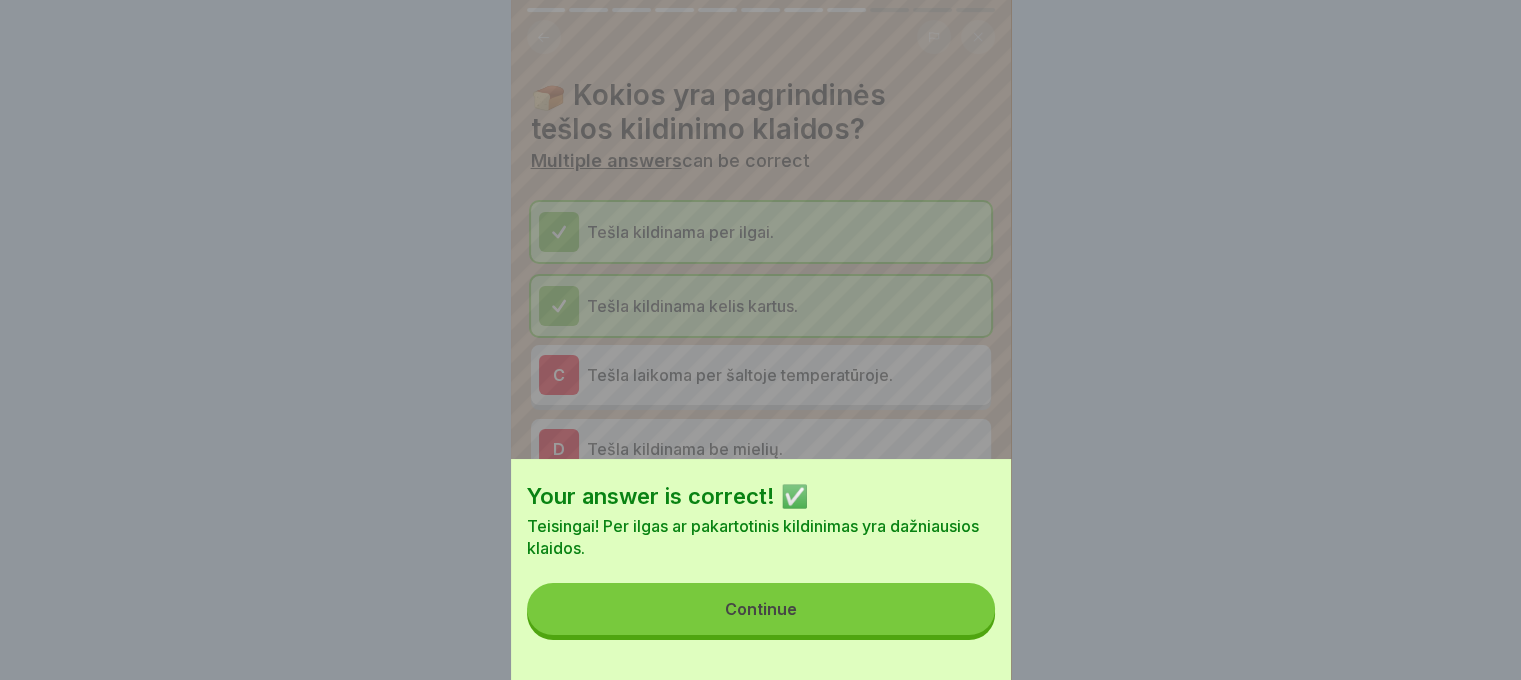 click on "Continue" at bounding box center [761, 609] 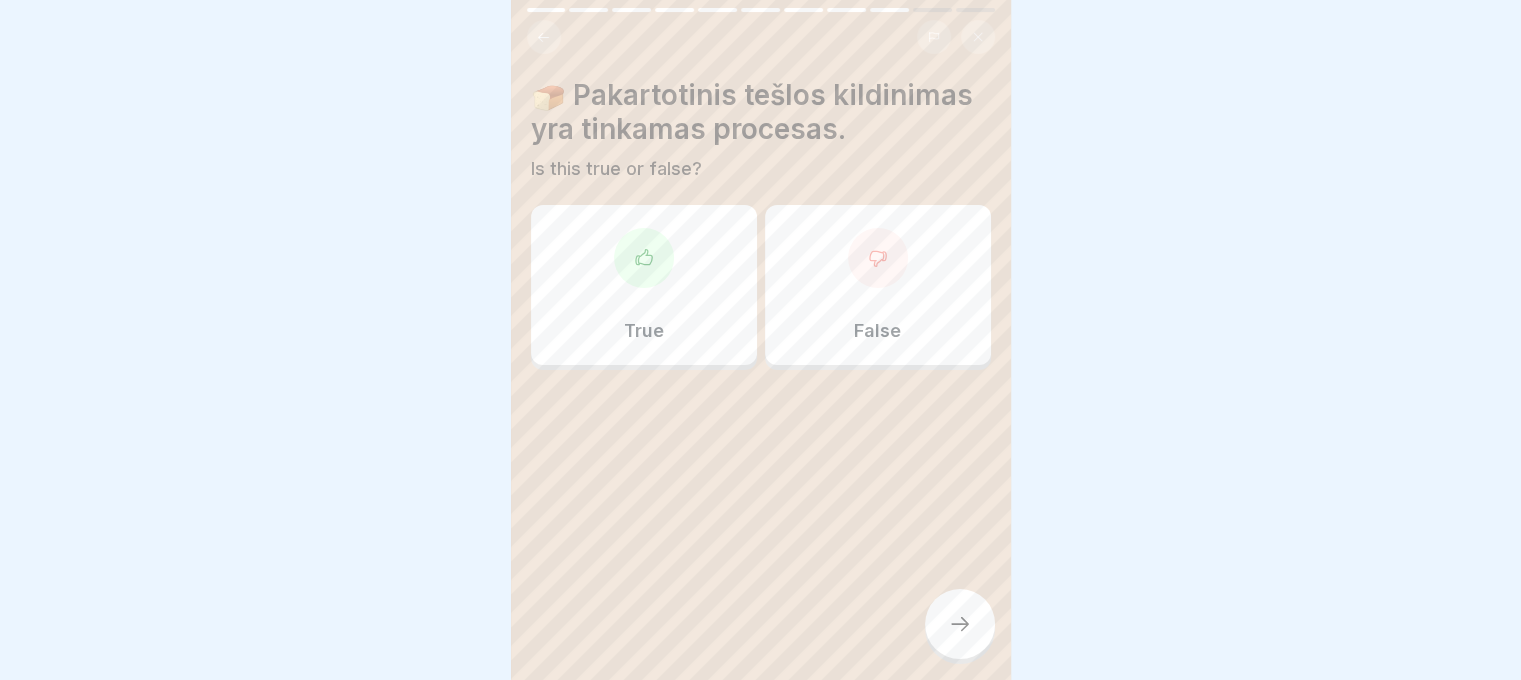 click on "False" at bounding box center [878, 285] 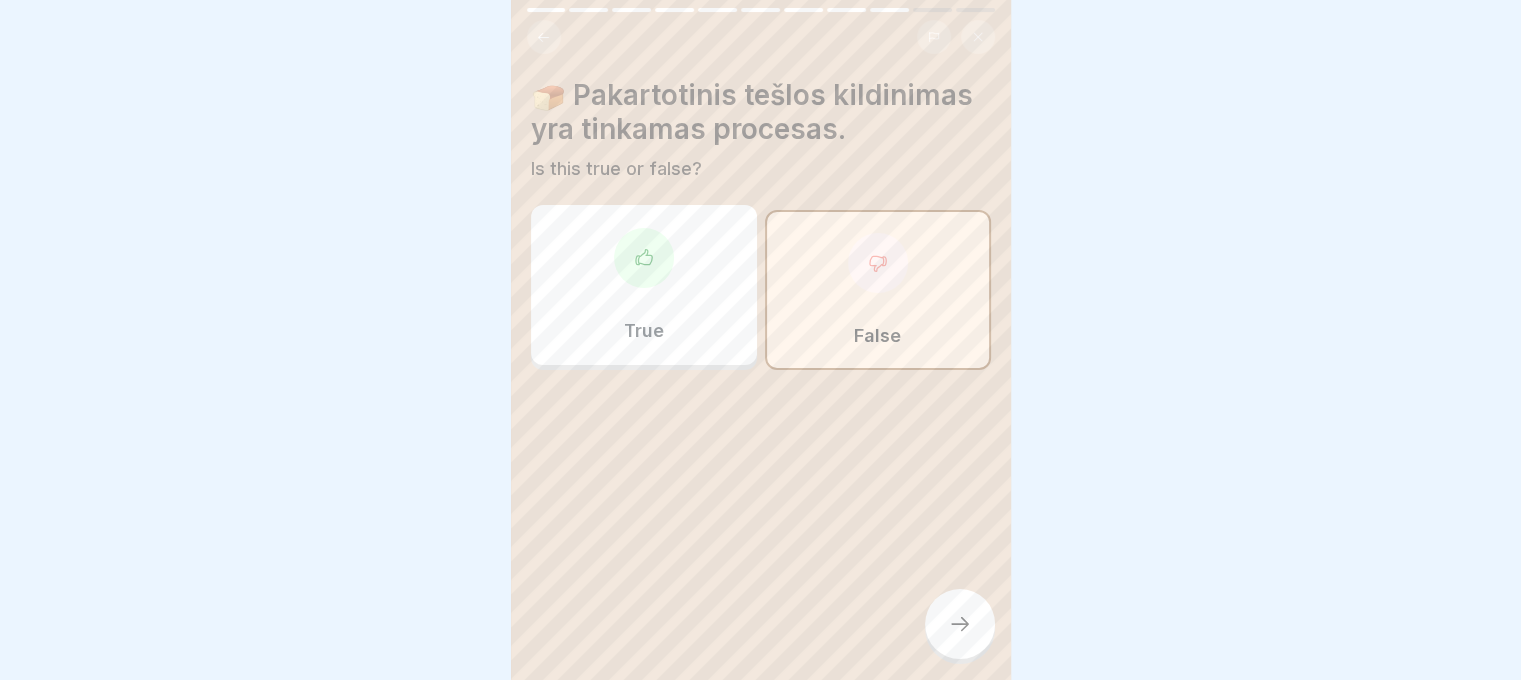 click at bounding box center (960, 624) 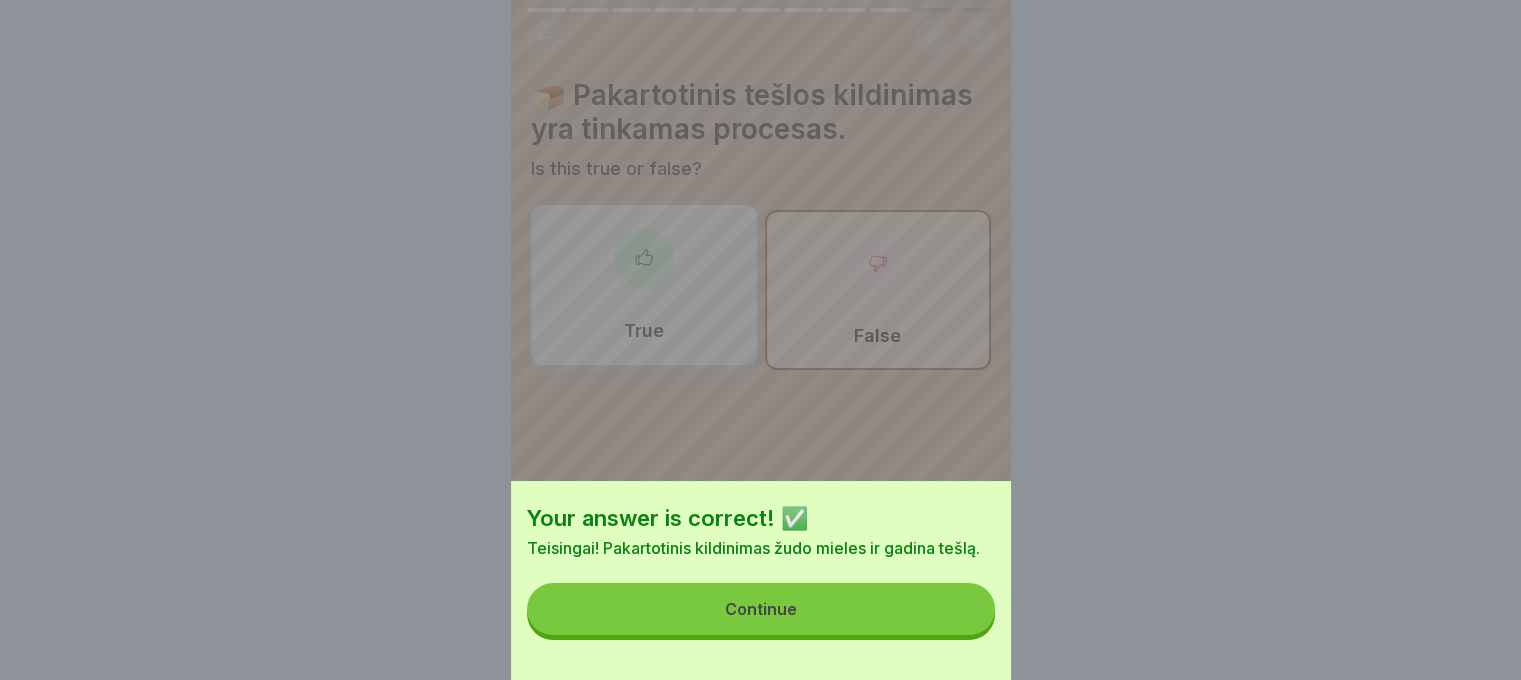 click on "Continue" at bounding box center (761, 609) 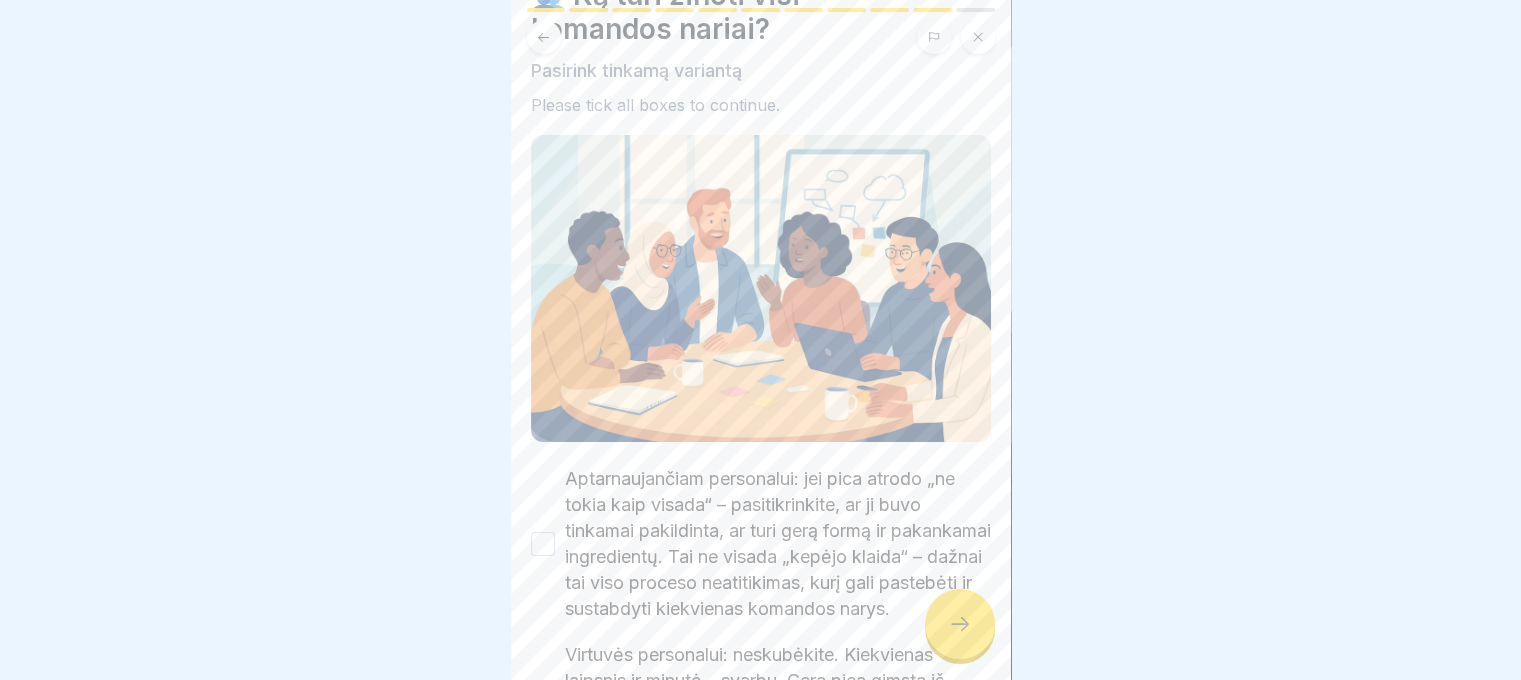 scroll, scrollTop: 327, scrollLeft: 0, axis: vertical 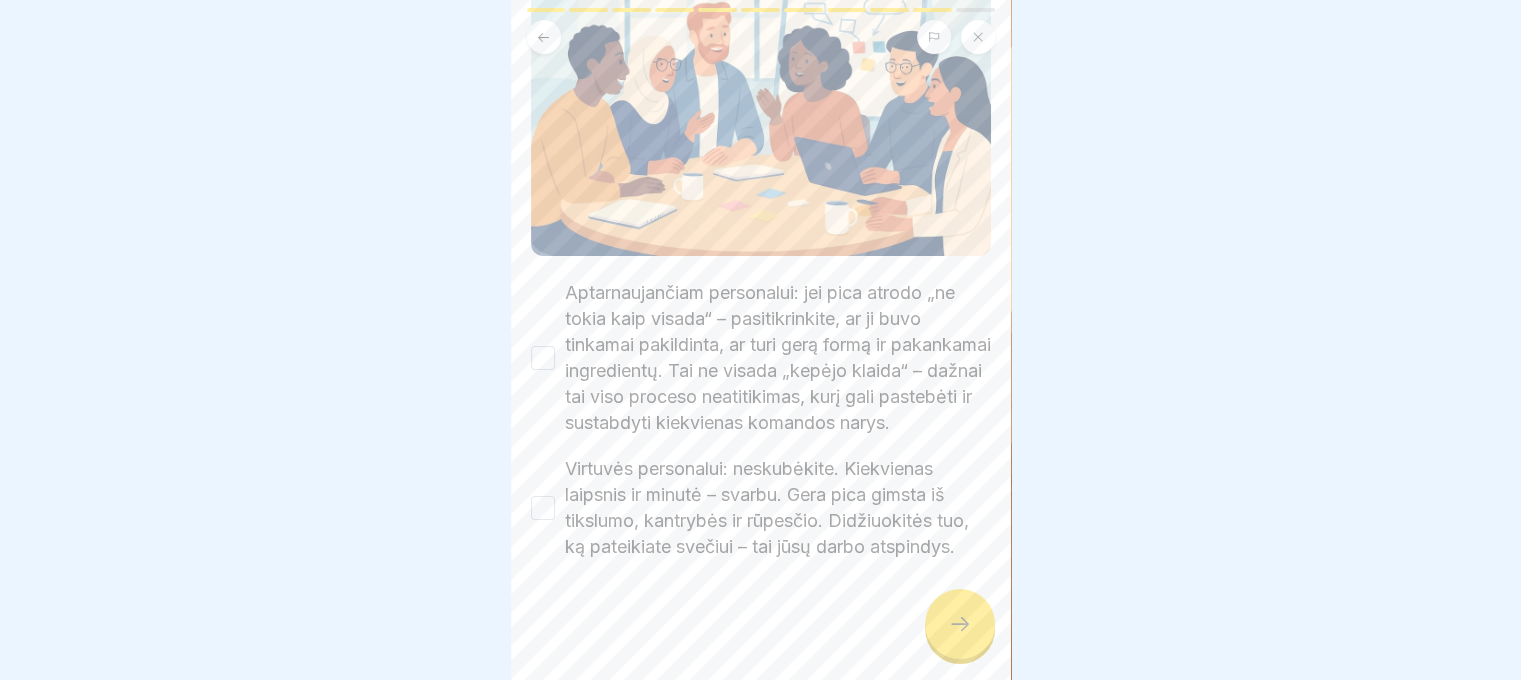click on "Aptarnaujančiam personalui: jei pica atrodo „ne tokia kaip visada“ – pasitikrinkite, ar ji buvo tinkamai pakildinta, ar turi gerą formą ir pakankamai ingredientų. Tai ne visada „kepėjo klaida“ – dažnai tai viso proceso neatitikimas, kurį gali pastebėti ir sustabdyti kiekvienas komandos narys." at bounding box center [778, 358] 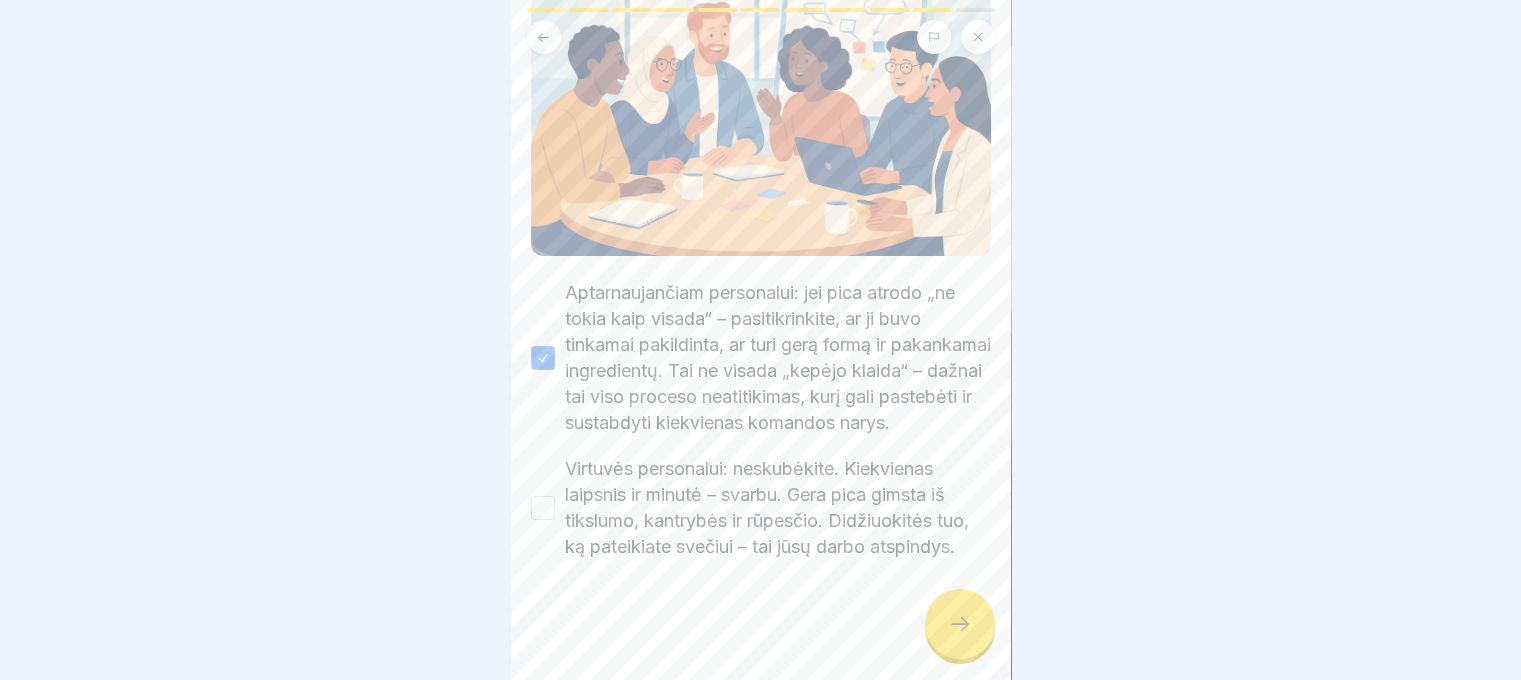 click on "Virtuvės personalui: neskubėkite. Kiekvienas laipsnis ir minutė – svarbu. Gera pica gimsta iš tikslumo, kantrybės ir rūpesčio. Didžiuokitės tuo, ką pateikiate svečiui – tai jūsų darbo atspindys." at bounding box center [778, 508] 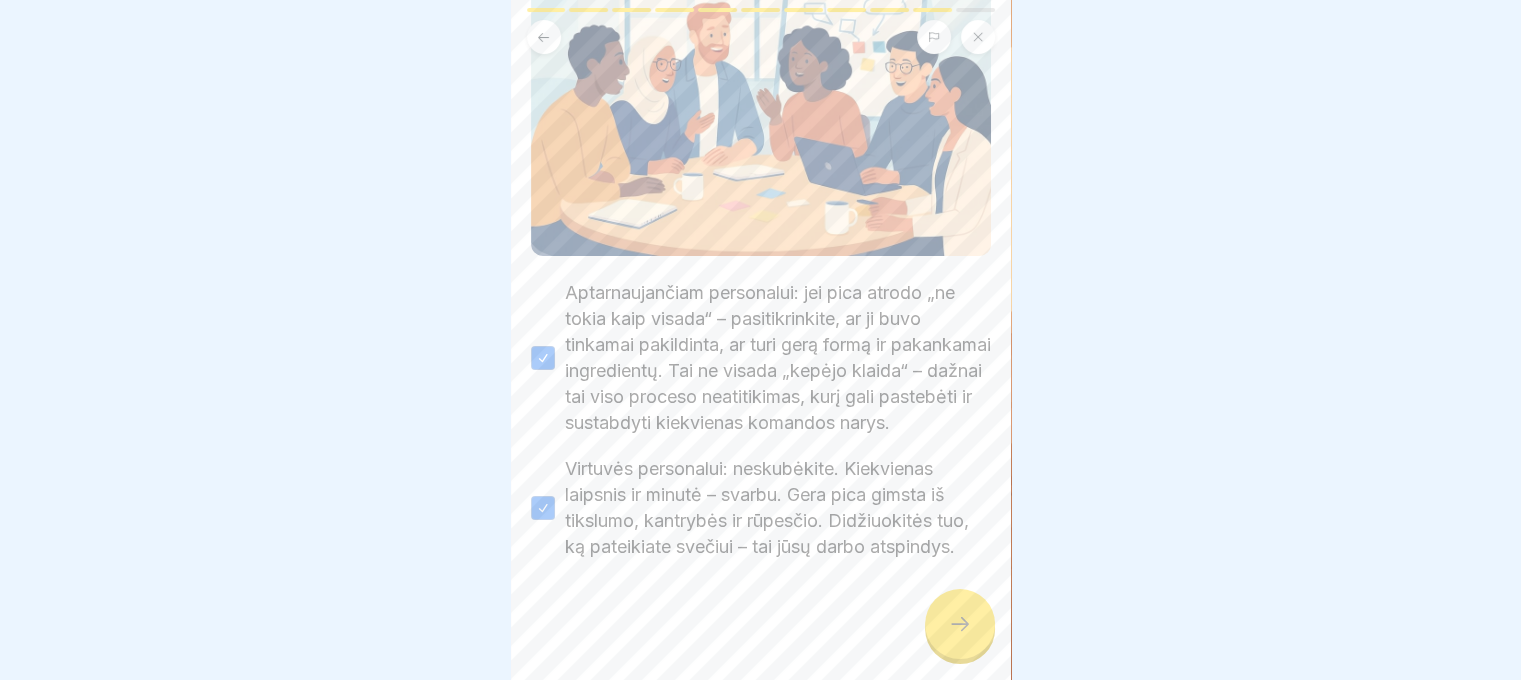 click on "🍕 Nuo tešlos iki svečio: kaip kuriame tobulą picą kasdien 11 Steps Lithuanian 🍞 Kodėl svarbus tešlos kildinimas? Tešlos kildinimas yra esminis etapas, užtikrinantis purią, kvapnią ir traškią picą. Svarbu laikytis temperatūros ir laiko reikalavimų, vengti pakartotinio kildinimo. Tikslumas ir rūpestis garantuoja kokybę, o gera fermentacija lemia laimingą svečią. Continue 🍞 Kodėl svarbus tešlos kildinimas? Tešlos kildinimas yra svarbus procesas, kuris užtikrina, kad tešla būtų tinkamai paruošta kepimui. Šis procesas lemia tešlos tekstūrą, skonį ir galutinį gaminio kokybę. 🍽️ Tešlos kelias iki tobulo skonio: Atitirpinimas – pirmas žingsnis į kokybę Tešla turi būti atitirpinta lėtai, per 24 val., laikant ją šaldytuve (+0 °C – +6 °C). Šis etapas užtikrina, kad tešla atgaus drėgmę, elastingumą ir bus pasiruošusi „pabusti“. 🔥 Kildinimas – gyvybiškai svarbus etapas! ⏳ Kiek laiko reikia kildinti tešlą kambario temperatūroje? A B C" at bounding box center (761, 340) 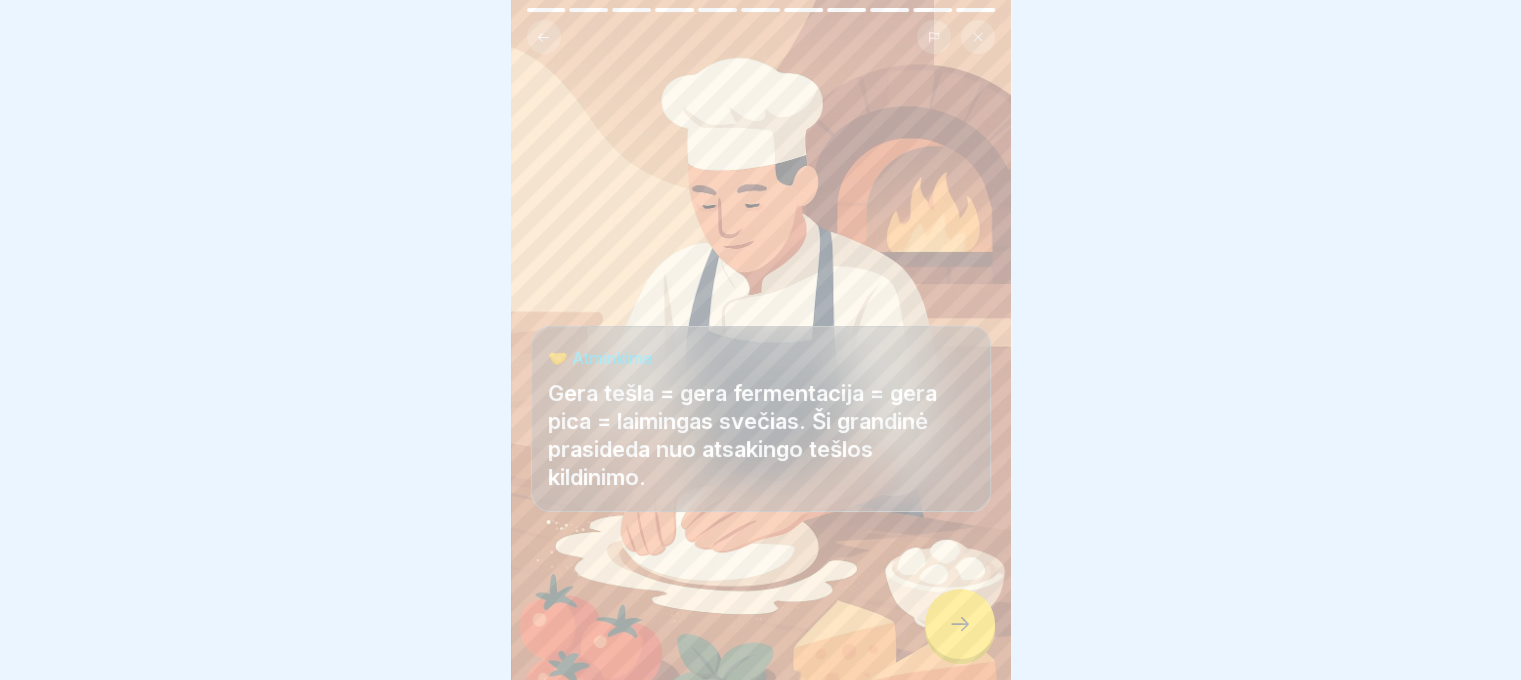 click at bounding box center (960, 624) 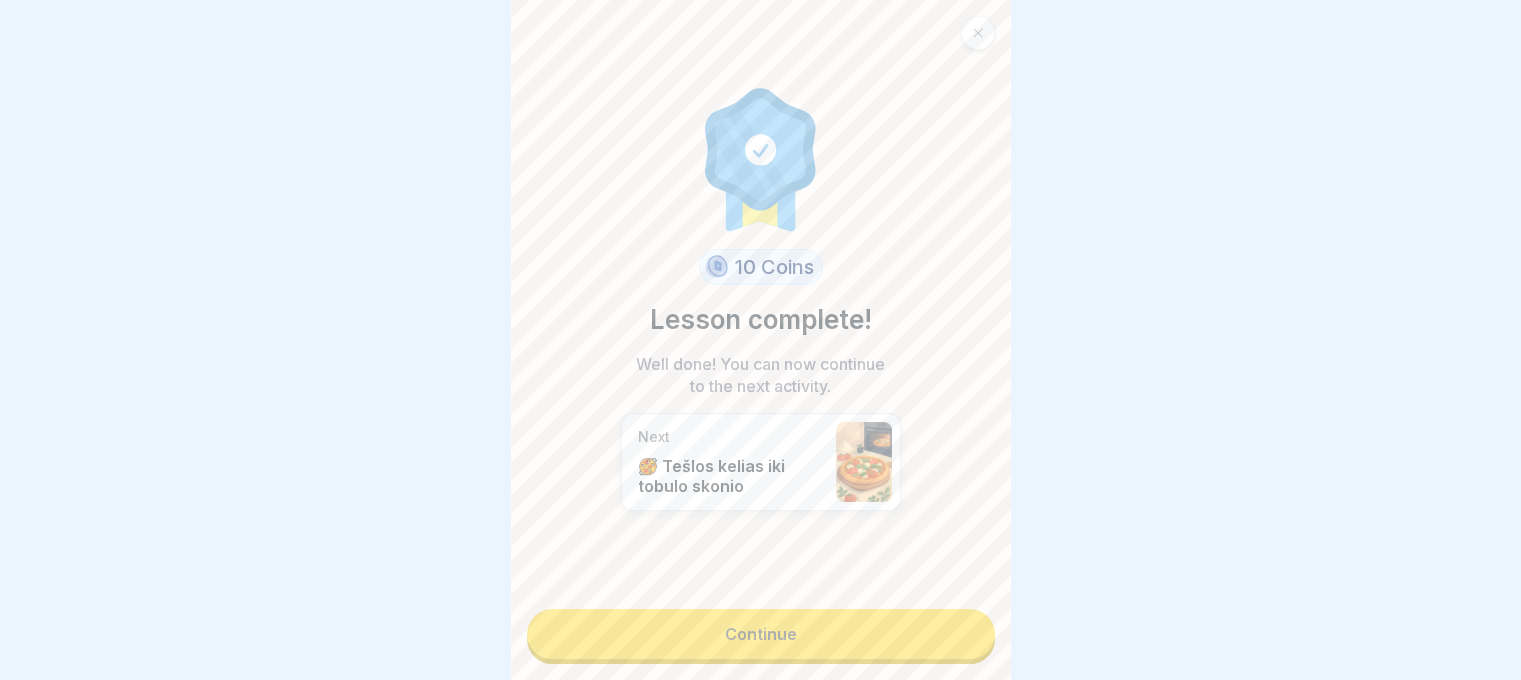 click on "10 Coins Lesson complete! Well done! You can now continue to the next activity. Next 🥘 Tešlos kelias iki tobulo skonio" at bounding box center [761, 304] 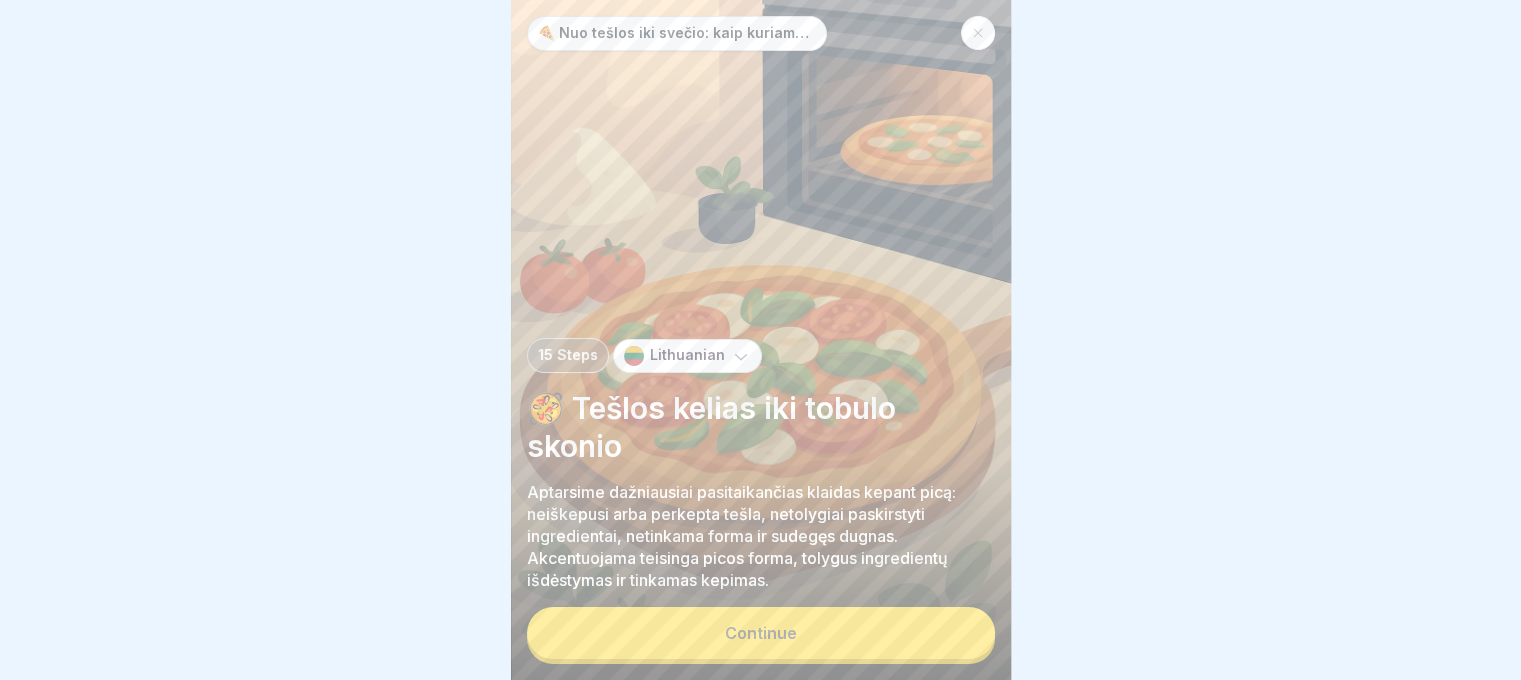 scroll, scrollTop: 0, scrollLeft: 0, axis: both 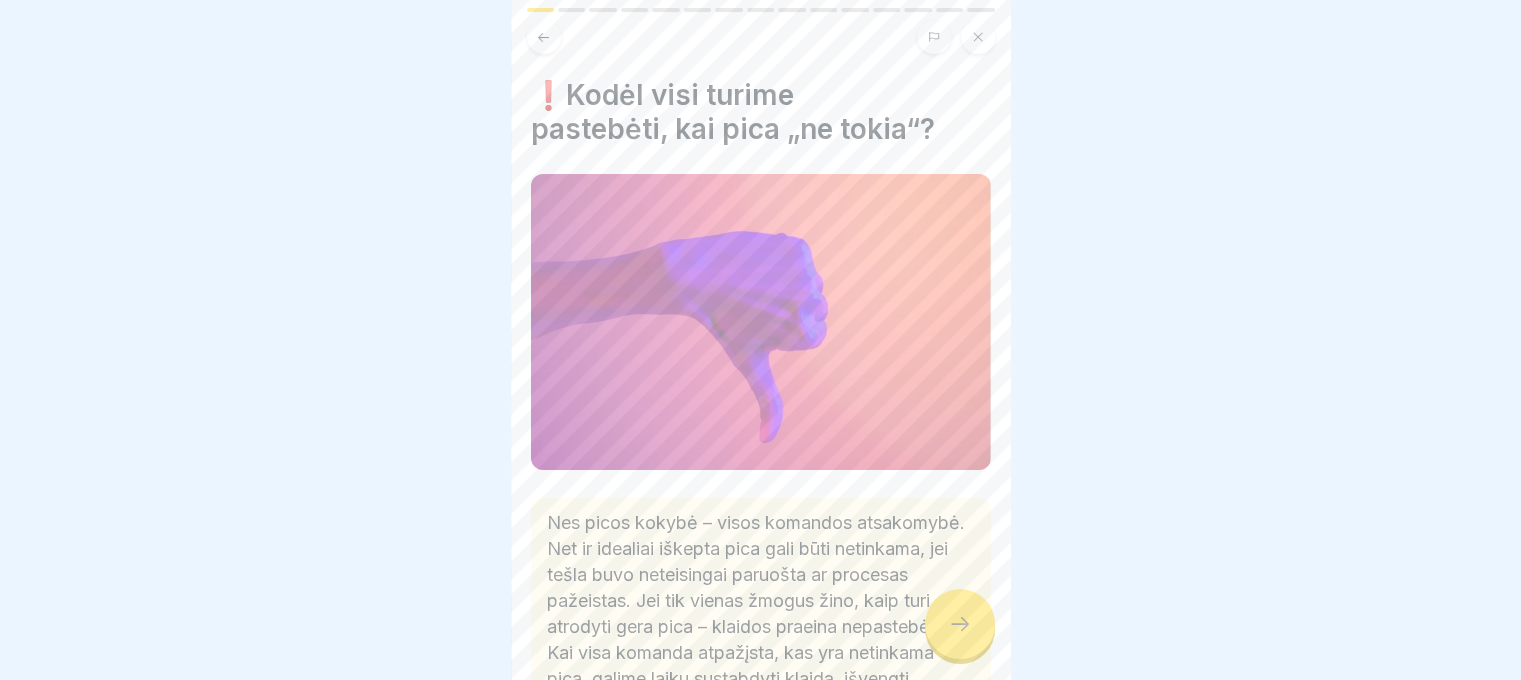 click 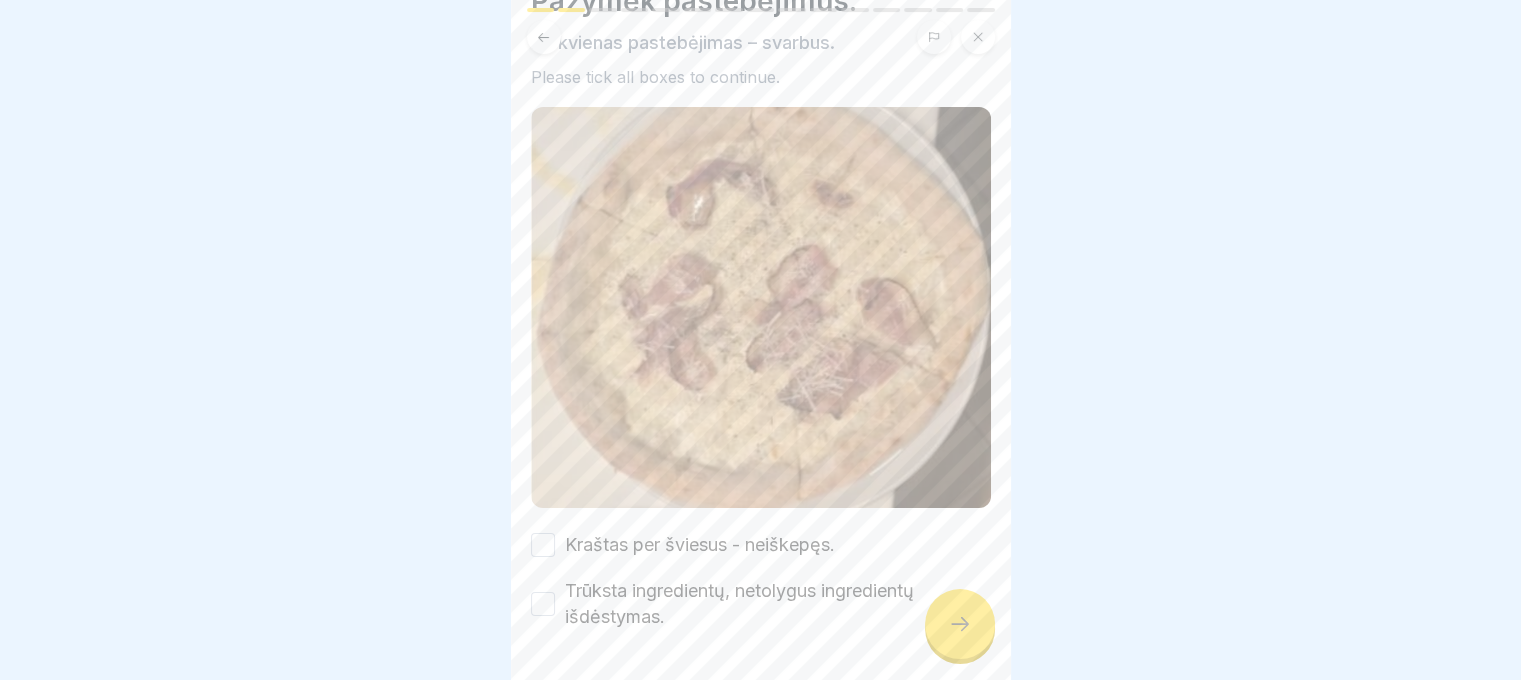 scroll, scrollTop: 184, scrollLeft: 0, axis: vertical 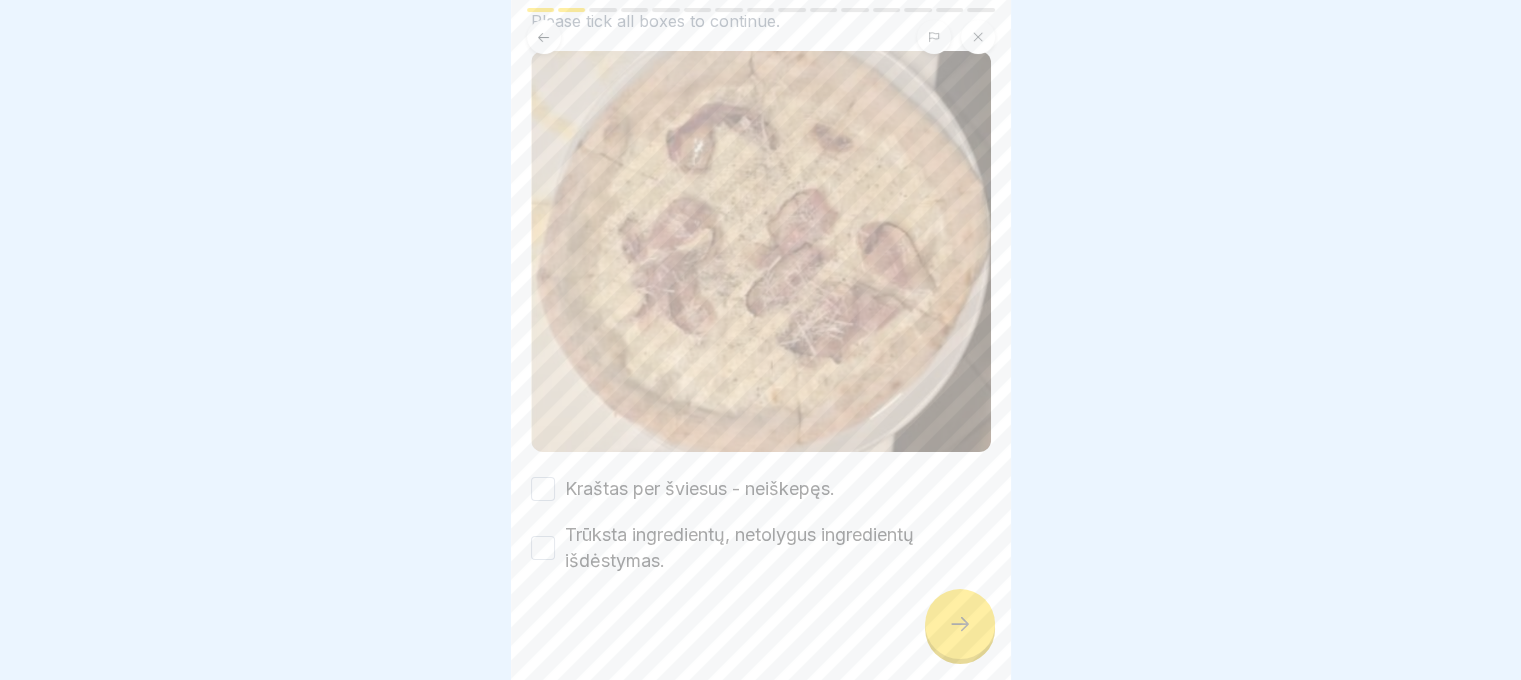 click on "Kraštas per šviesus - neiškepęs. Trūksta ingredientų, netolygus ingredientų išdėstymas." at bounding box center [761, 525] 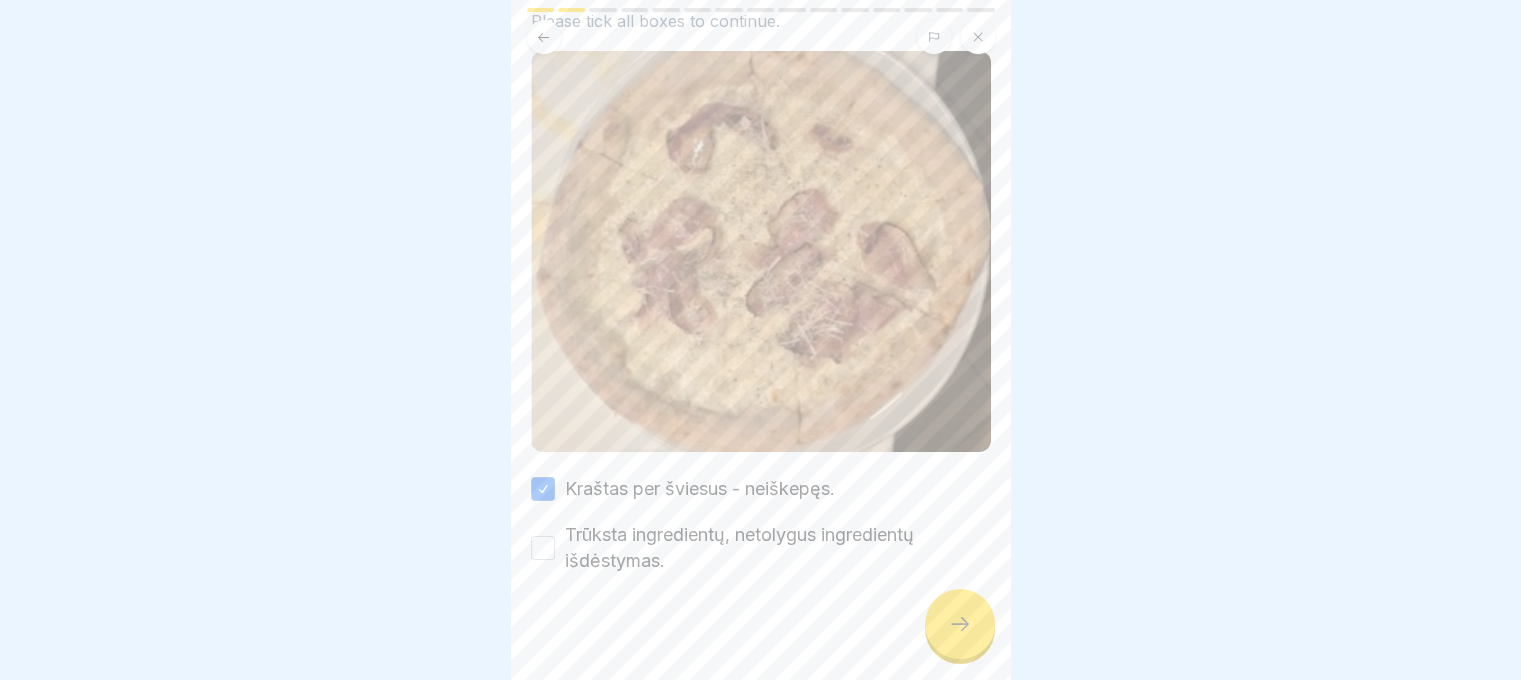 click on "Trūksta ingredientų, netolygus ingredientų išdėstymas." at bounding box center (778, 548) 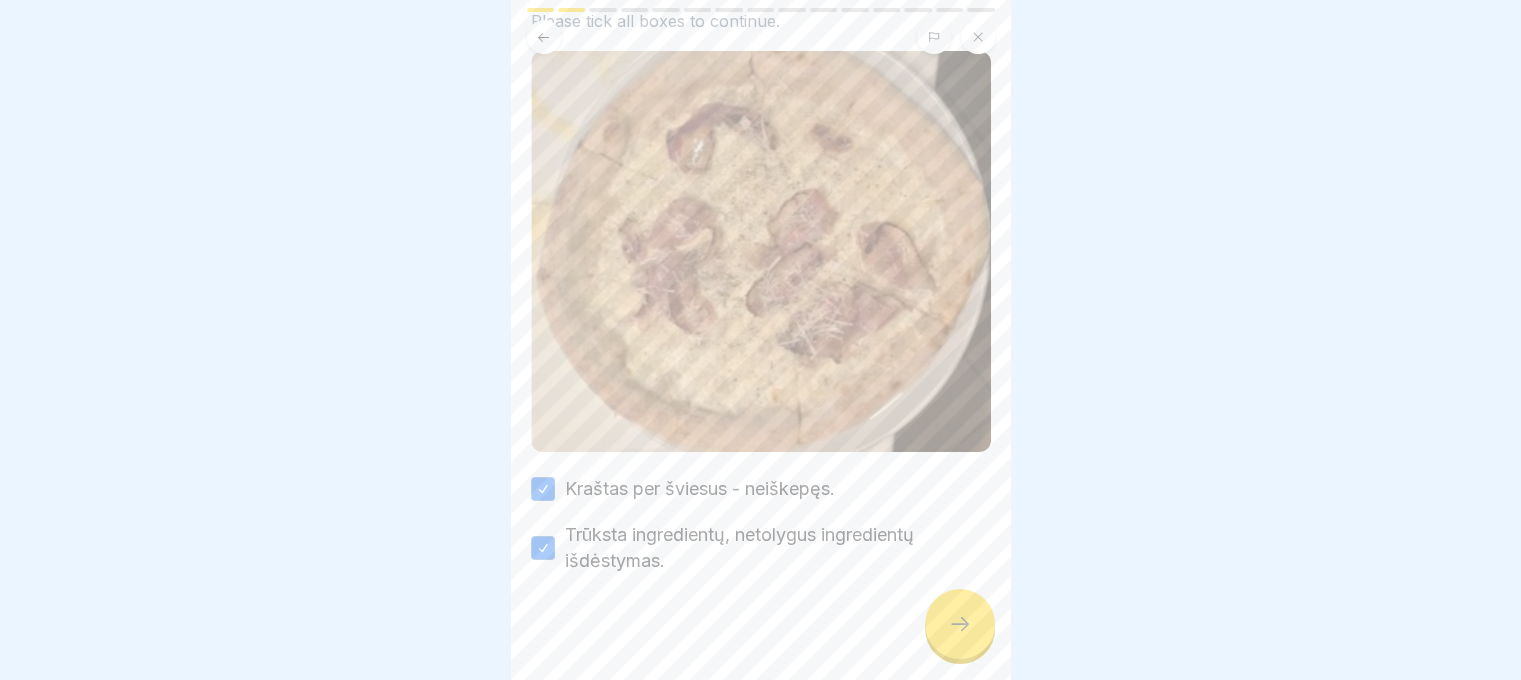click at bounding box center [760, 340] 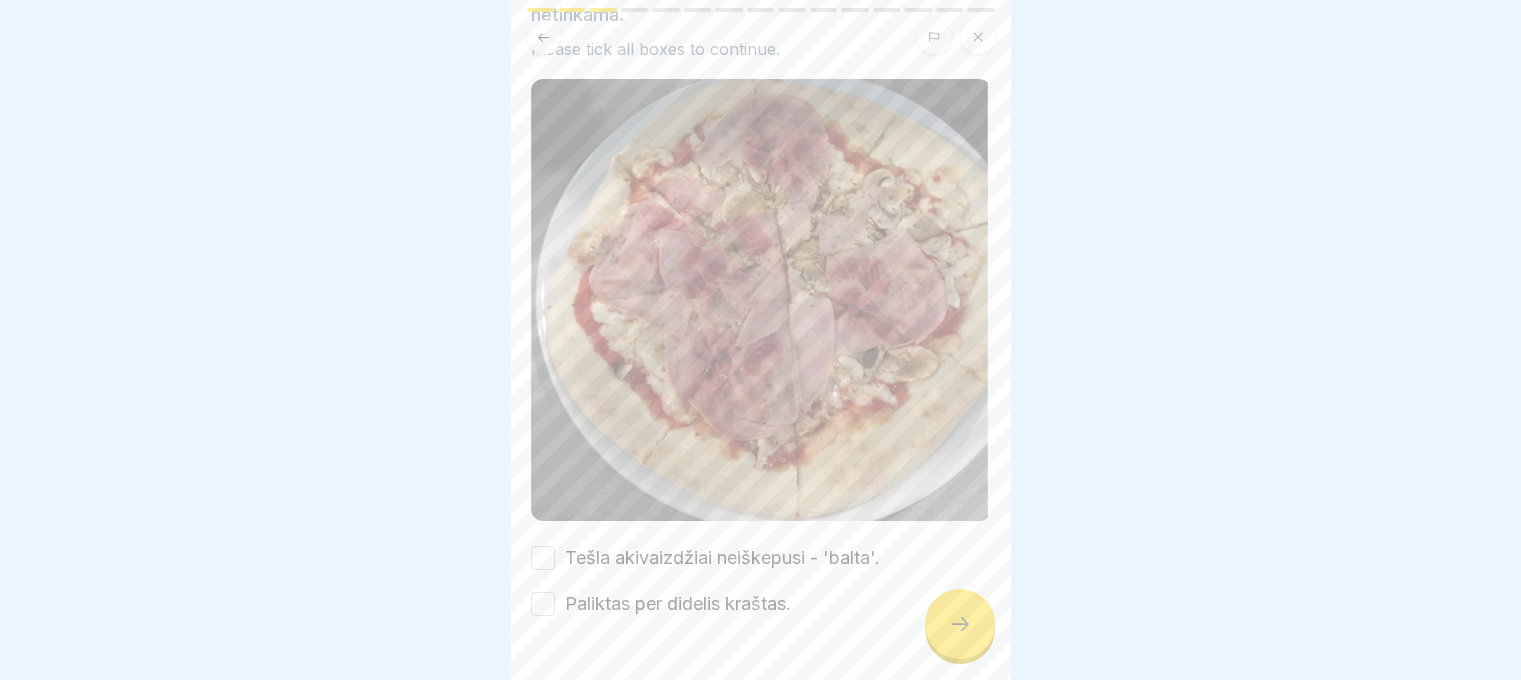 scroll, scrollTop: 224, scrollLeft: 0, axis: vertical 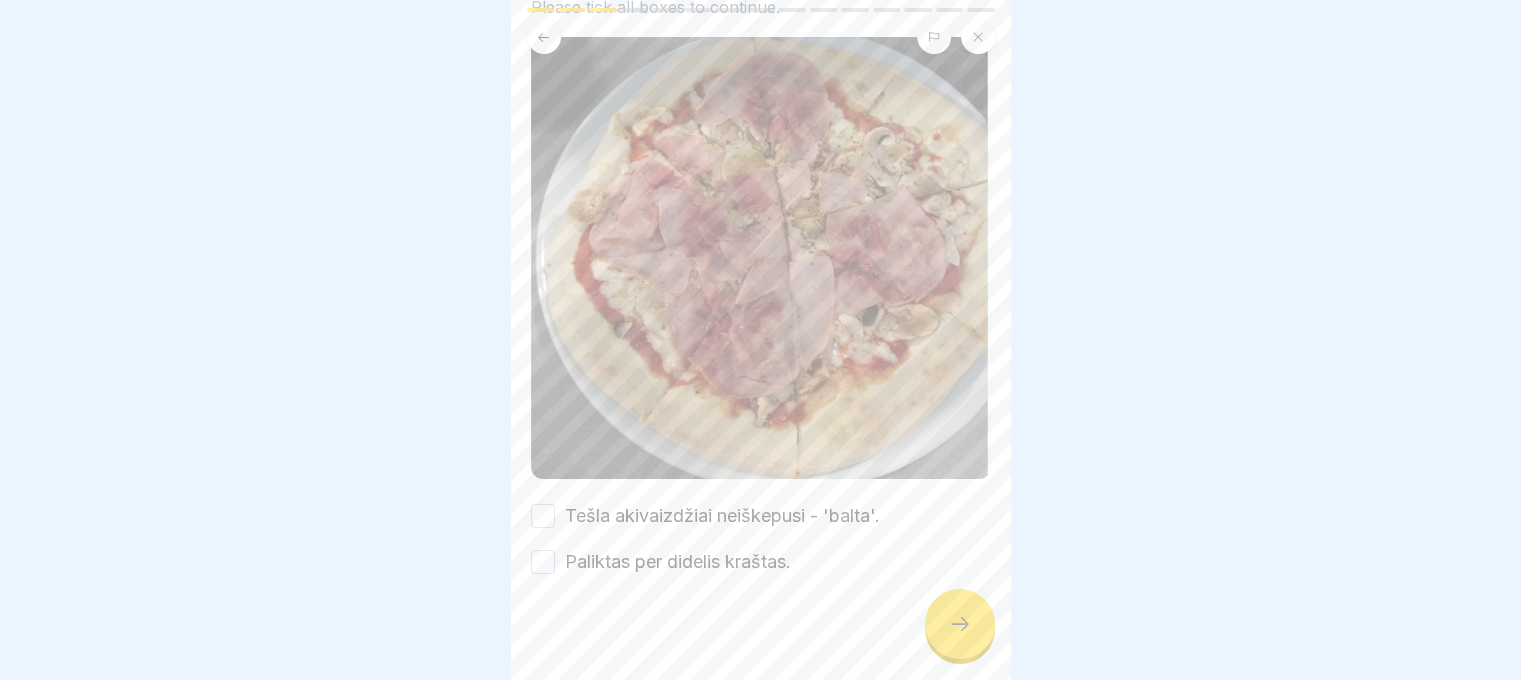 click on "Tešla akivaizdžiai neiškepusi - 'balta'." at bounding box center (722, 516) 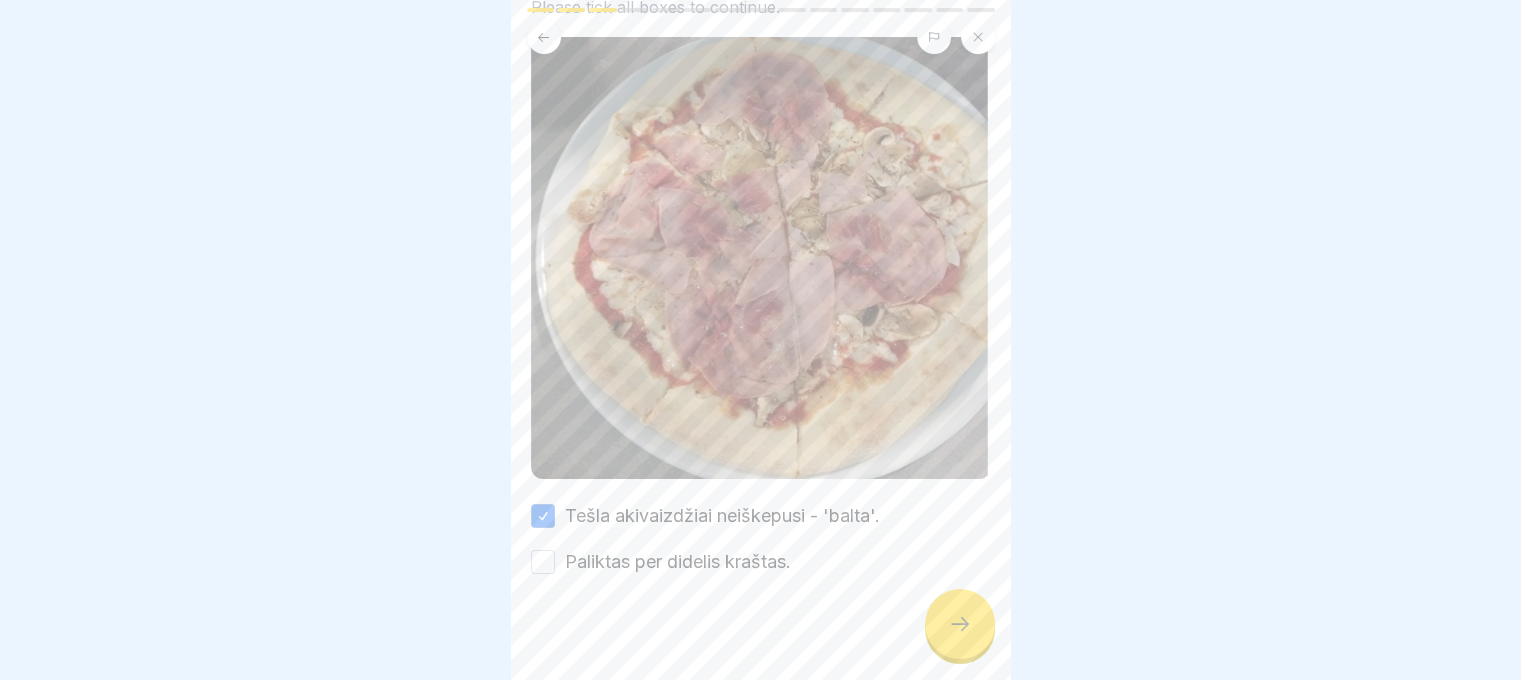 click on "Paliktas per didelis kraštas." at bounding box center [678, 562] 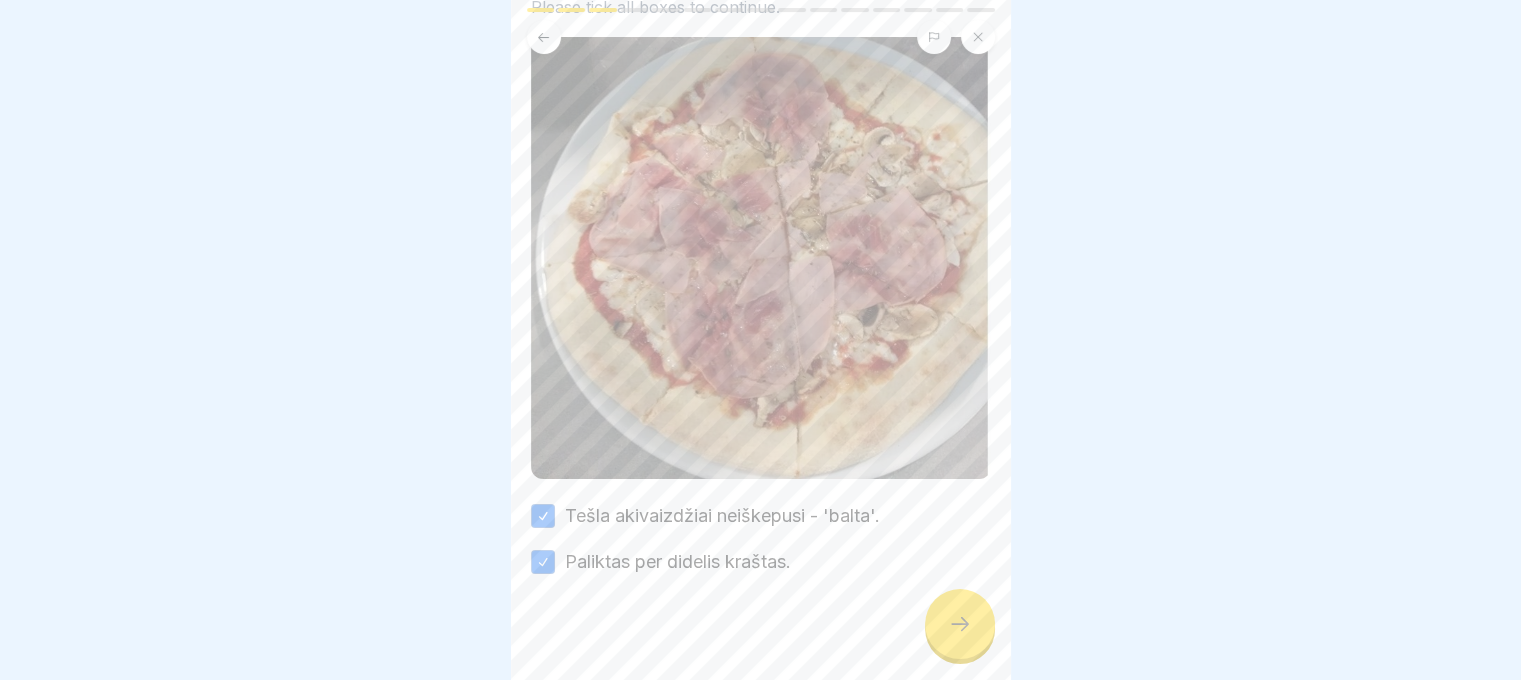 click at bounding box center [960, 624] 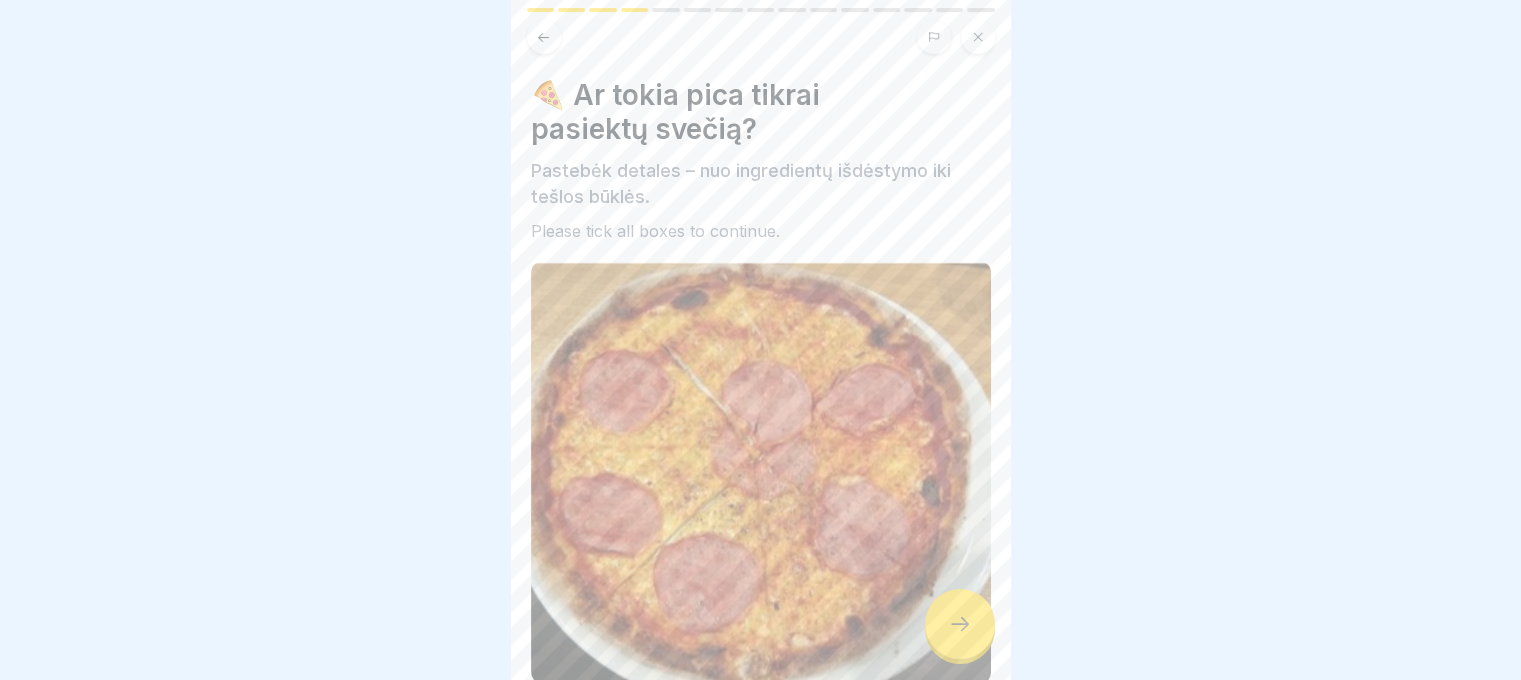 click at bounding box center [960, 624] 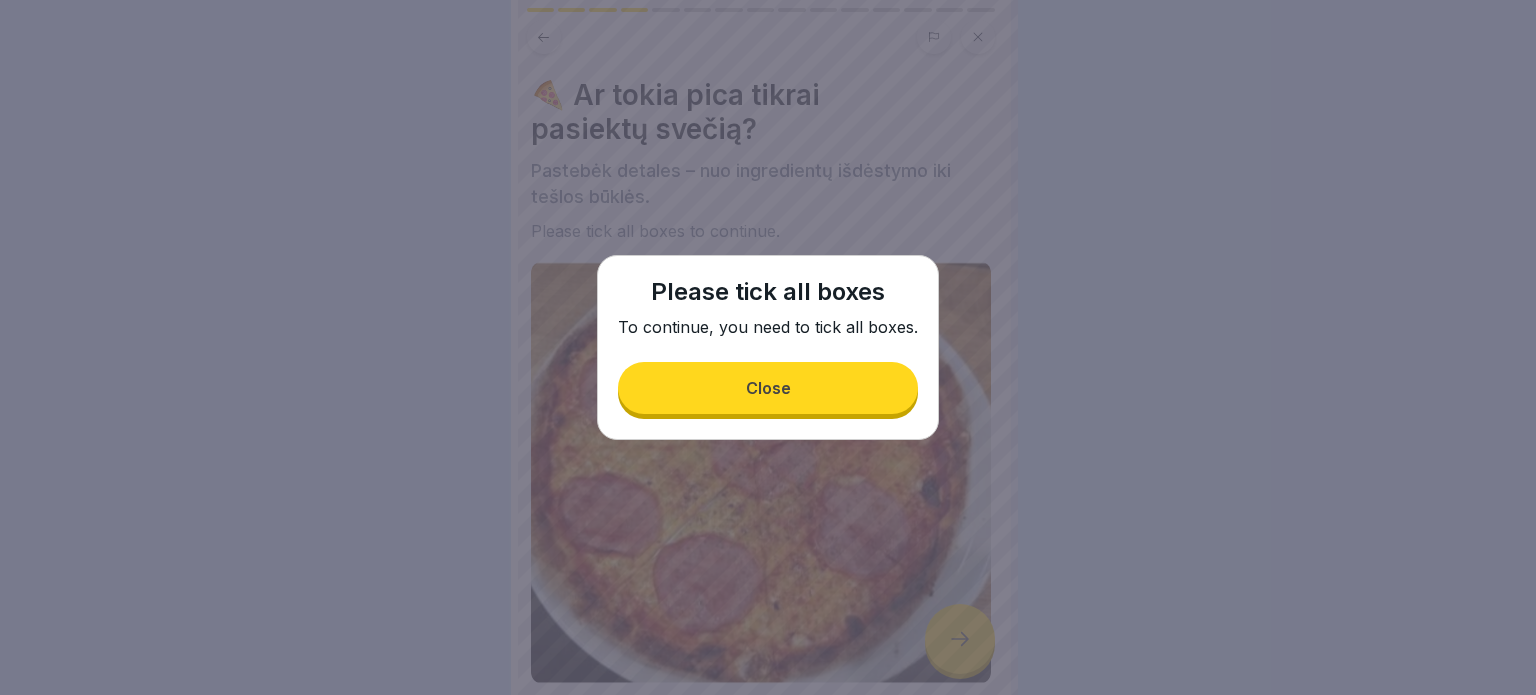 click on "Close" at bounding box center [768, 388] 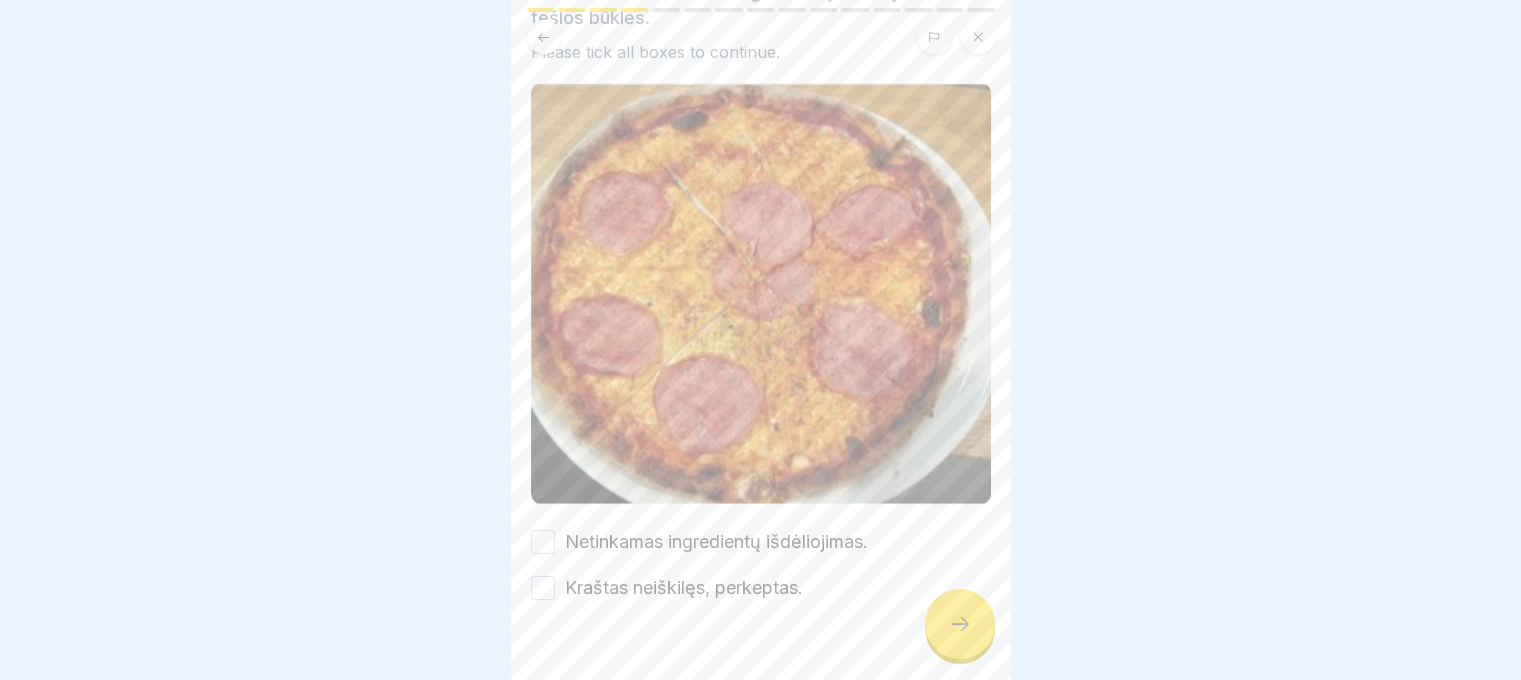 scroll, scrollTop: 205, scrollLeft: 0, axis: vertical 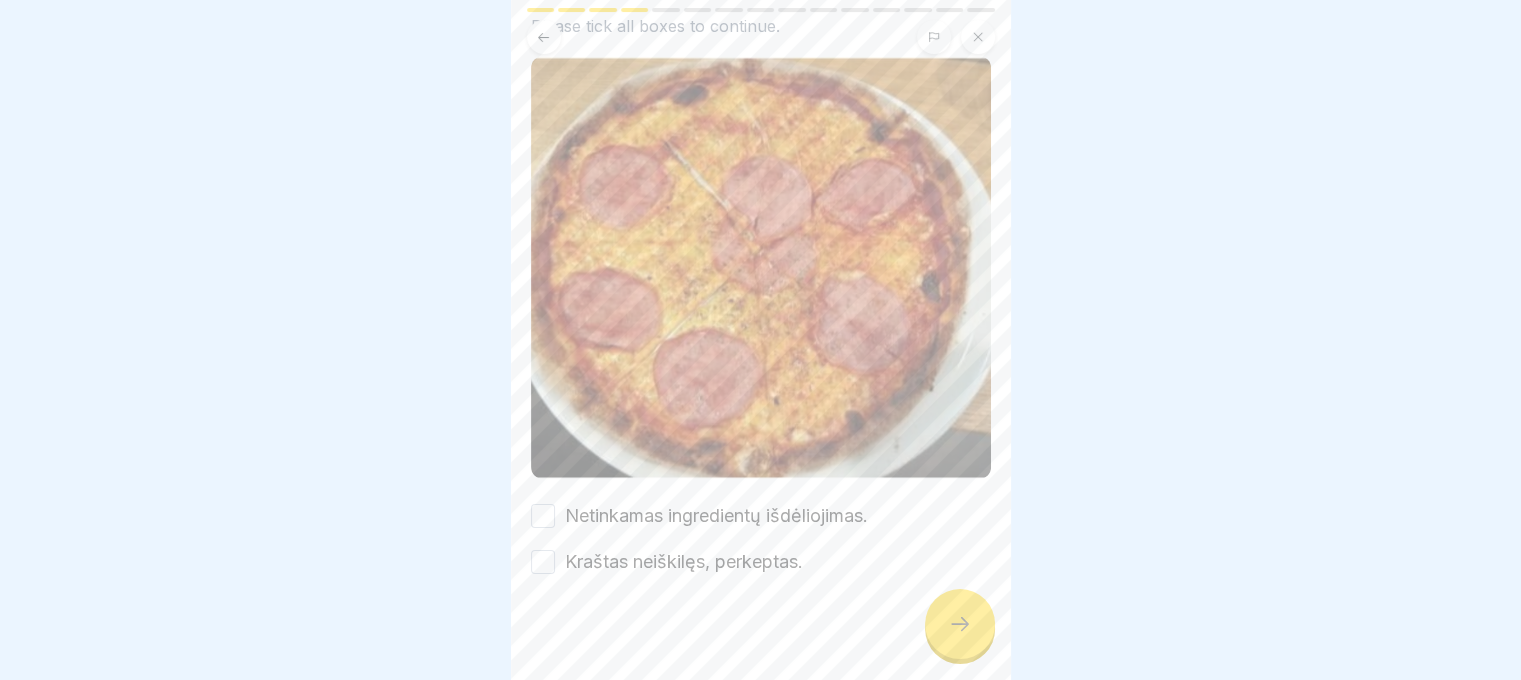 click on "Netinkamas ingredientų išdėliojimas." at bounding box center (716, 516) 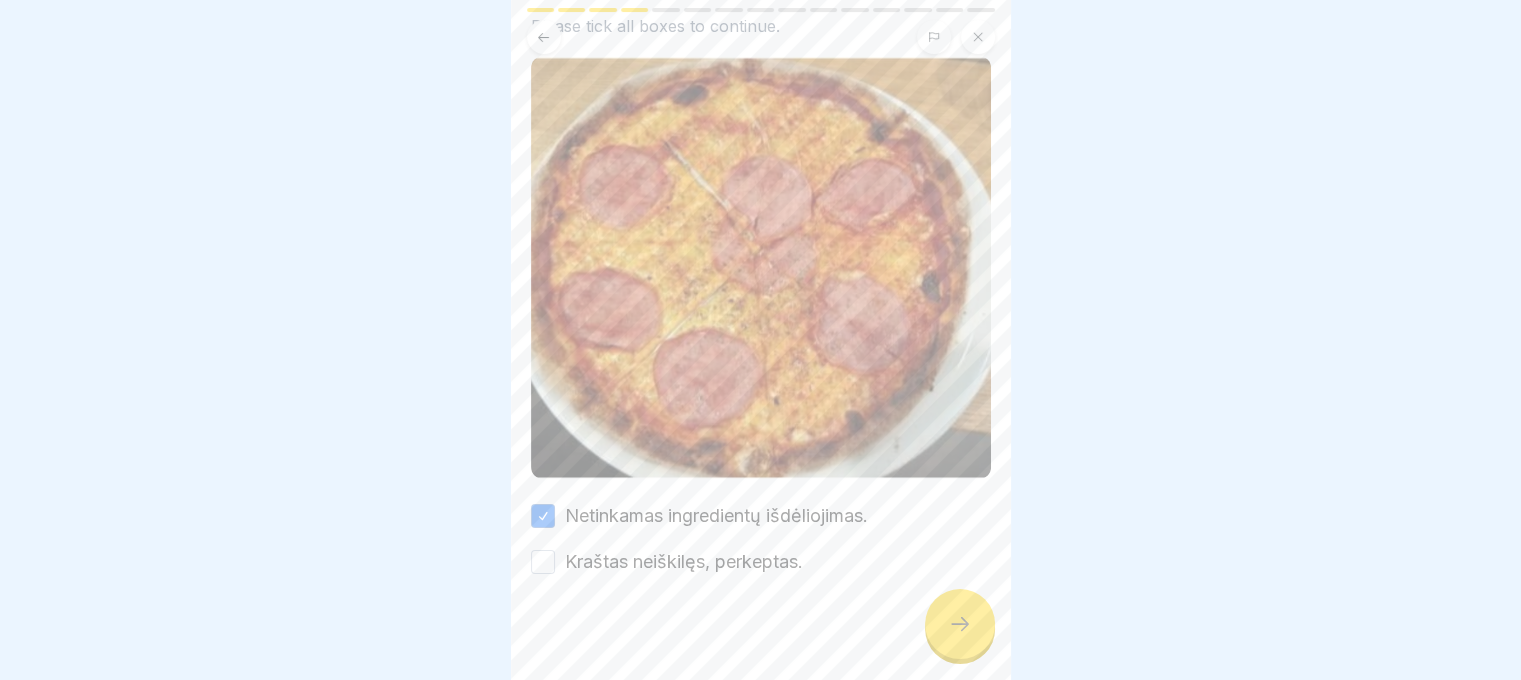 click on "Kraštas neiškilęs, perkeptas." at bounding box center (684, 562) 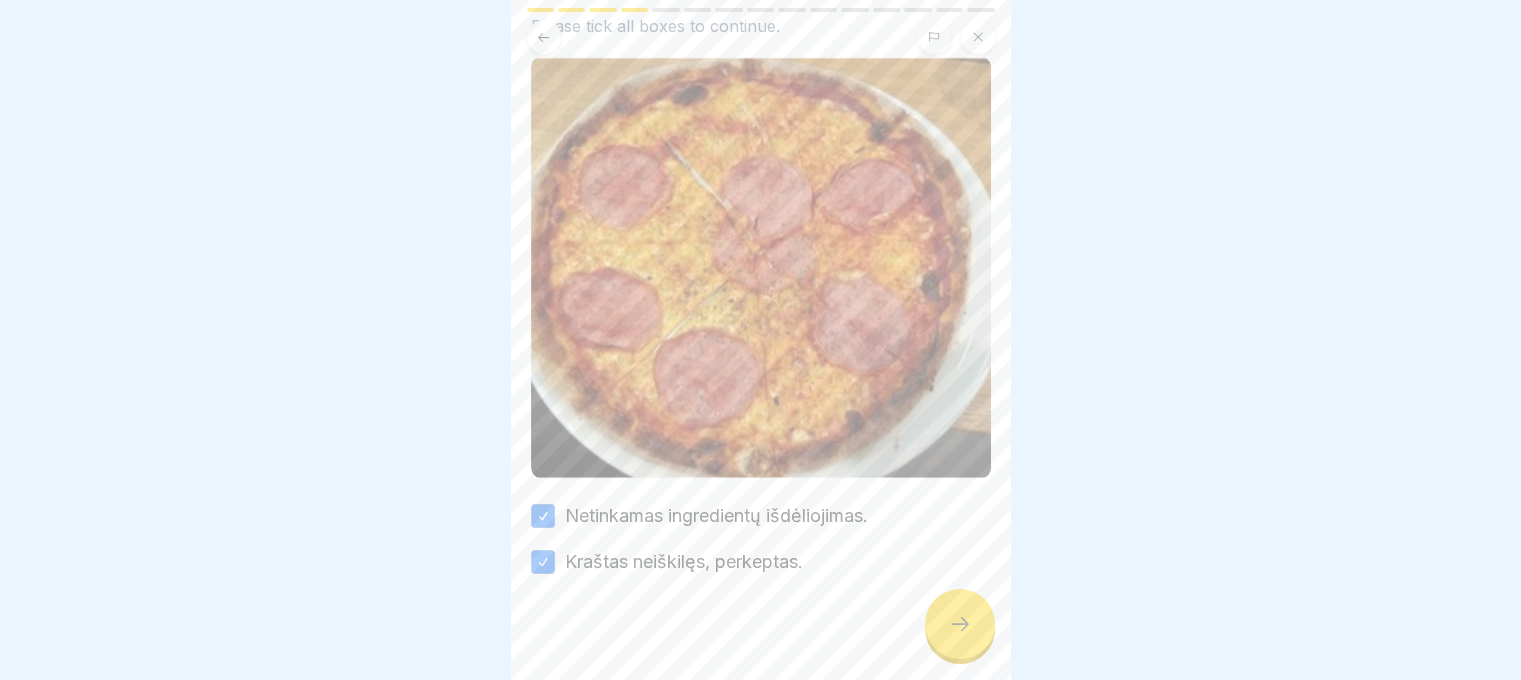 click at bounding box center [761, 635] 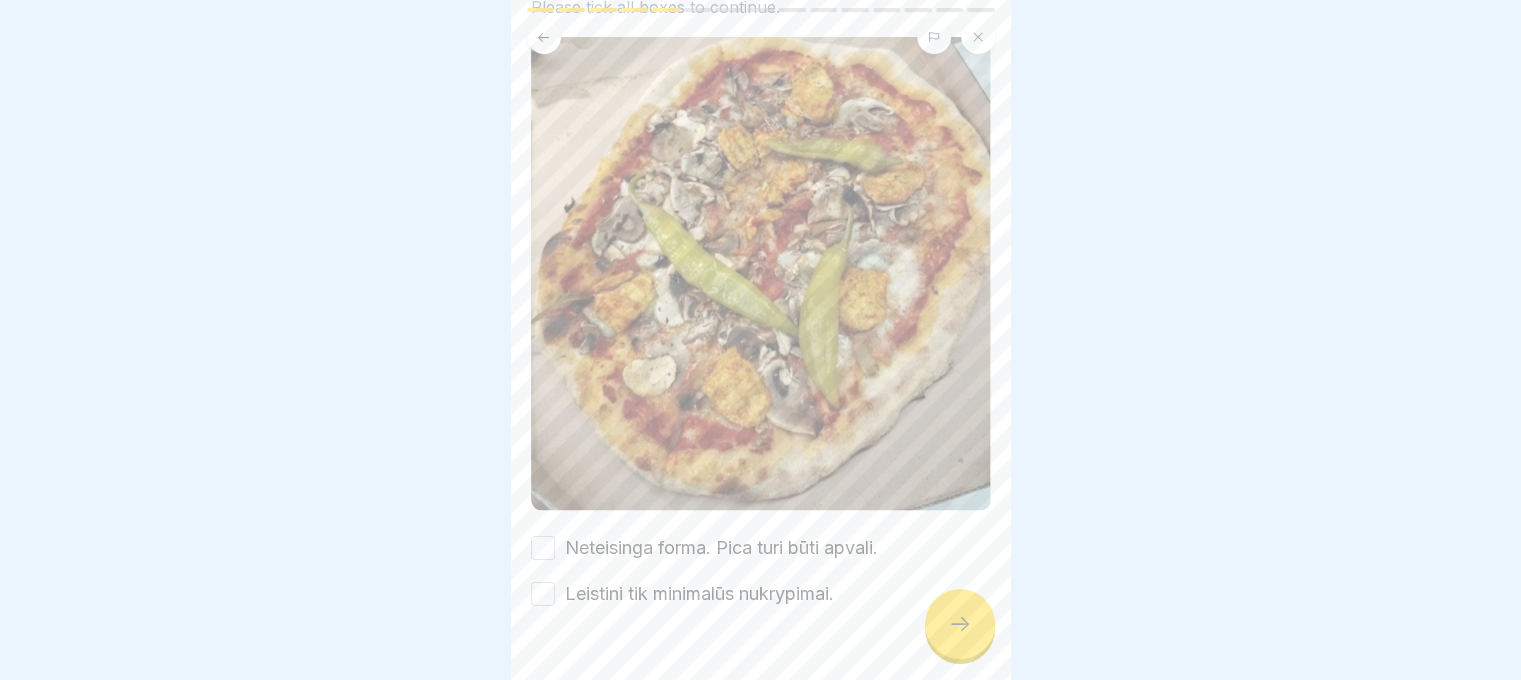 scroll, scrollTop: 255, scrollLeft: 0, axis: vertical 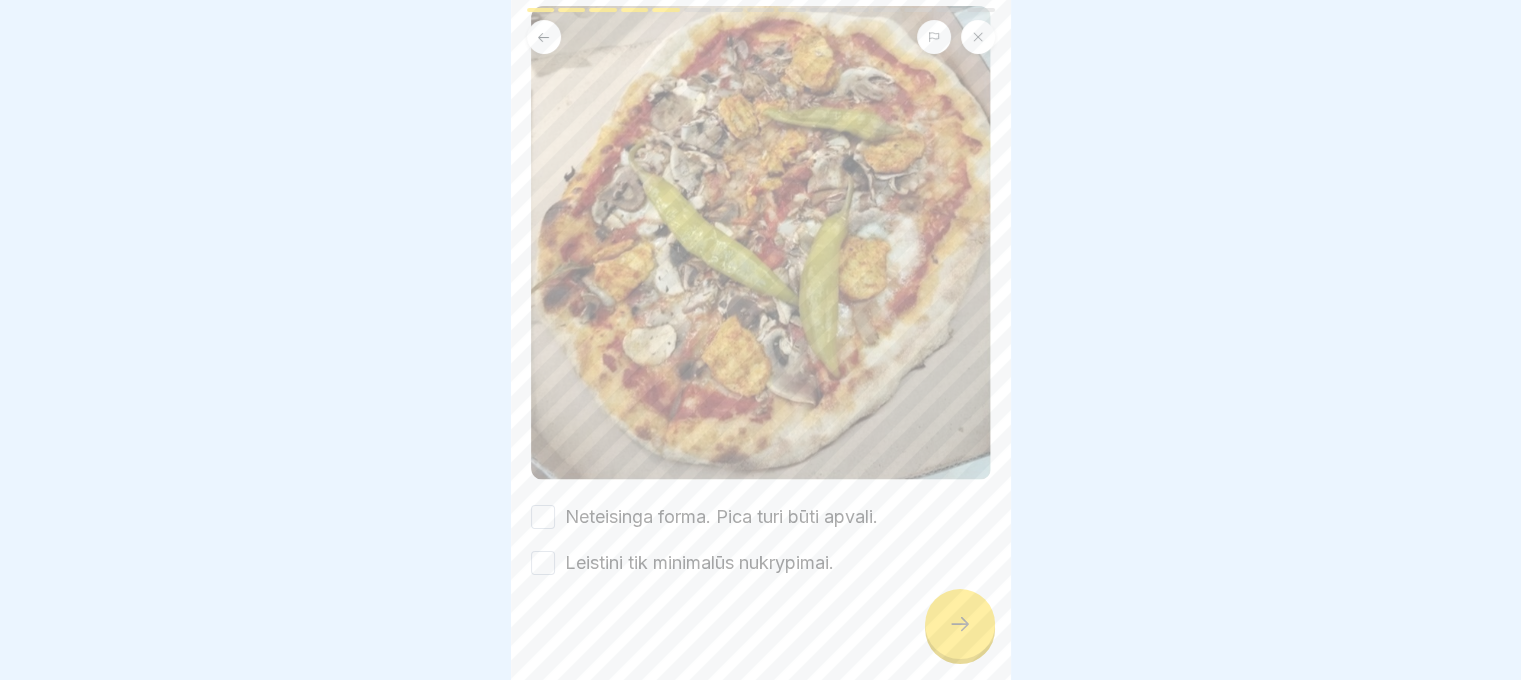 click on "Leistini tik minimalūs nukrypimai." at bounding box center [699, 563] 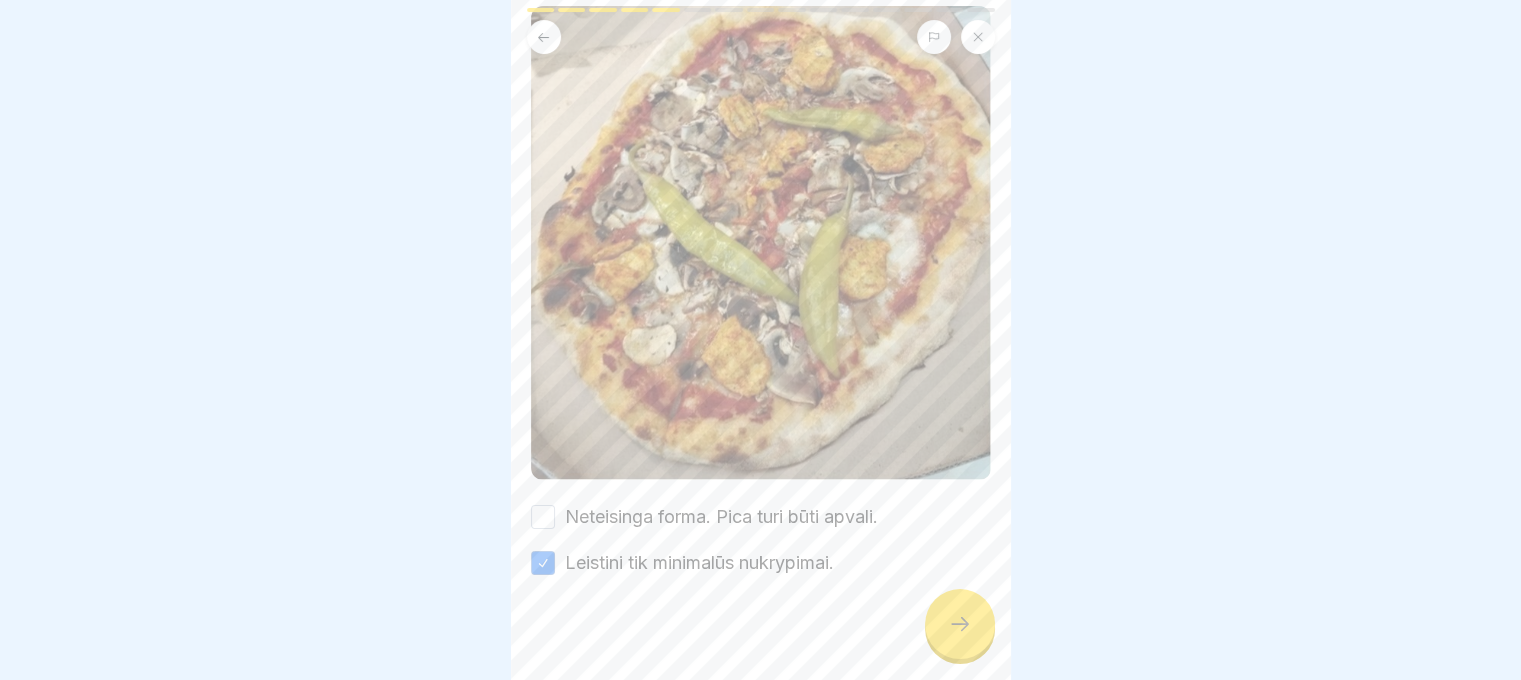 click on "📏 Ar ši pica atitinka formos standartą? Netaisyklinga forma daro prastą įspūdį svečiui. Įvertink: ar ši forma dar priimtina, ar jau netinkama? Please tick all boxes to continue. Neteisinga forma. Pica turi būti apvali. Leistini tik minimalūs nukrypimai." at bounding box center [761, 199] 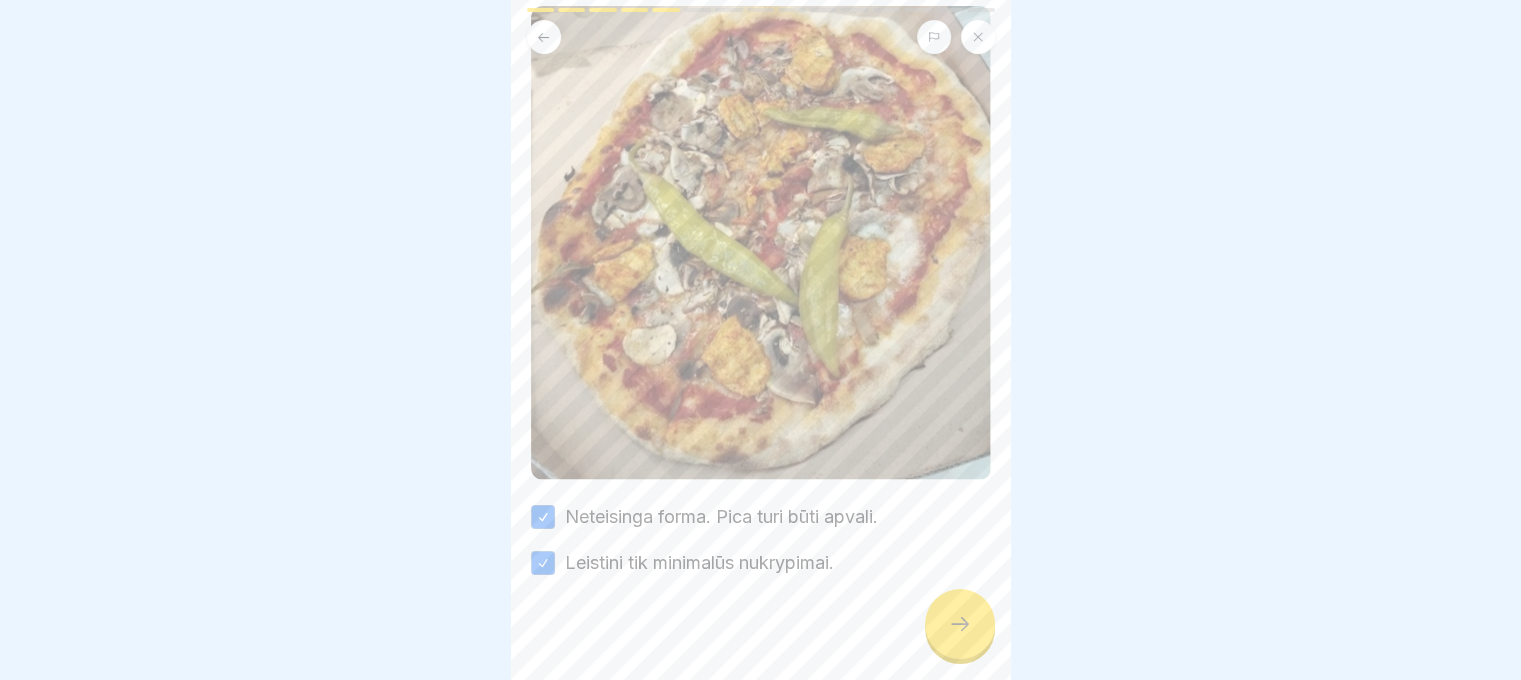 click at bounding box center (960, 624) 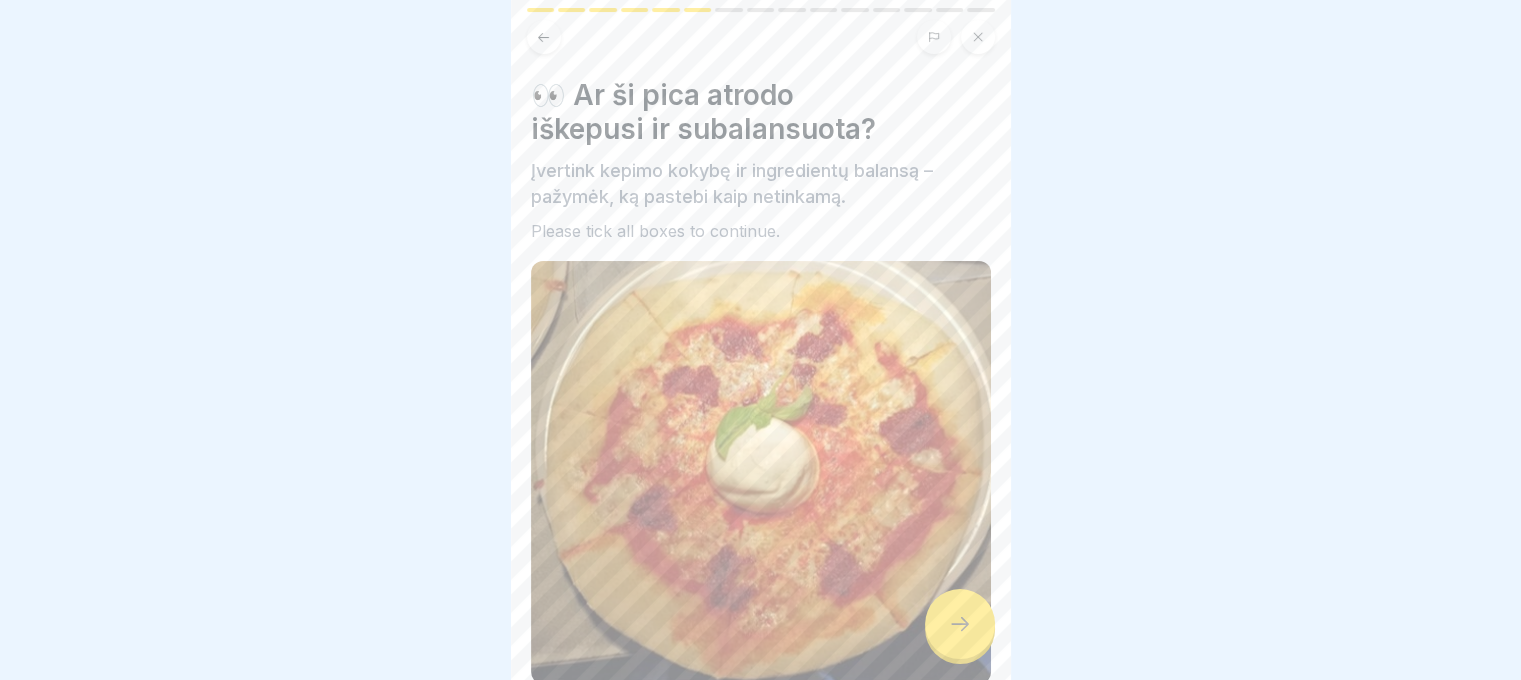 scroll, scrollTop: 205, scrollLeft: 0, axis: vertical 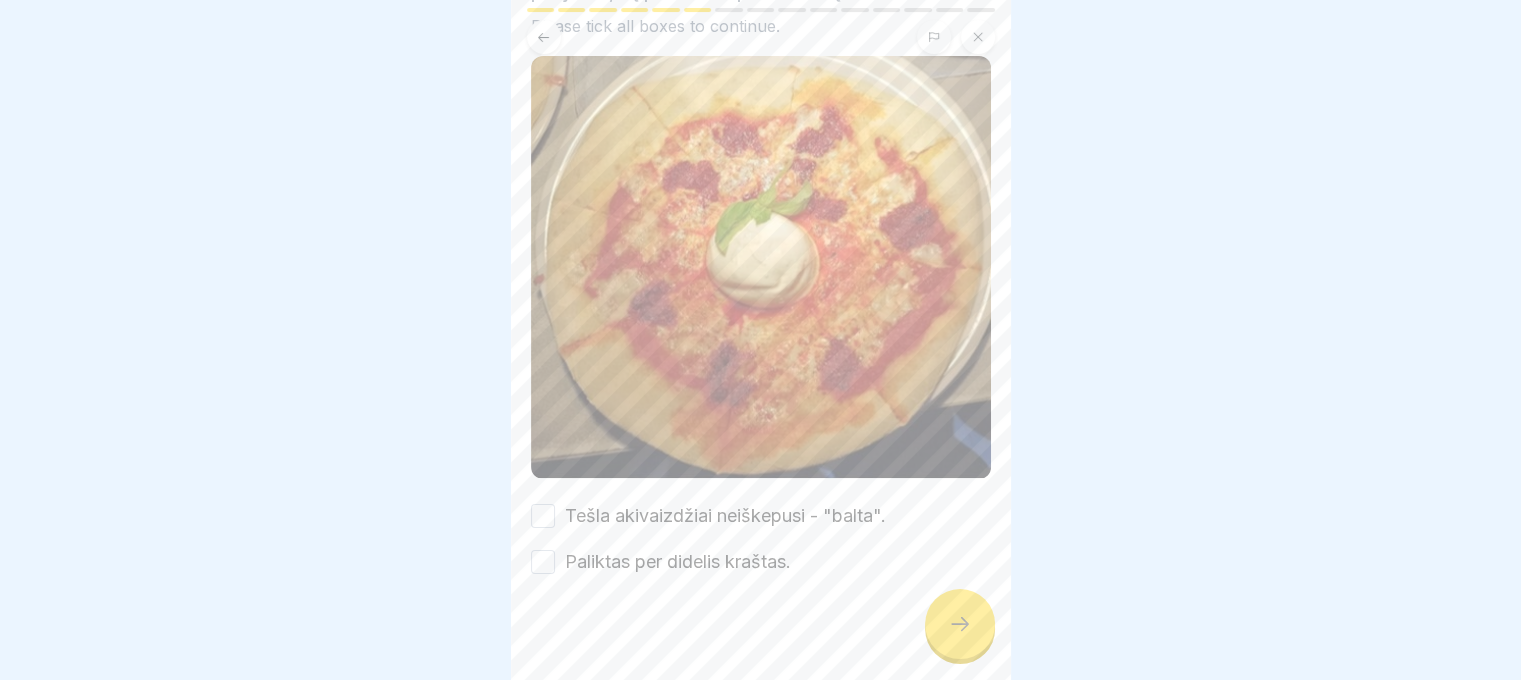 click on "Paliktas per didelis kraštas." at bounding box center (678, 562) 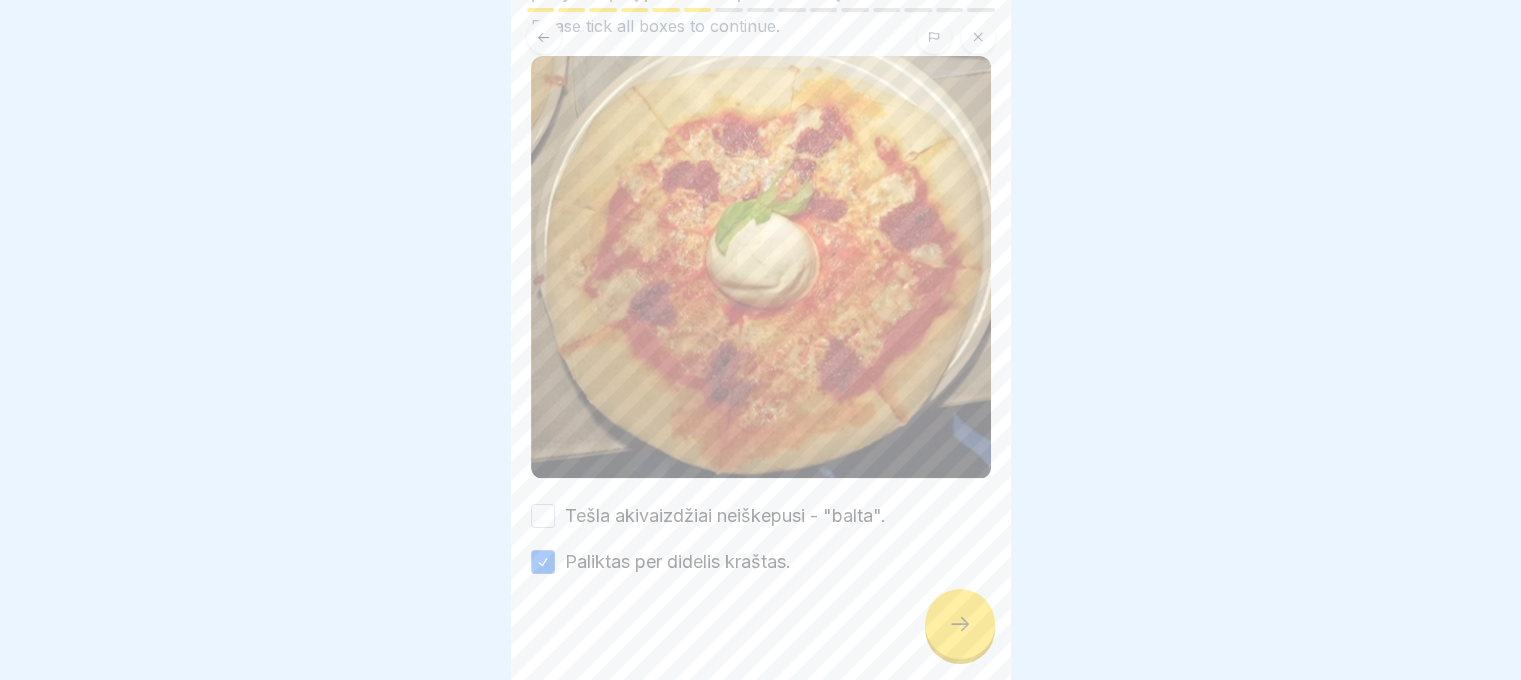 click on "Tešla akivaizdžiai neiškepusi - "balta"." at bounding box center (725, 516) 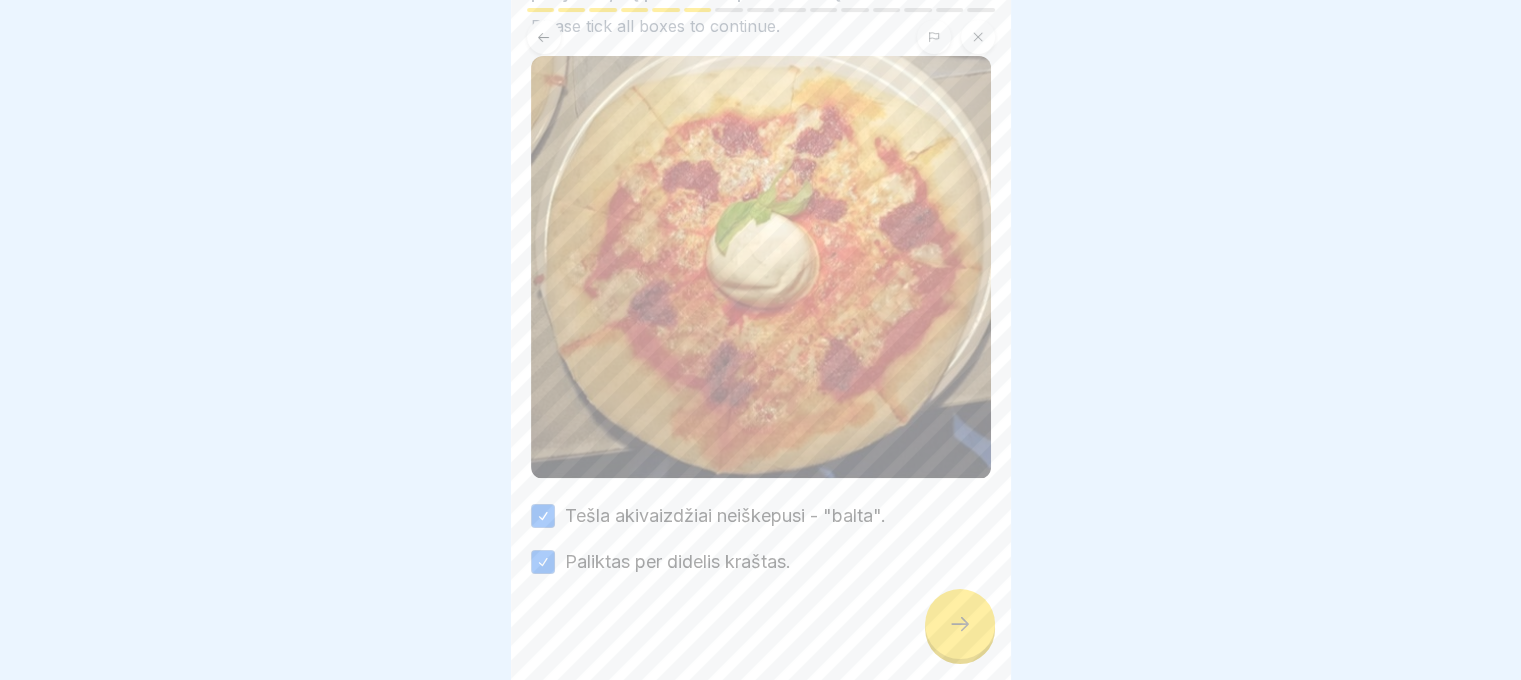 click at bounding box center (960, 624) 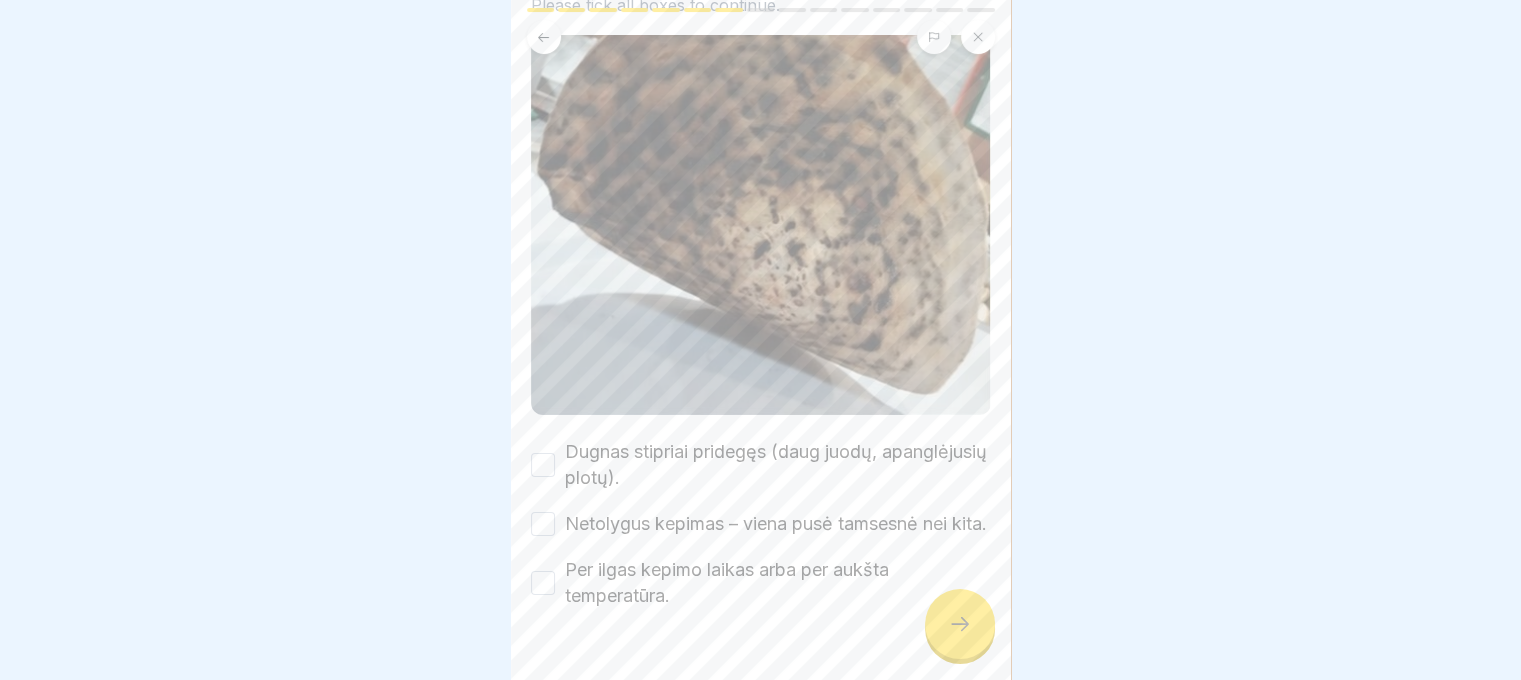 scroll, scrollTop: 288, scrollLeft: 0, axis: vertical 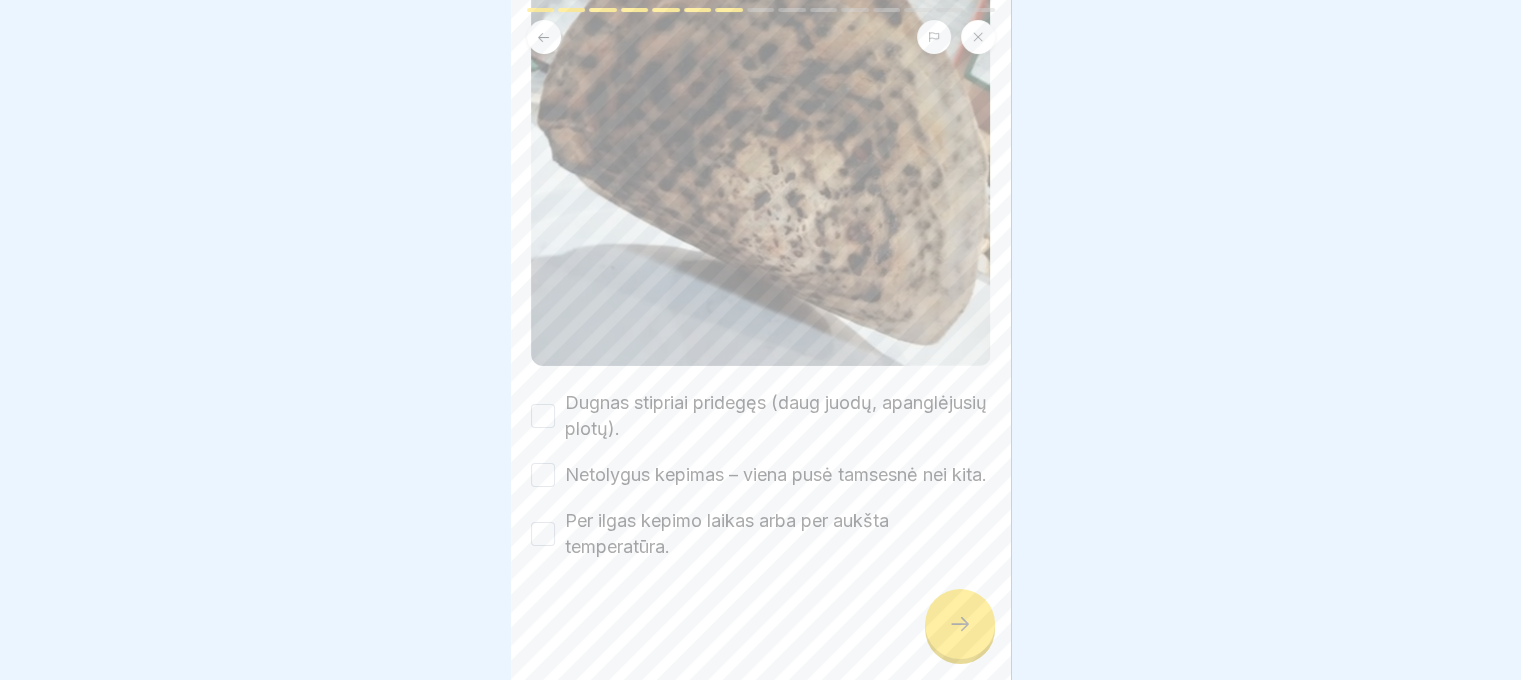 click on "Netolygus kepimas – viena pusė tamsesnė nei kita." at bounding box center [776, 475] 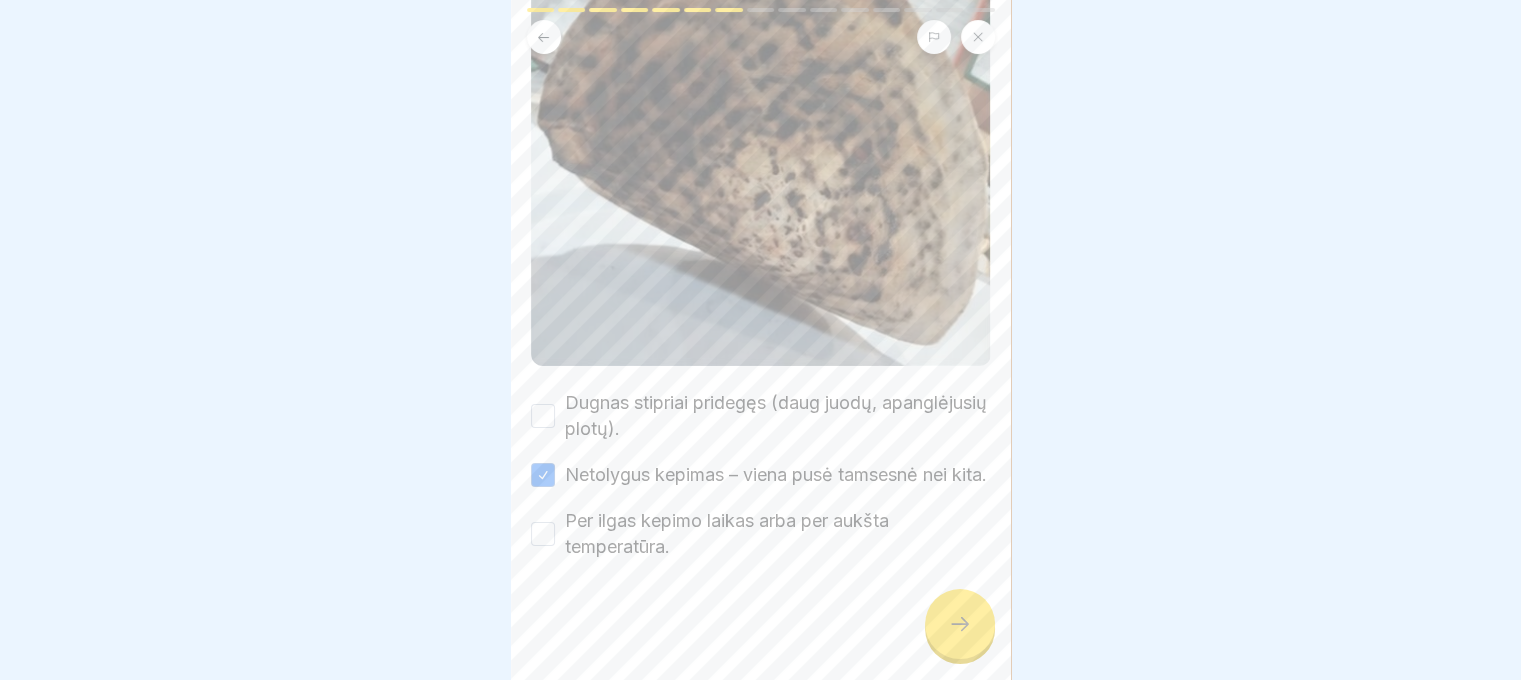 click on "Dugnas stipriai pridegęs (daug juodų, apanglėjusių plotų)." at bounding box center (778, 416) 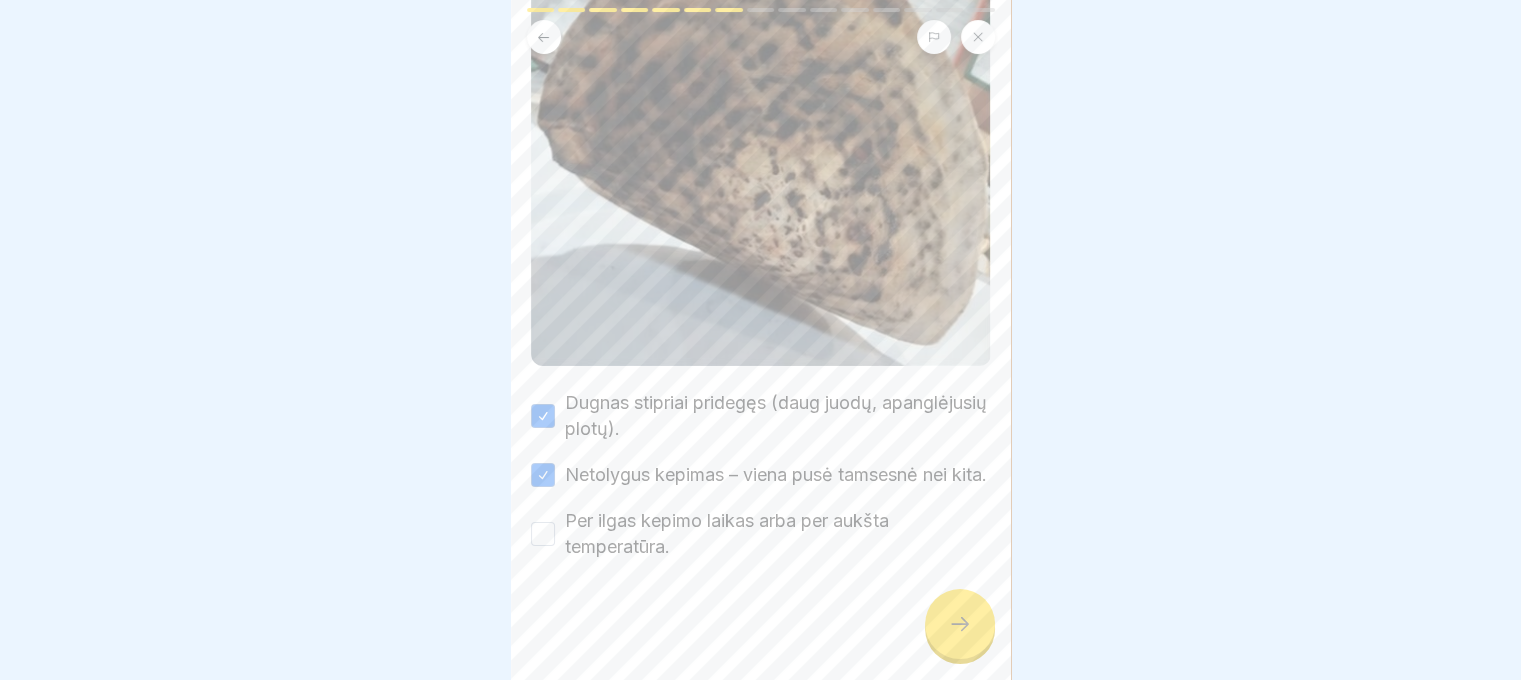 drag, startPoint x: 783, startPoint y: 554, endPoint x: 824, endPoint y: 527, distance: 49.09175 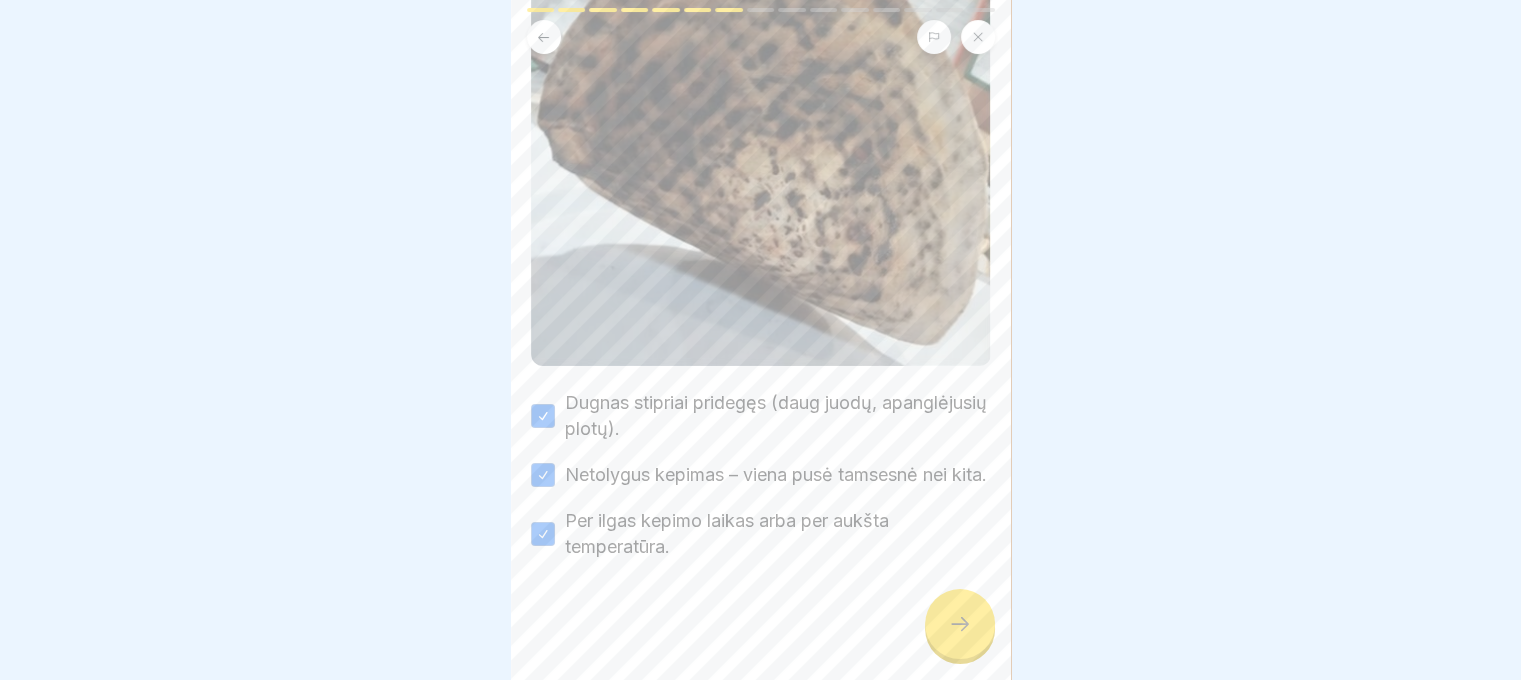 click 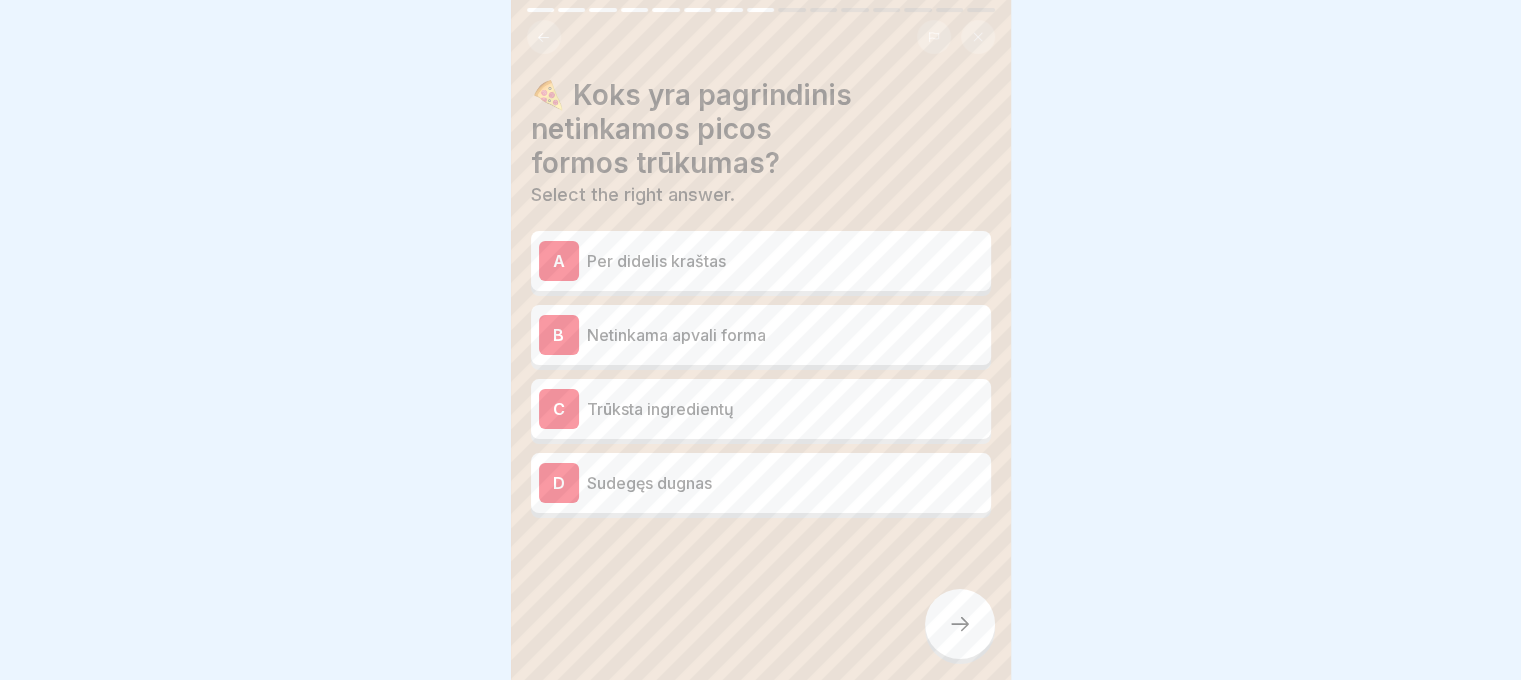 click on "B Netinkama apvali forma" at bounding box center (761, 335) 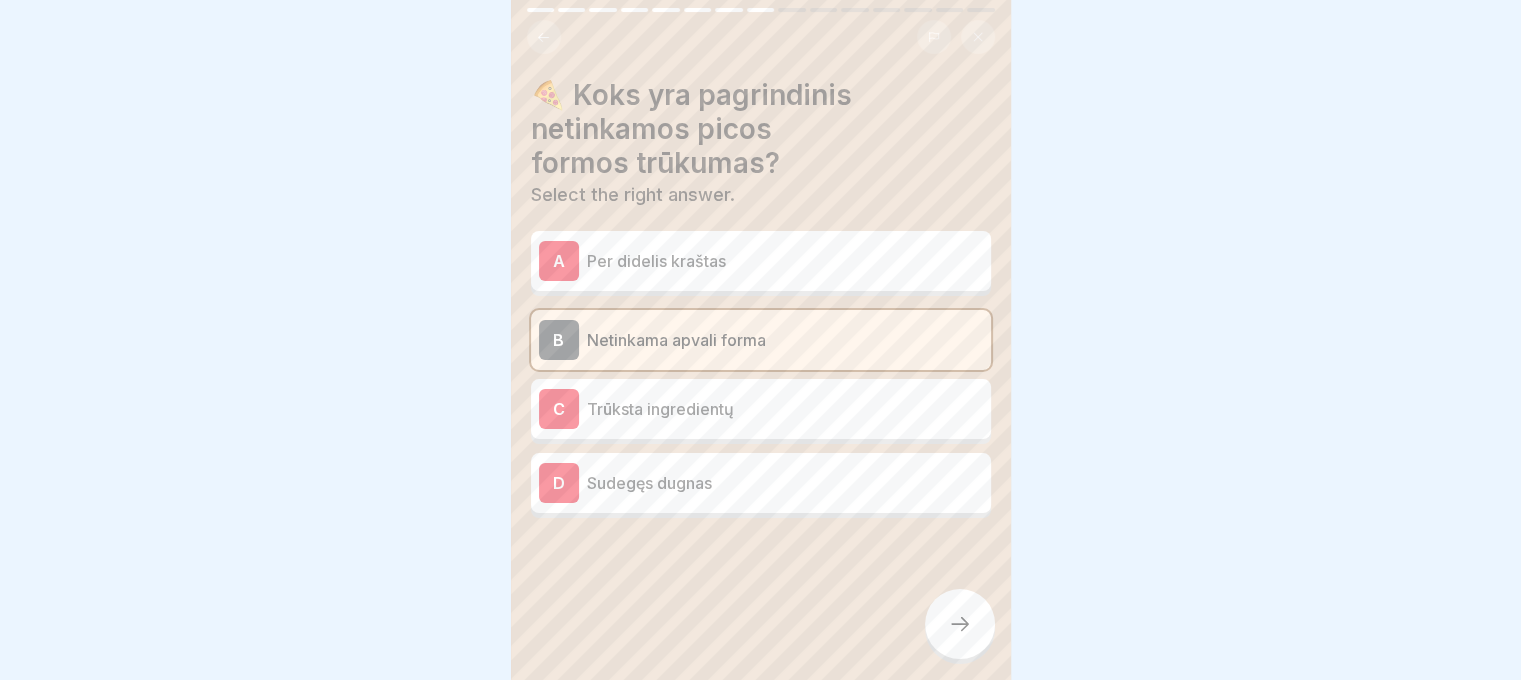 click on "A Per didelis kraštas" at bounding box center (761, 261) 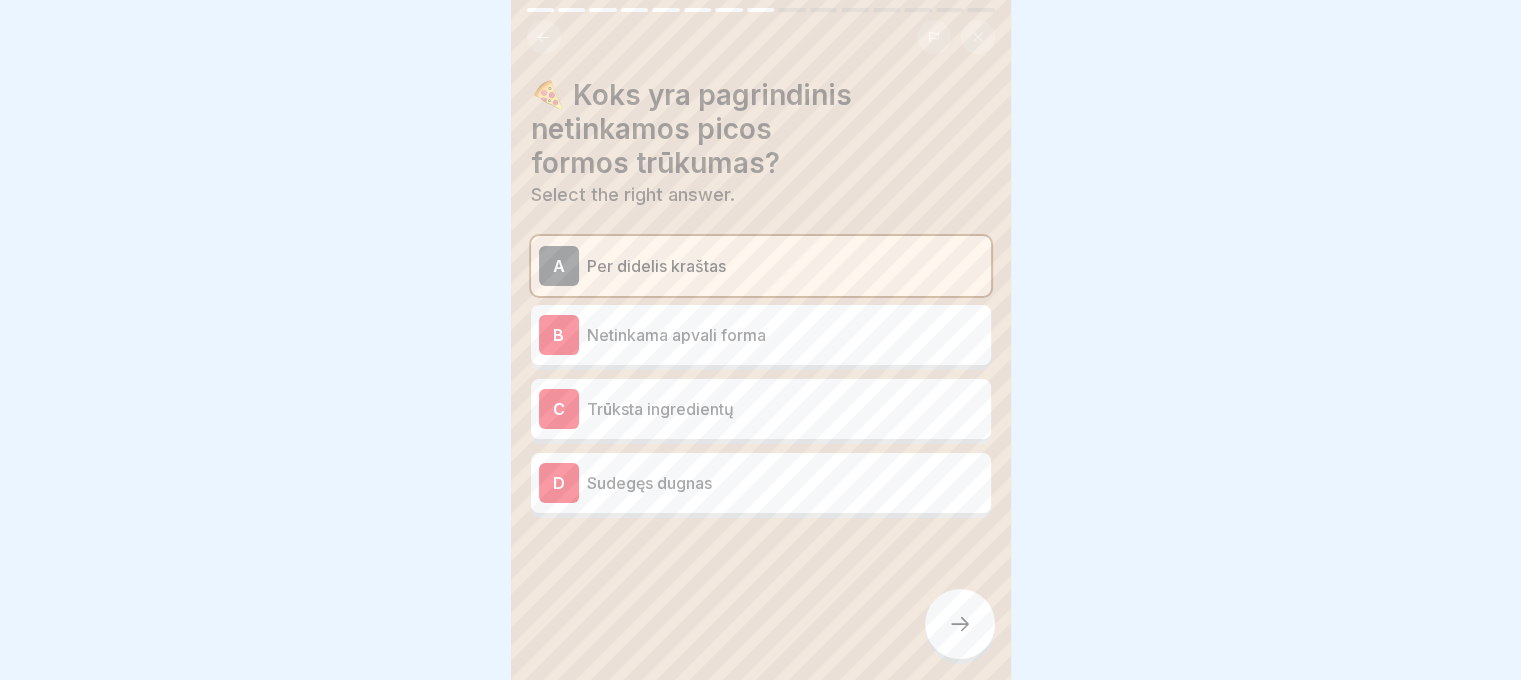 click on "B Netinkama apvali forma" at bounding box center [761, 335] 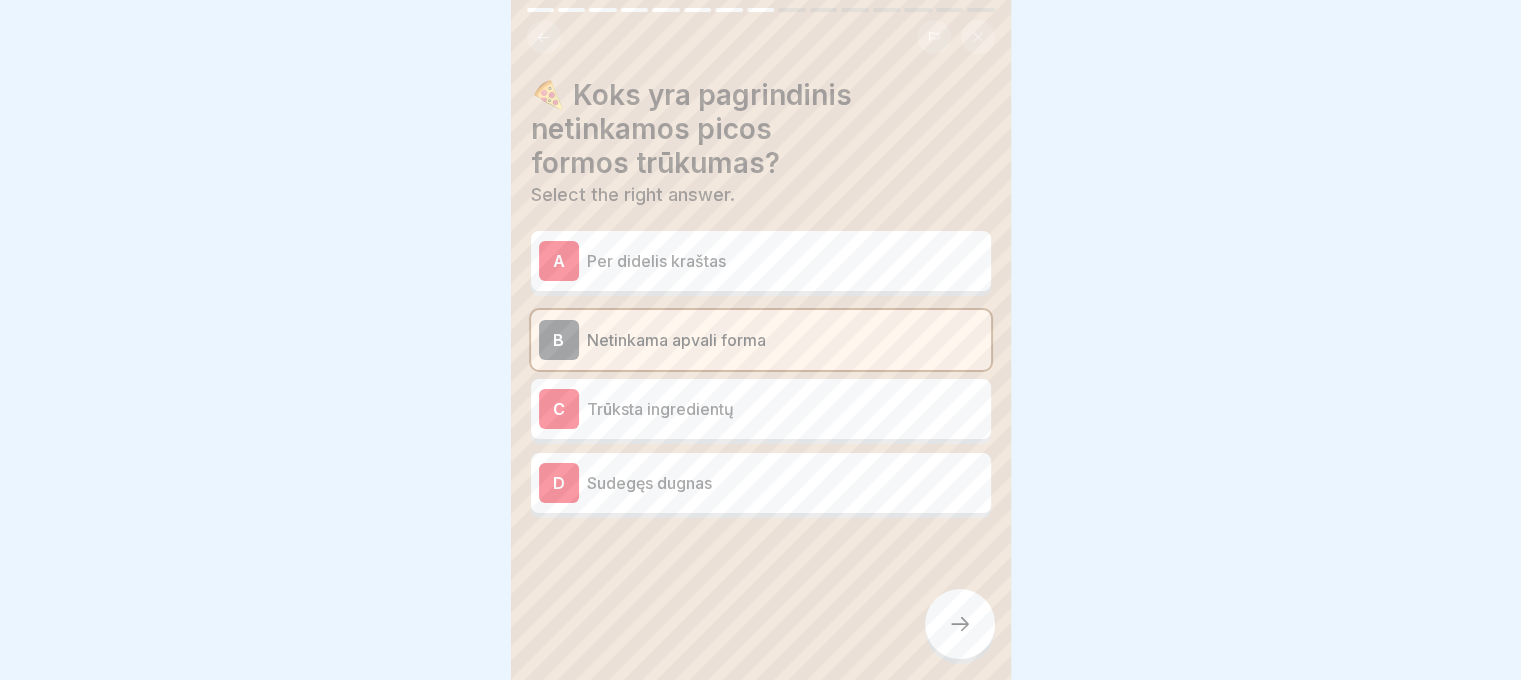 click at bounding box center (960, 624) 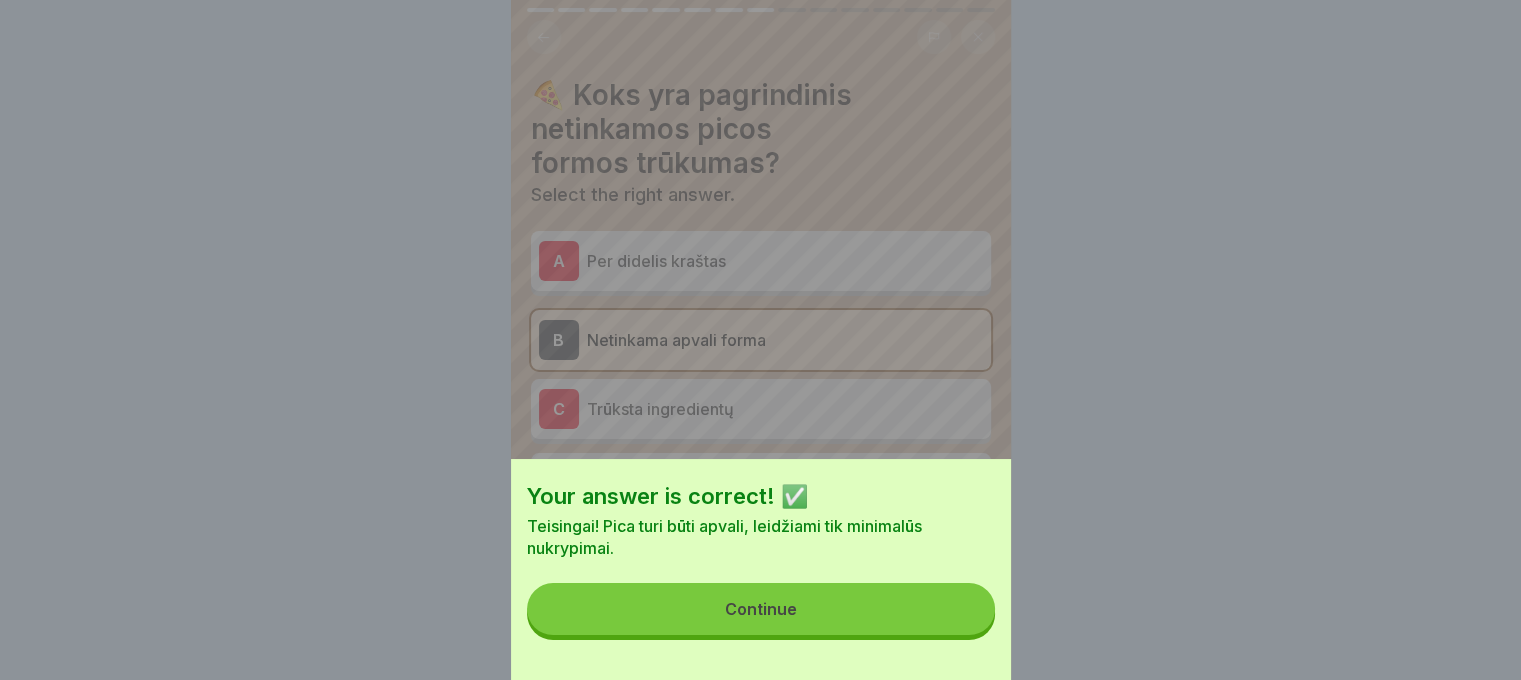 click on "Continue" at bounding box center (761, 609) 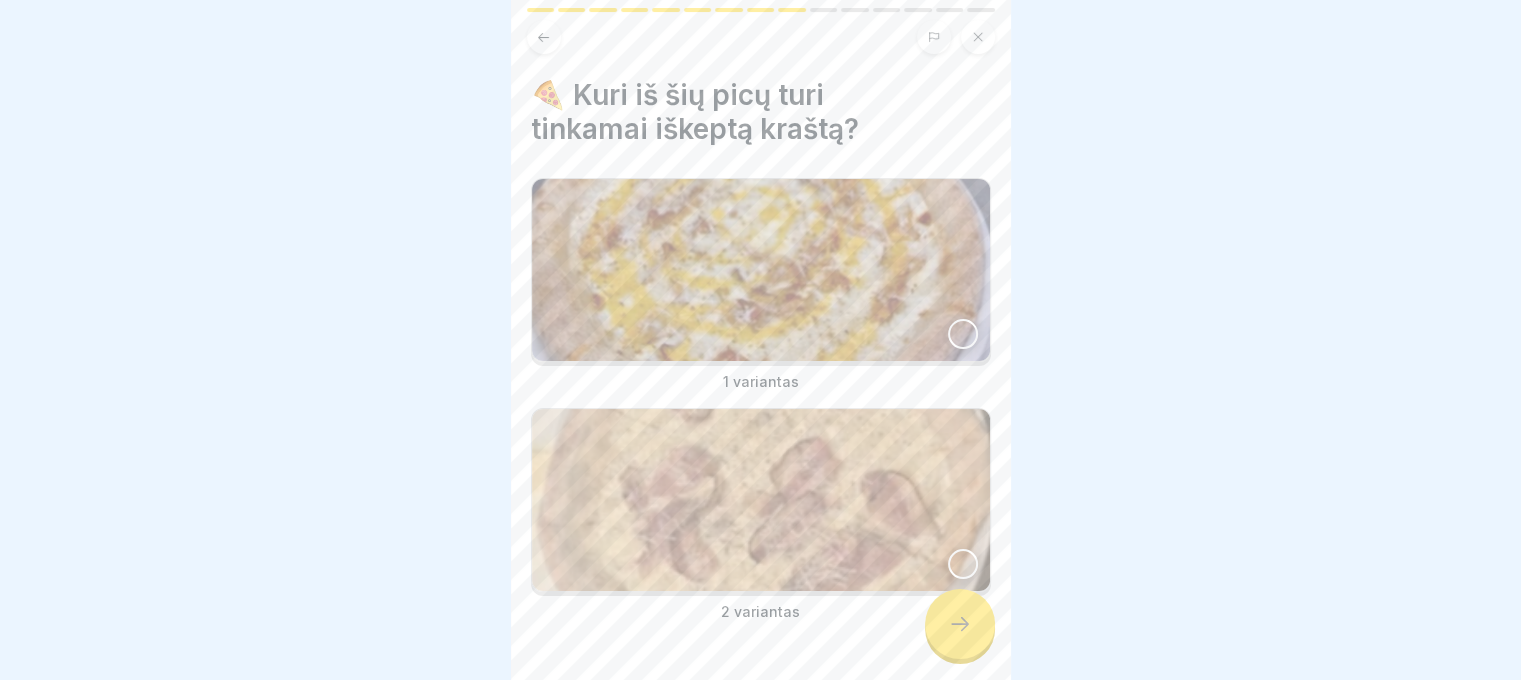 click 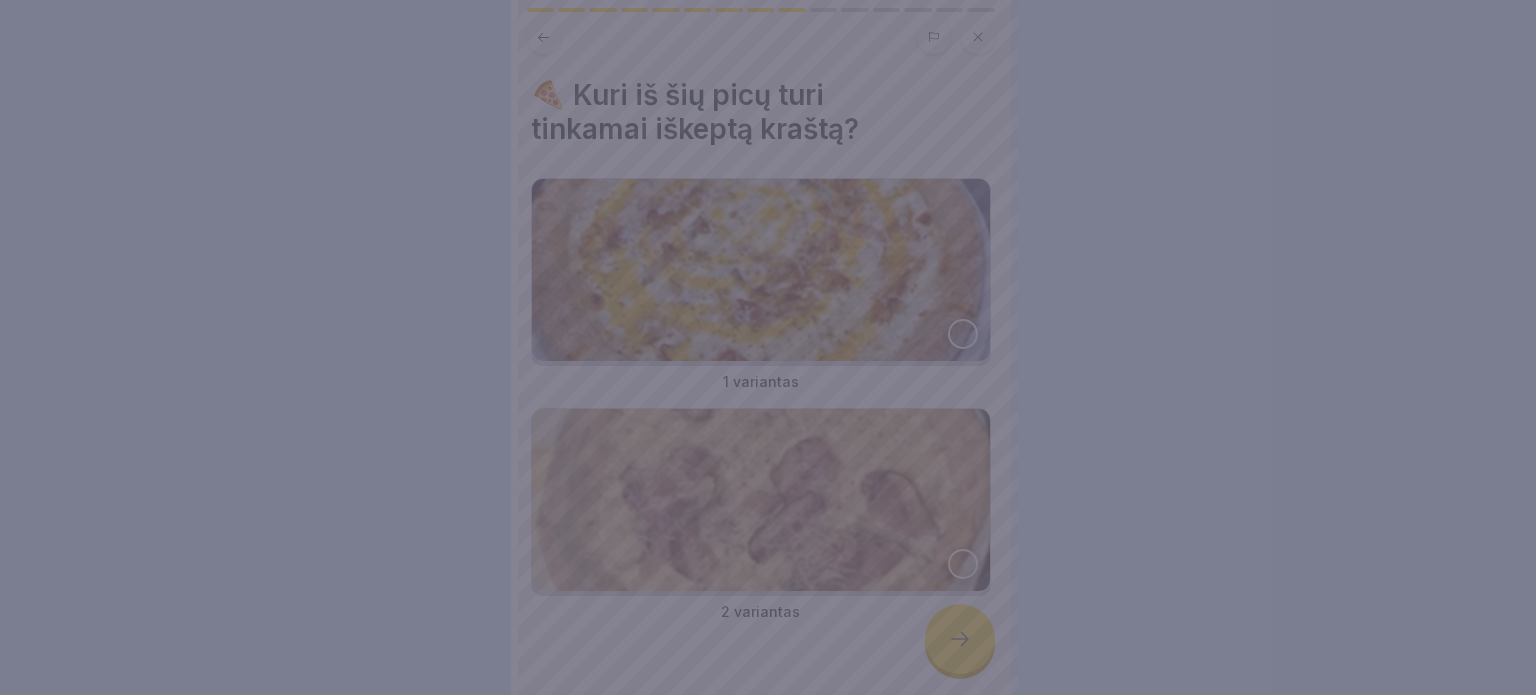click at bounding box center (768, 347) 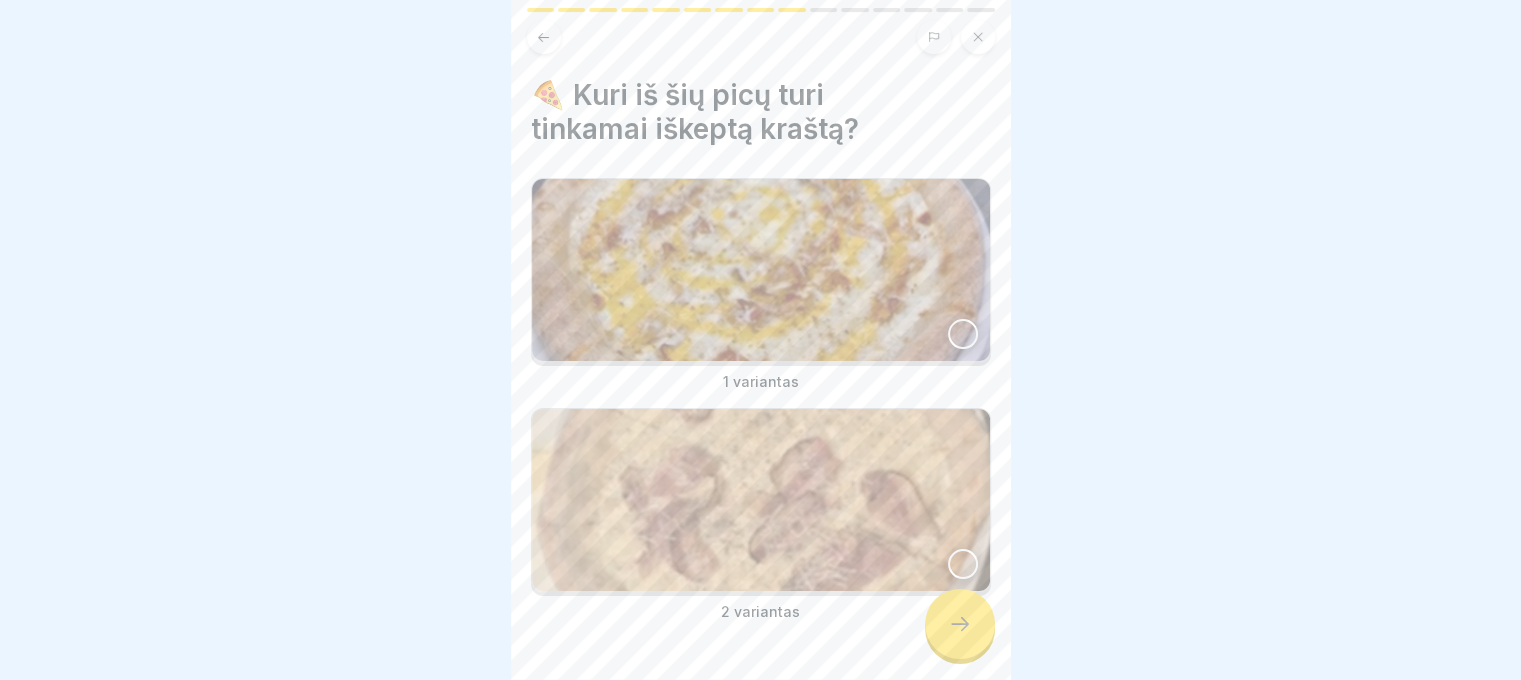 click on "🍕 Kuri iš šių picų turi tinkamai iškeptą kraštą? 1 variantas 2 variantas" at bounding box center (761, 340) 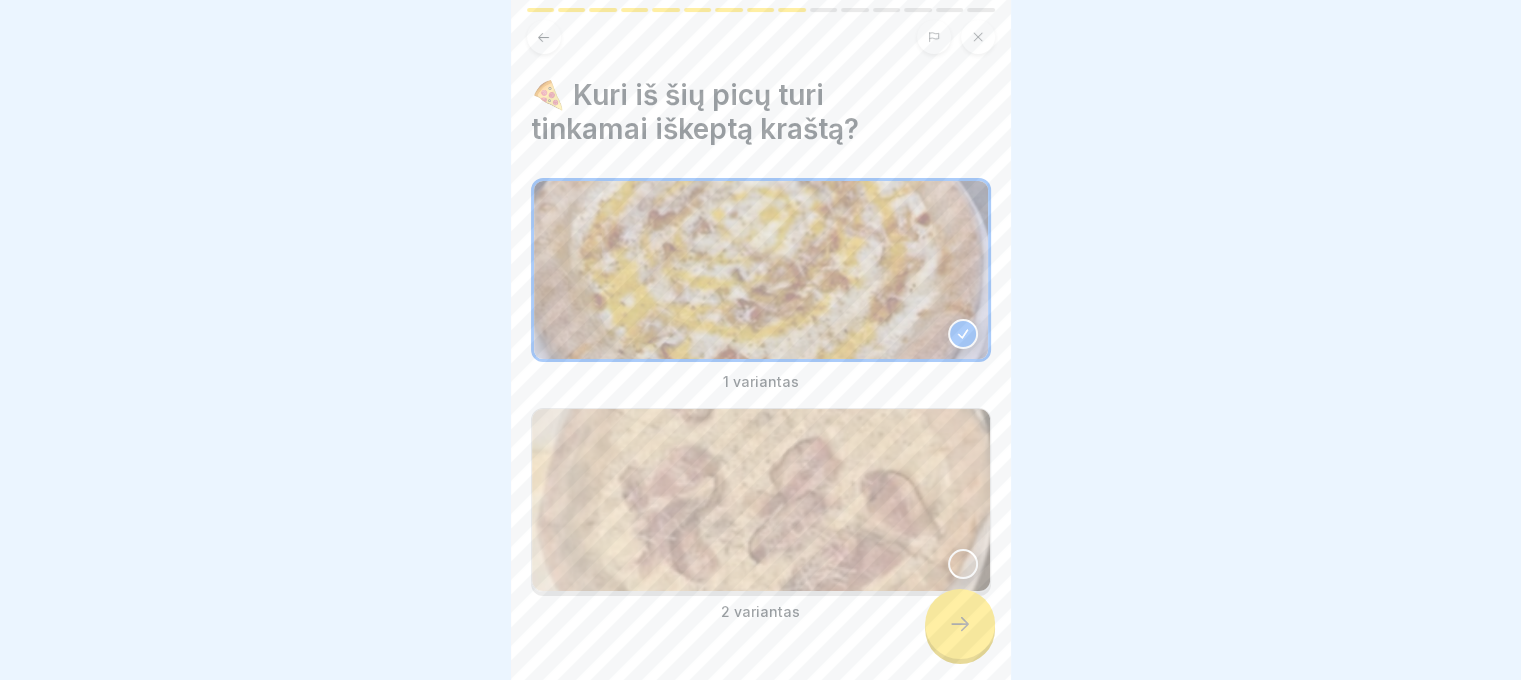 click at bounding box center [960, 624] 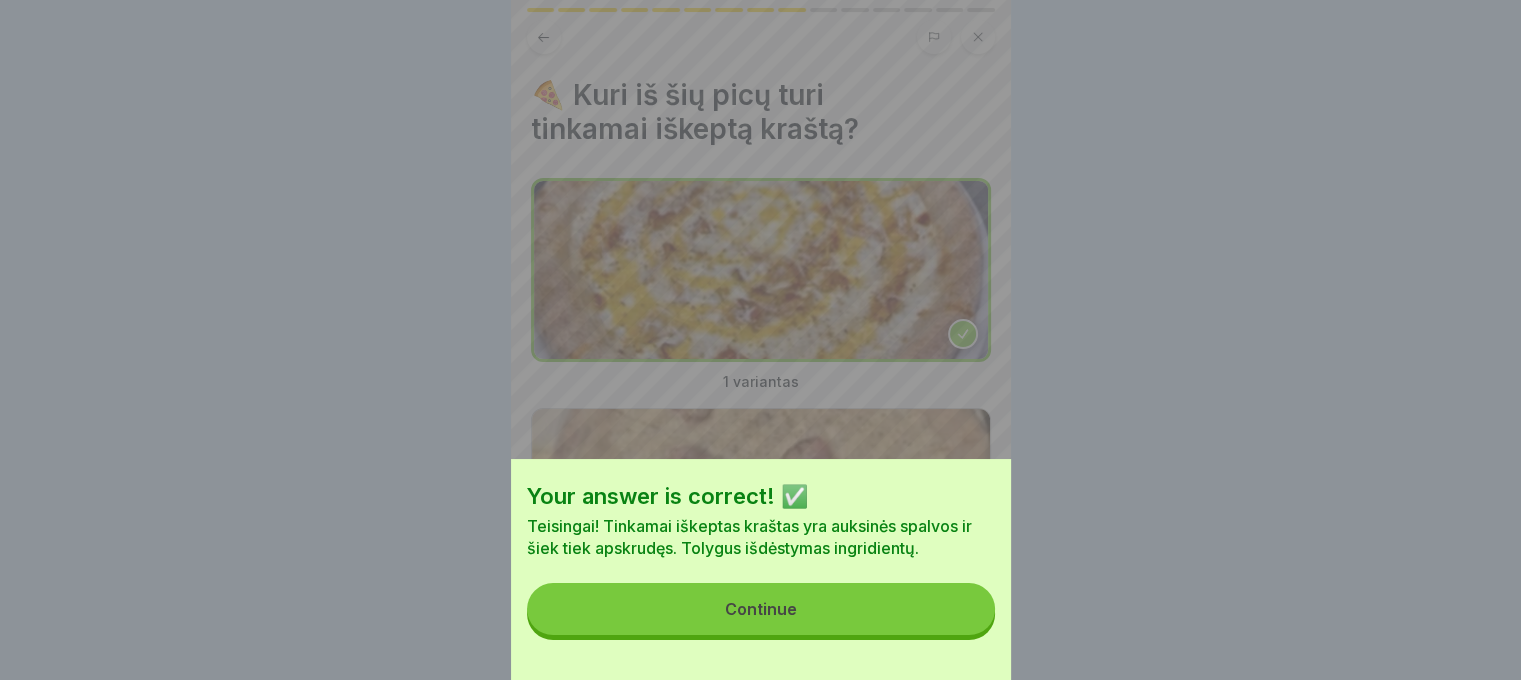 click on "Continue" at bounding box center [761, 609] 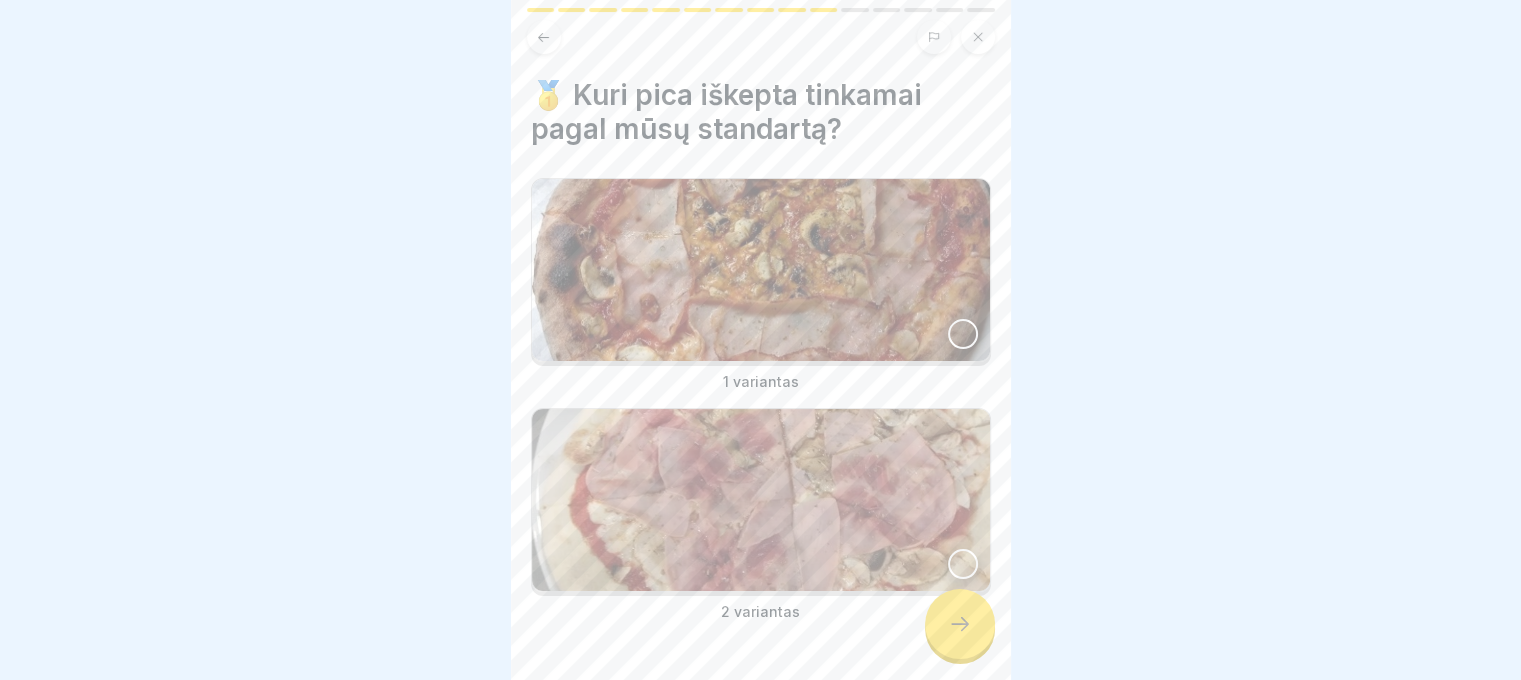 click at bounding box center [761, 270] 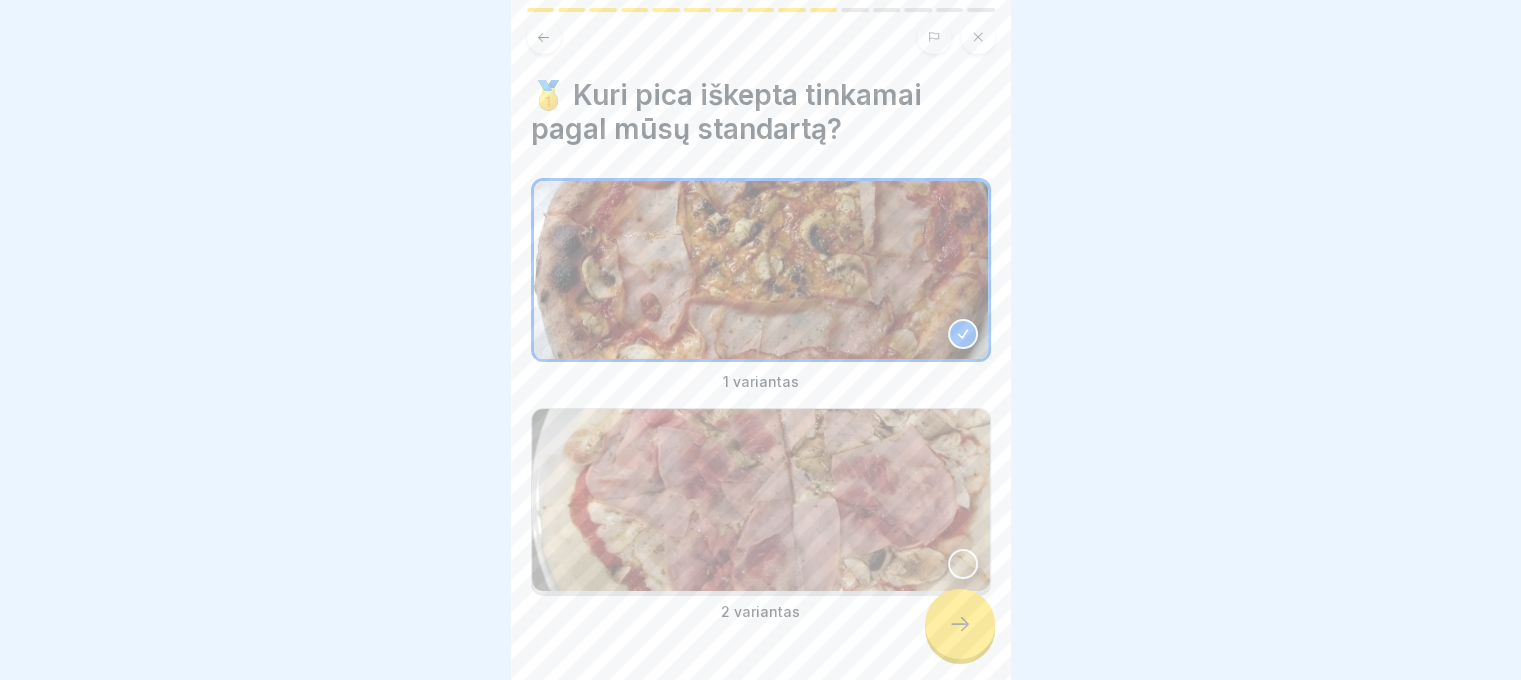 click at bounding box center [761, 500] 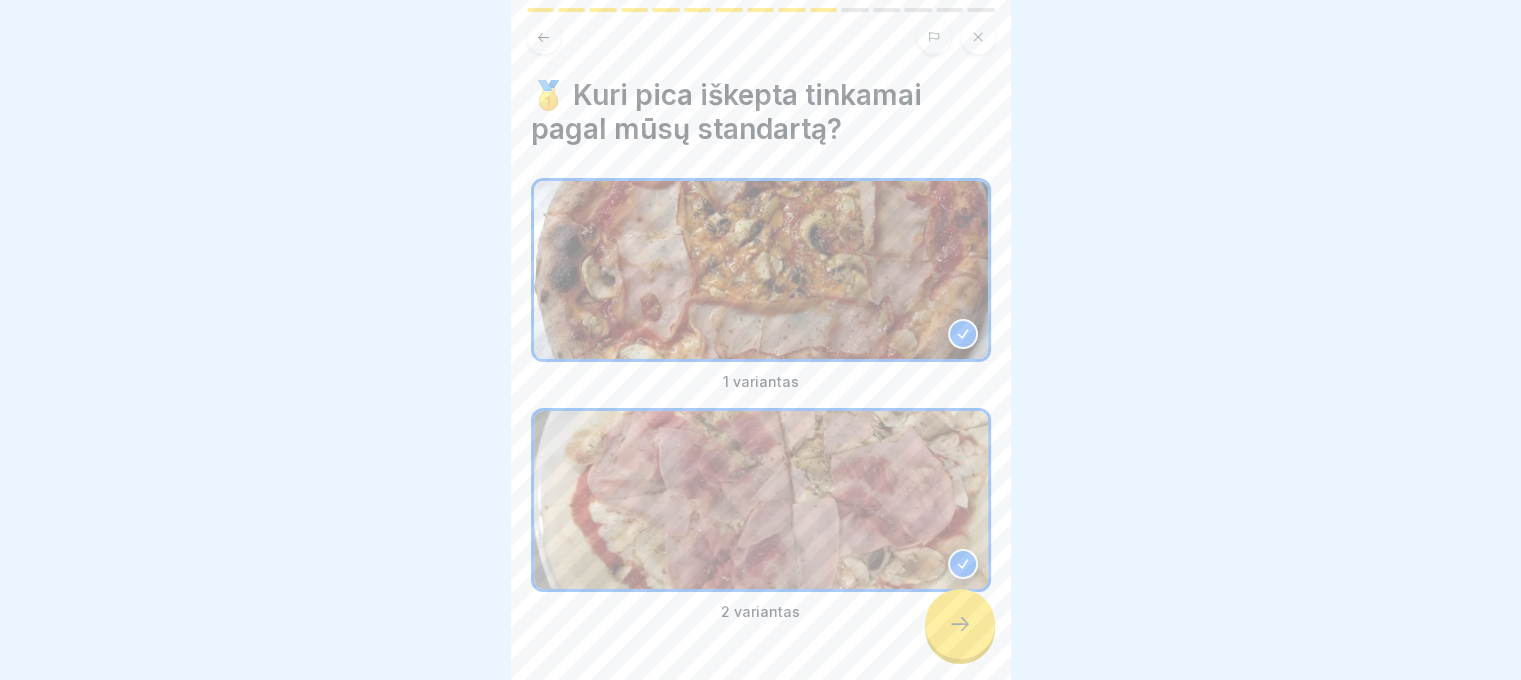 click at bounding box center [960, 624] 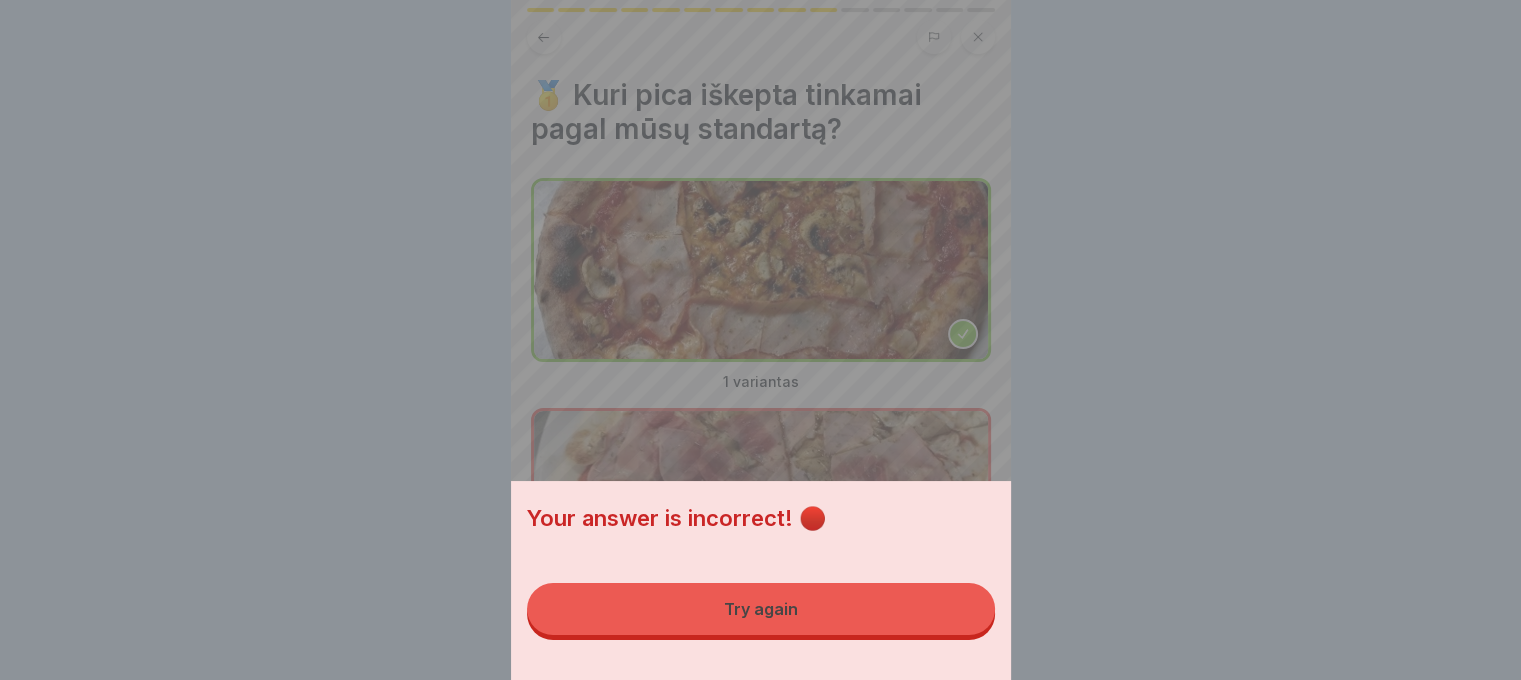 click on "Try again" at bounding box center (761, 609) 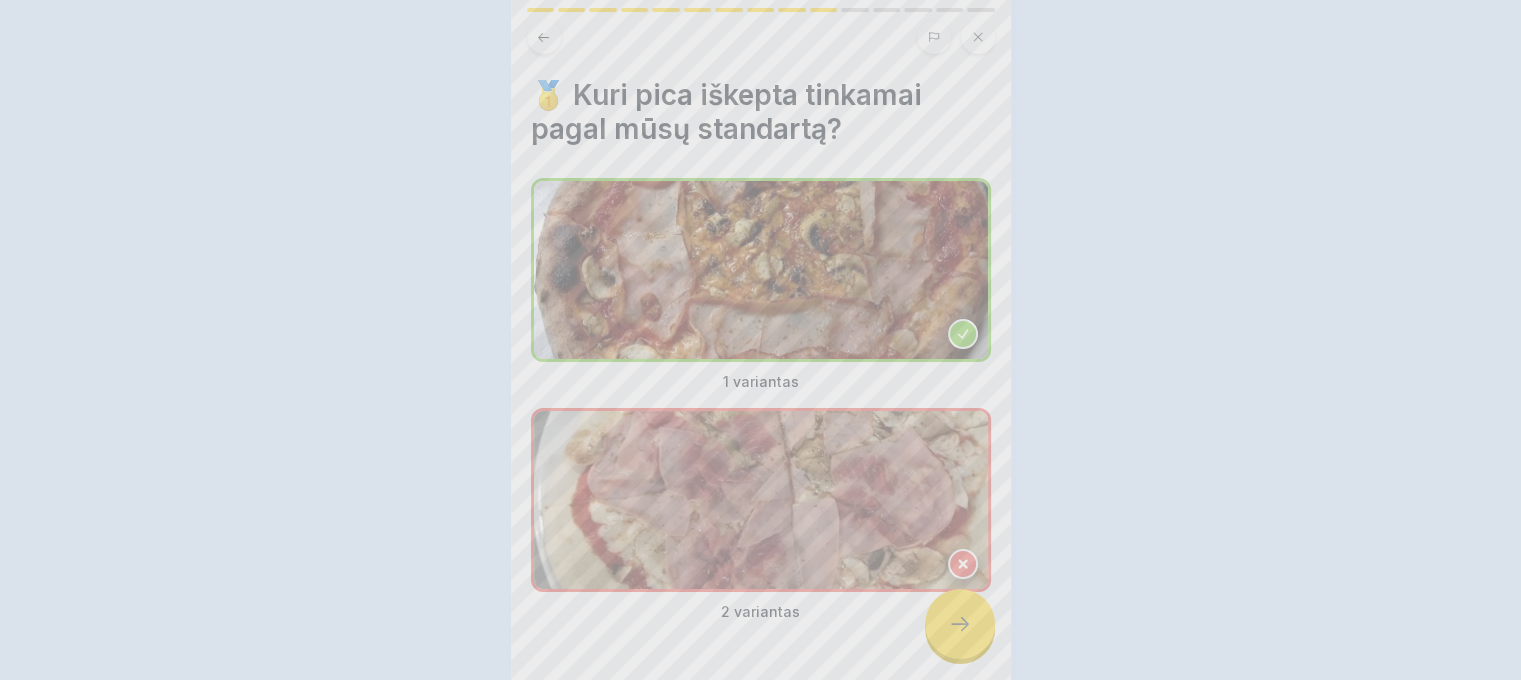 click at bounding box center [960, 624] 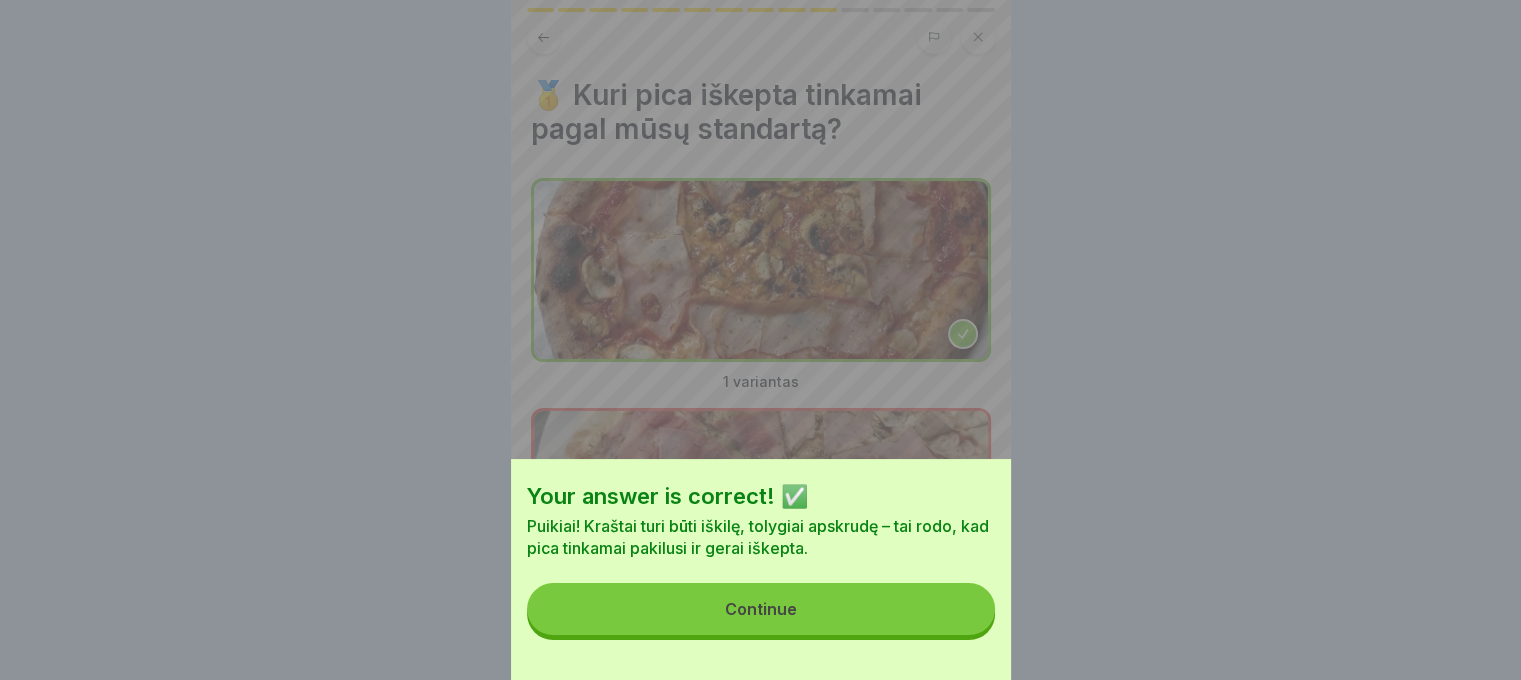 click on "Continue" at bounding box center [761, 609] 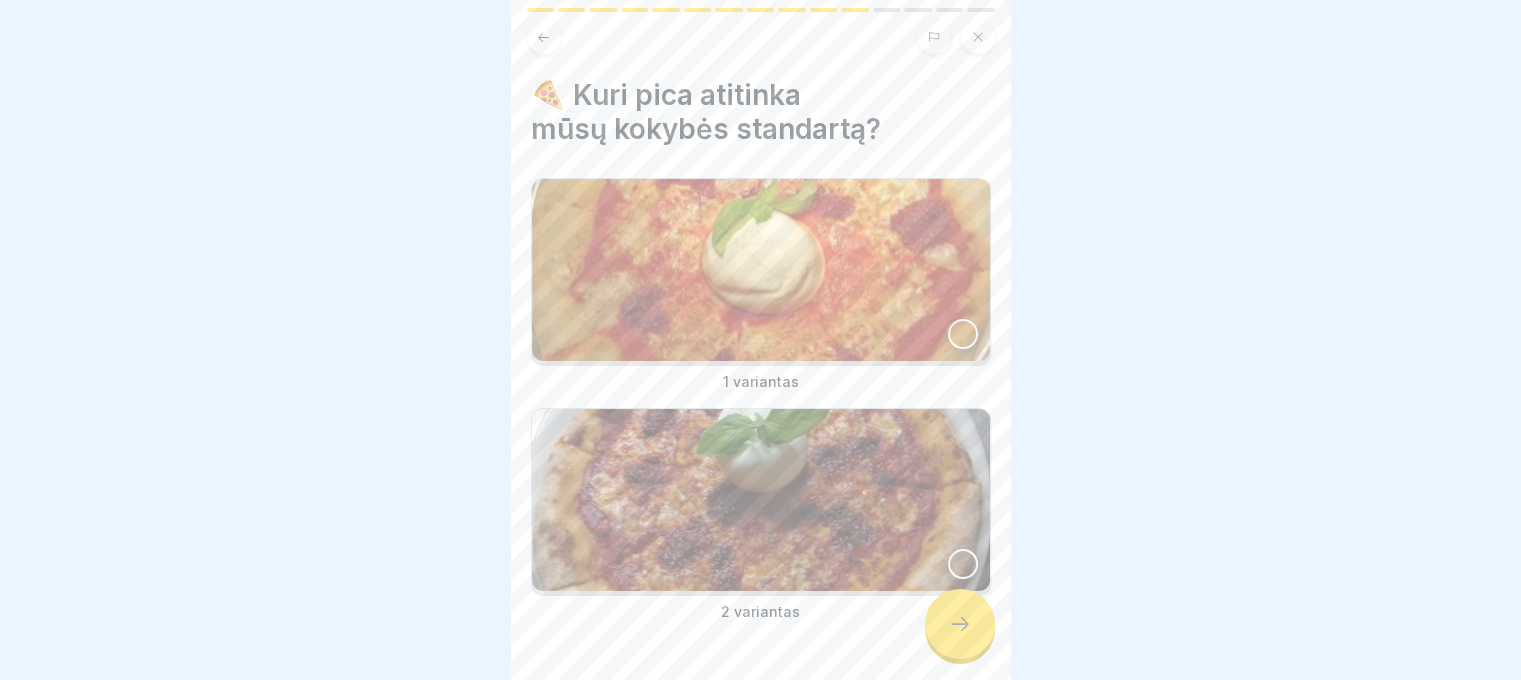click at bounding box center (960, 624) 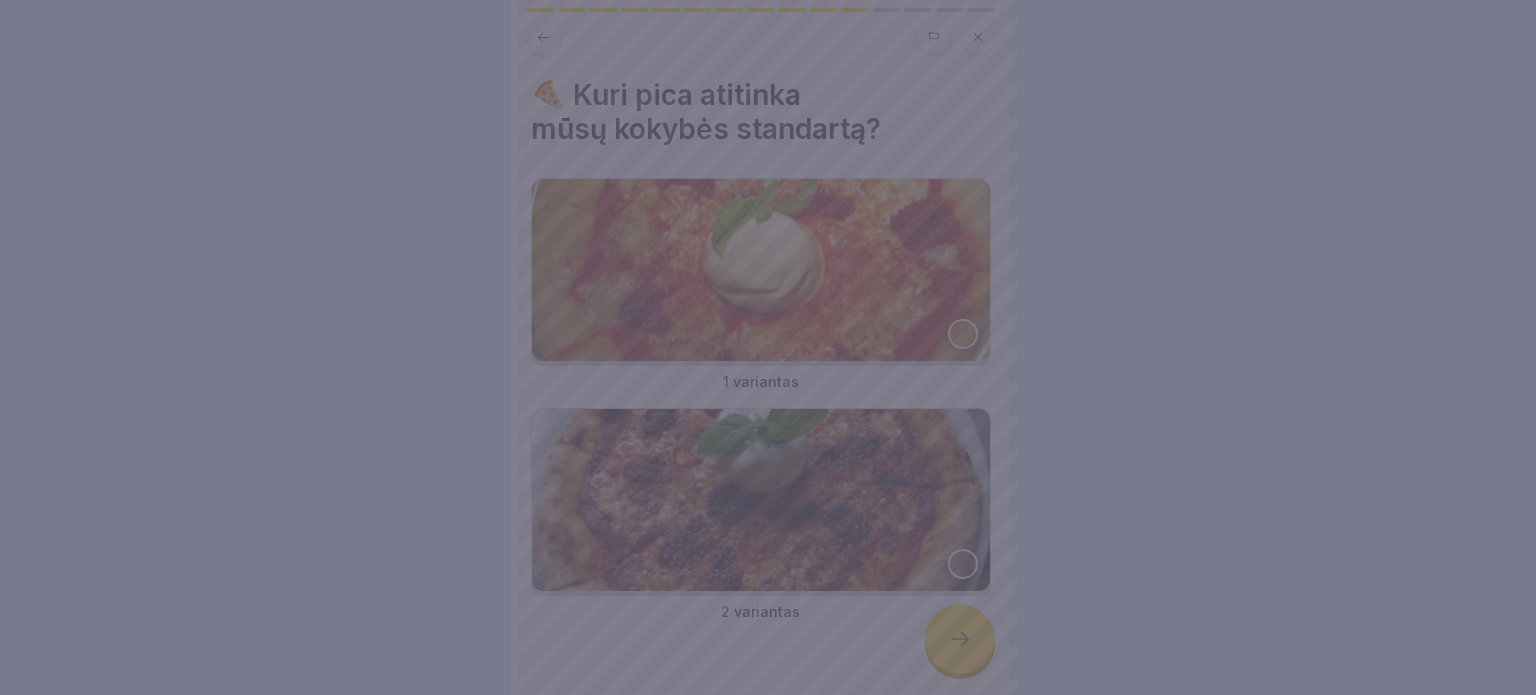 click at bounding box center [768, 347] 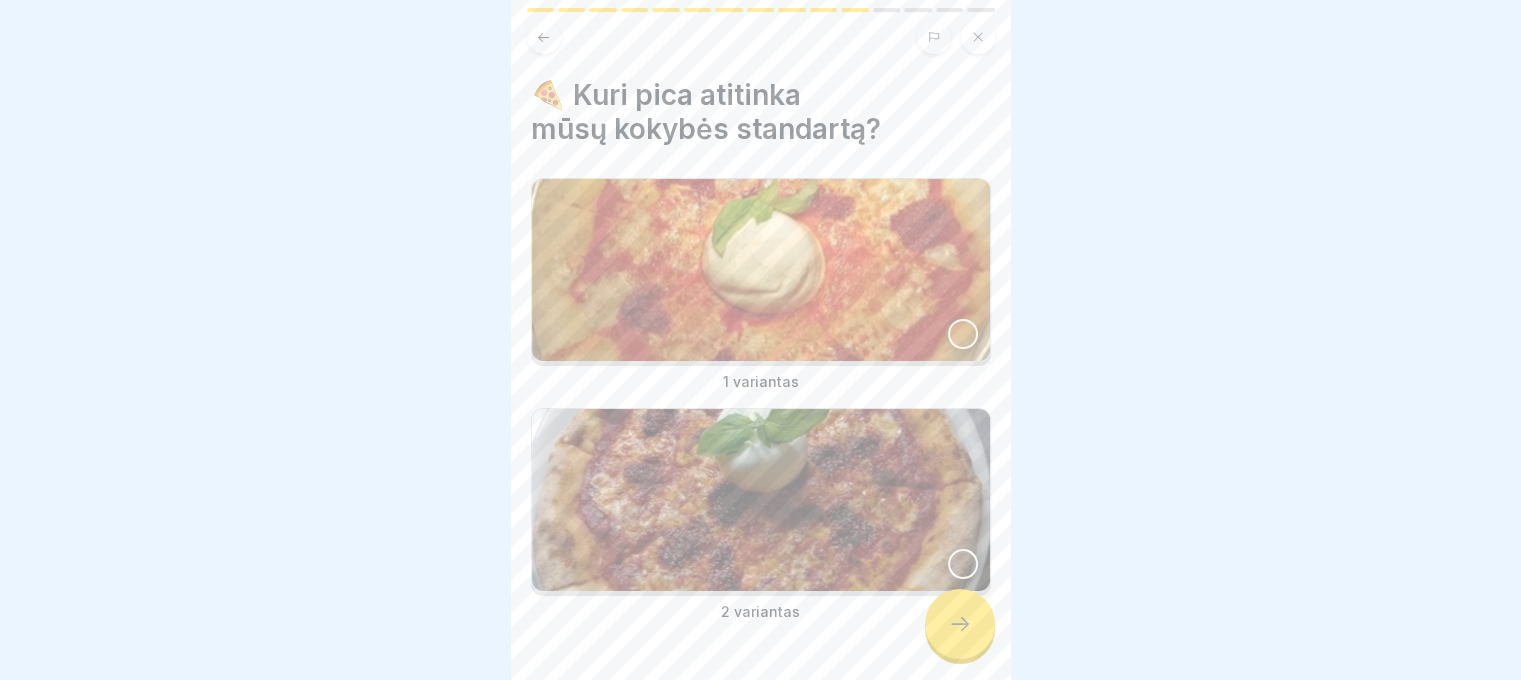 click at bounding box center [761, 500] 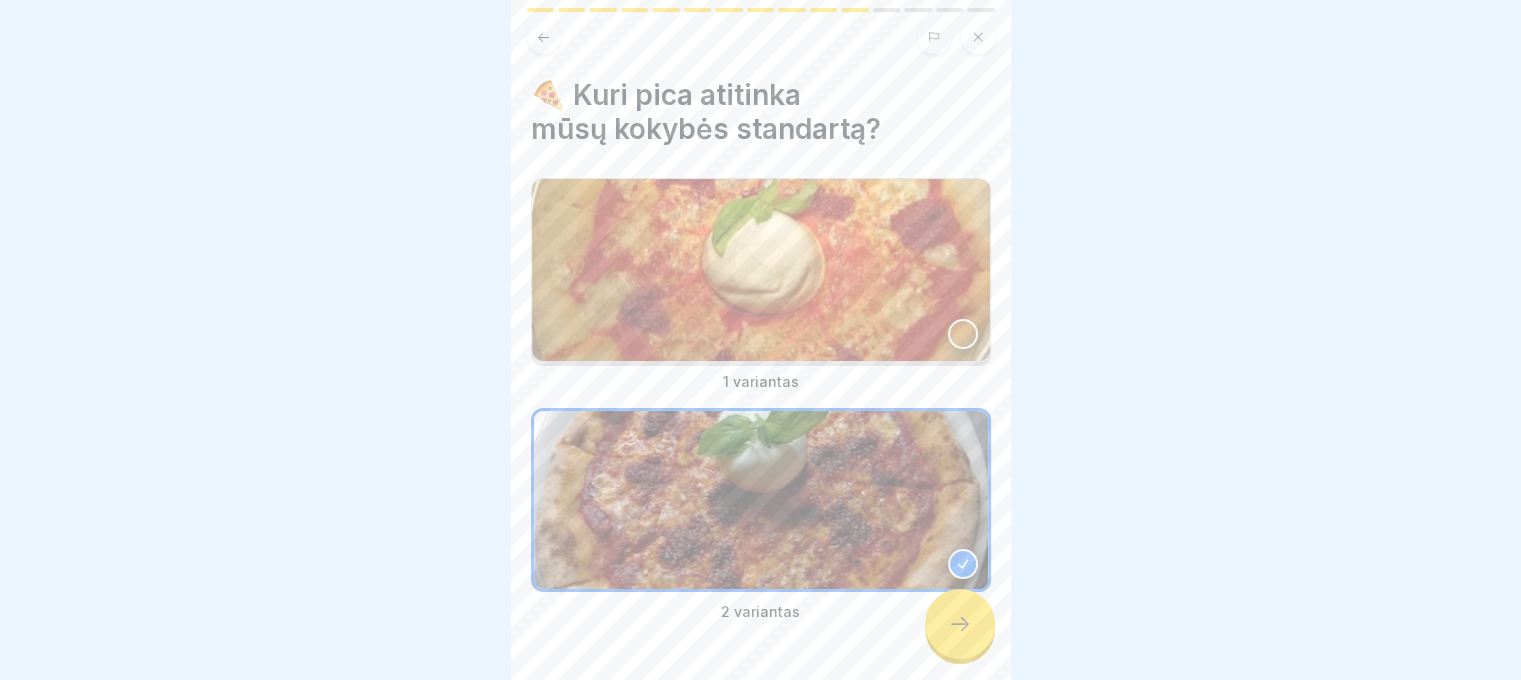 click on "2 variantas" at bounding box center (761, 612) 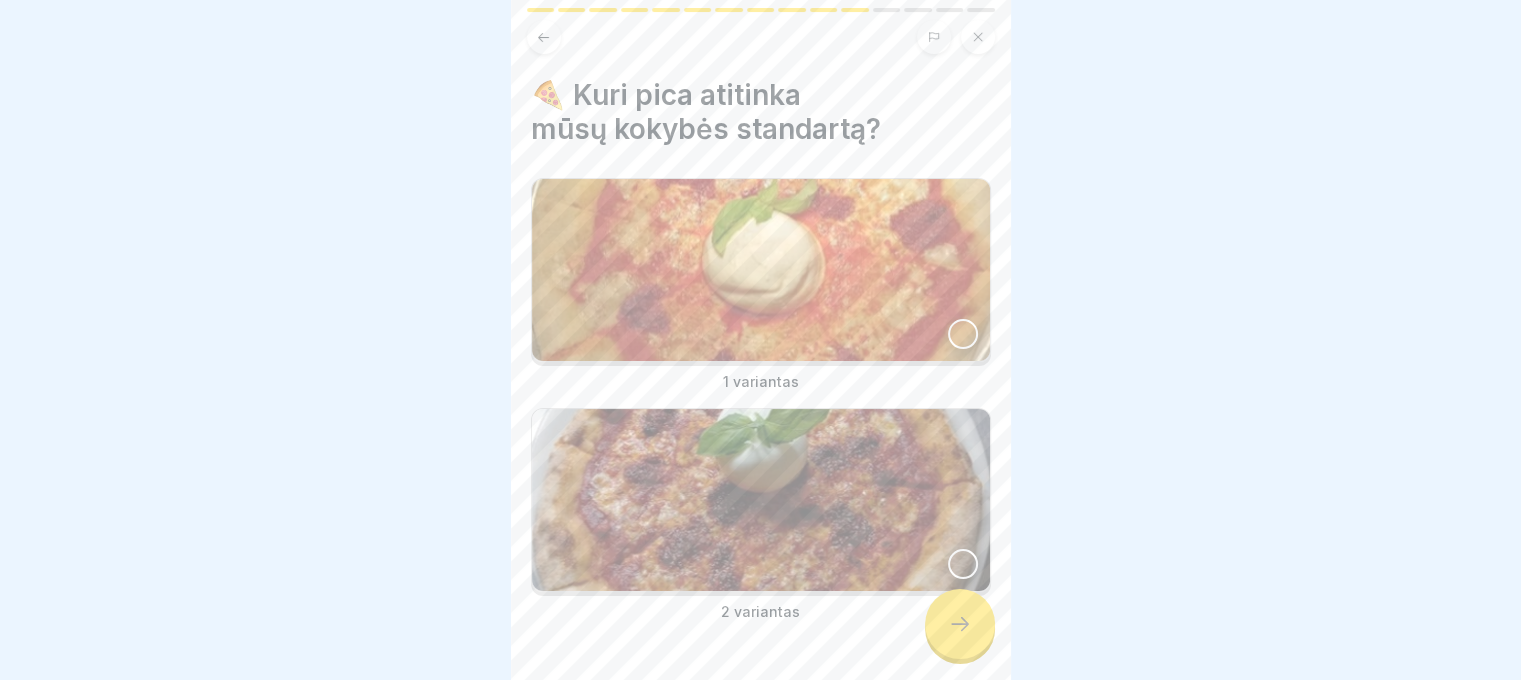 click 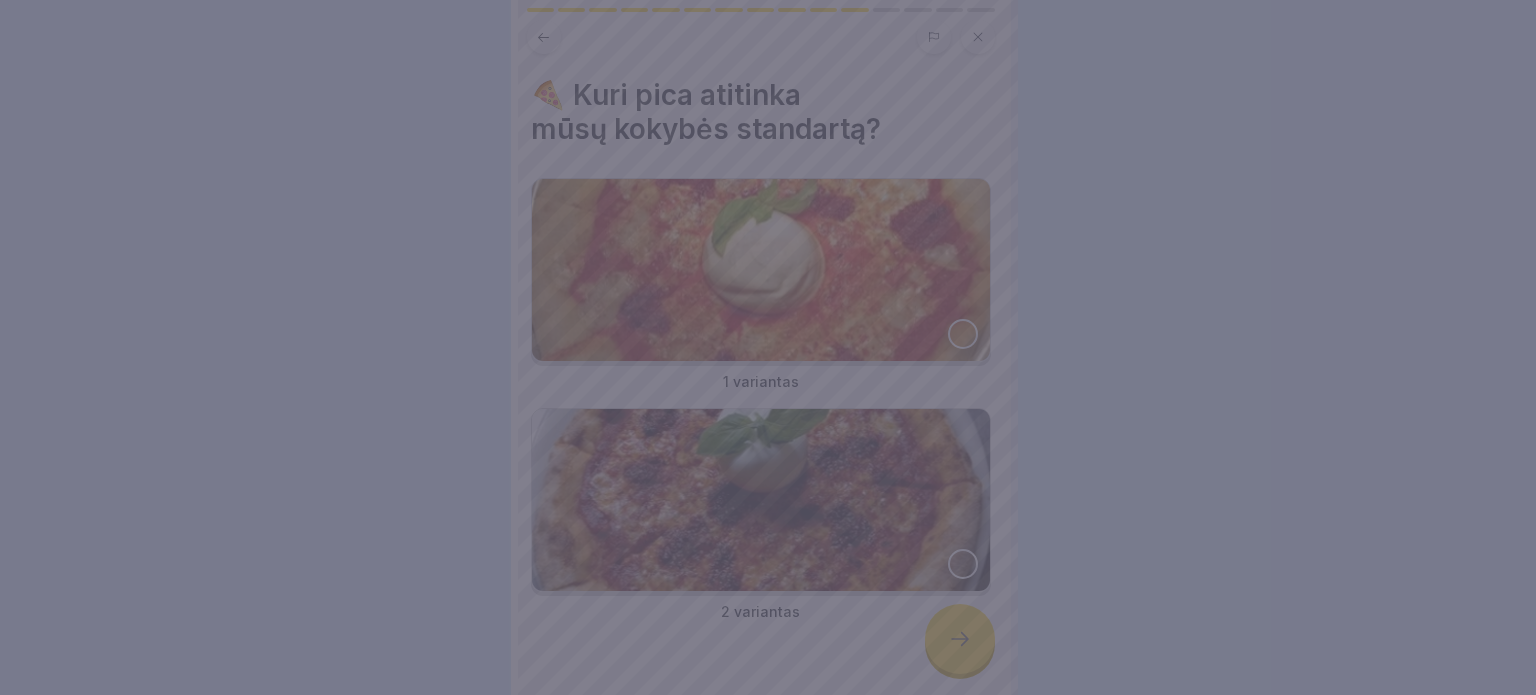 click at bounding box center (768, 347) 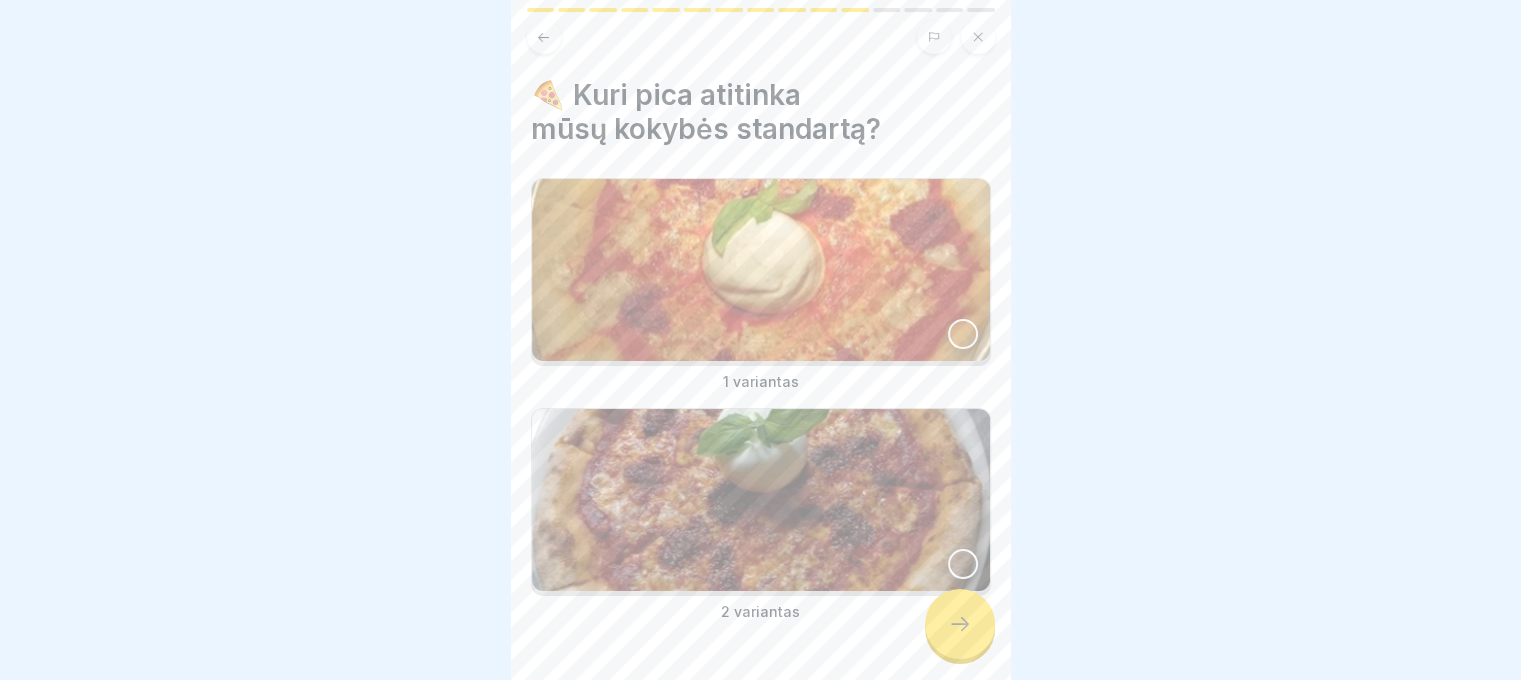 click at bounding box center (761, 500) 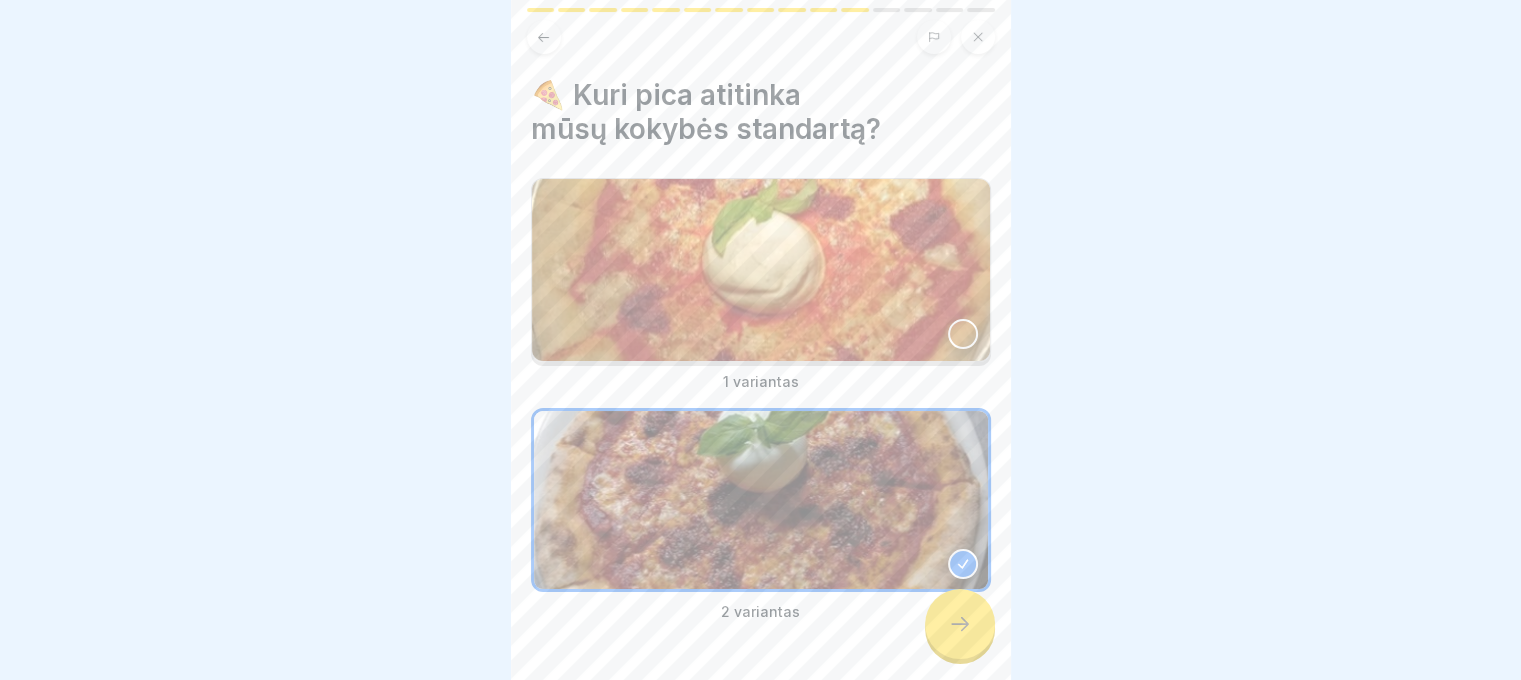 click at bounding box center [960, 624] 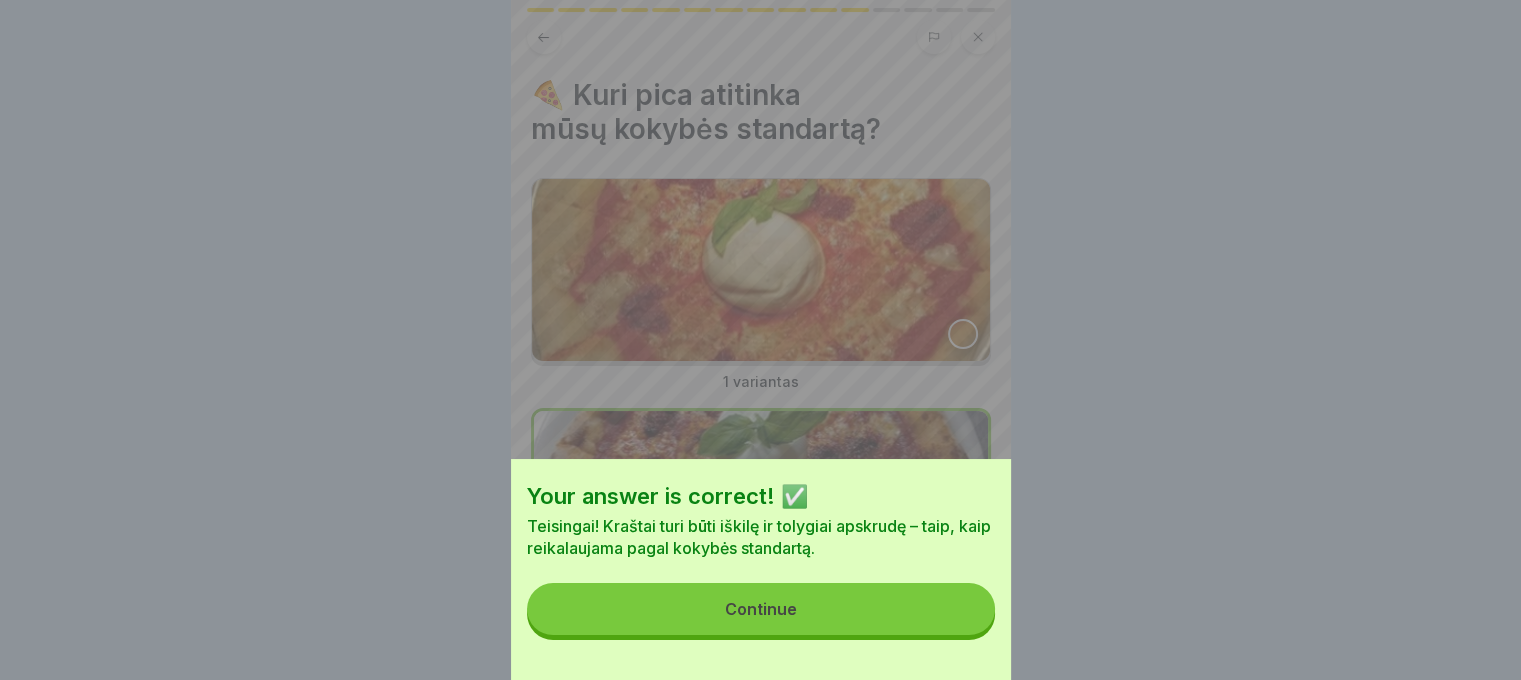click on "Your answer is correct! ✅ Teisingai! Kraštai turi būti iškilę ir tolygiai apskrudę – taip, kaip reikalaujama pagal kokybės standartą." at bounding box center (761, 520) 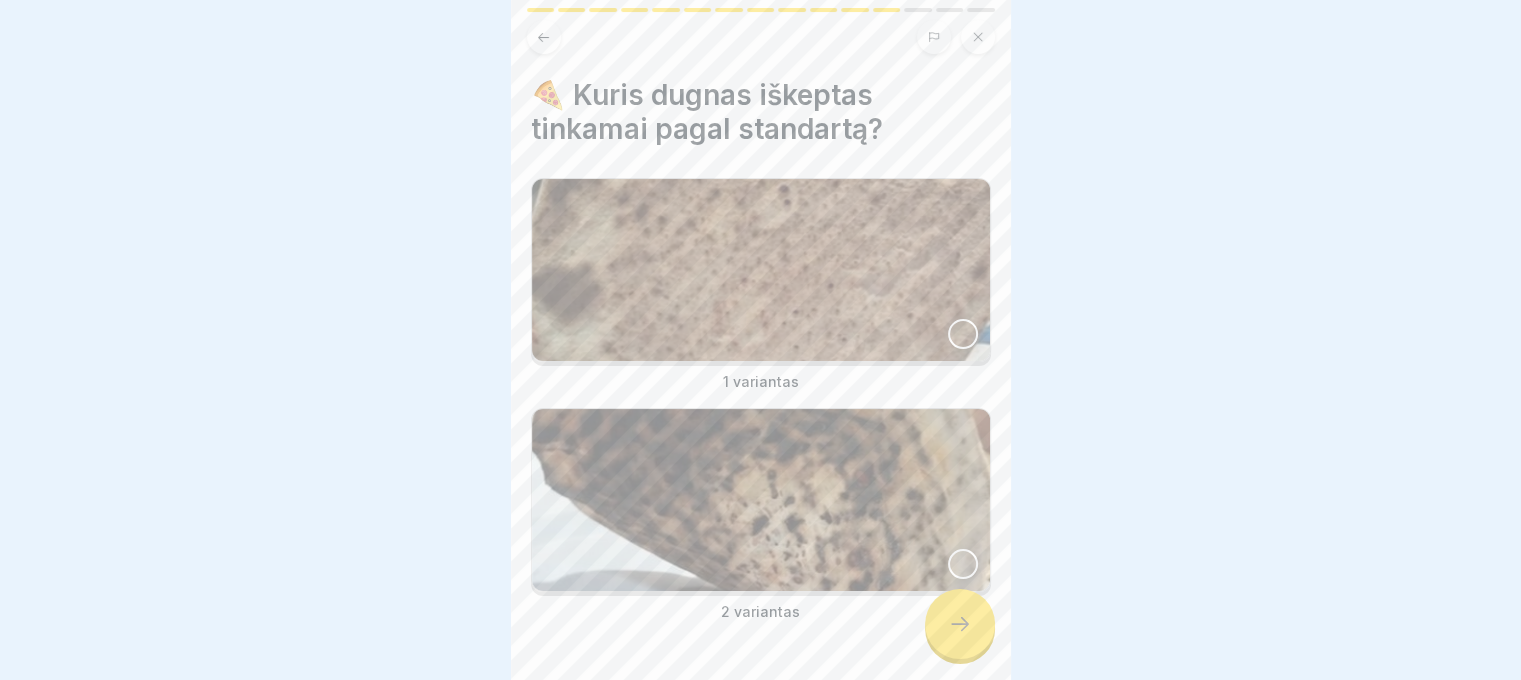 click on "Your answer is correct! ✅ Teisingai! Kraštai turi būti iškilę ir tolygiai apskrudę – taip, kaip reikalaujama pagal kokybės standartą.   Continue" at bounding box center [760, 340] 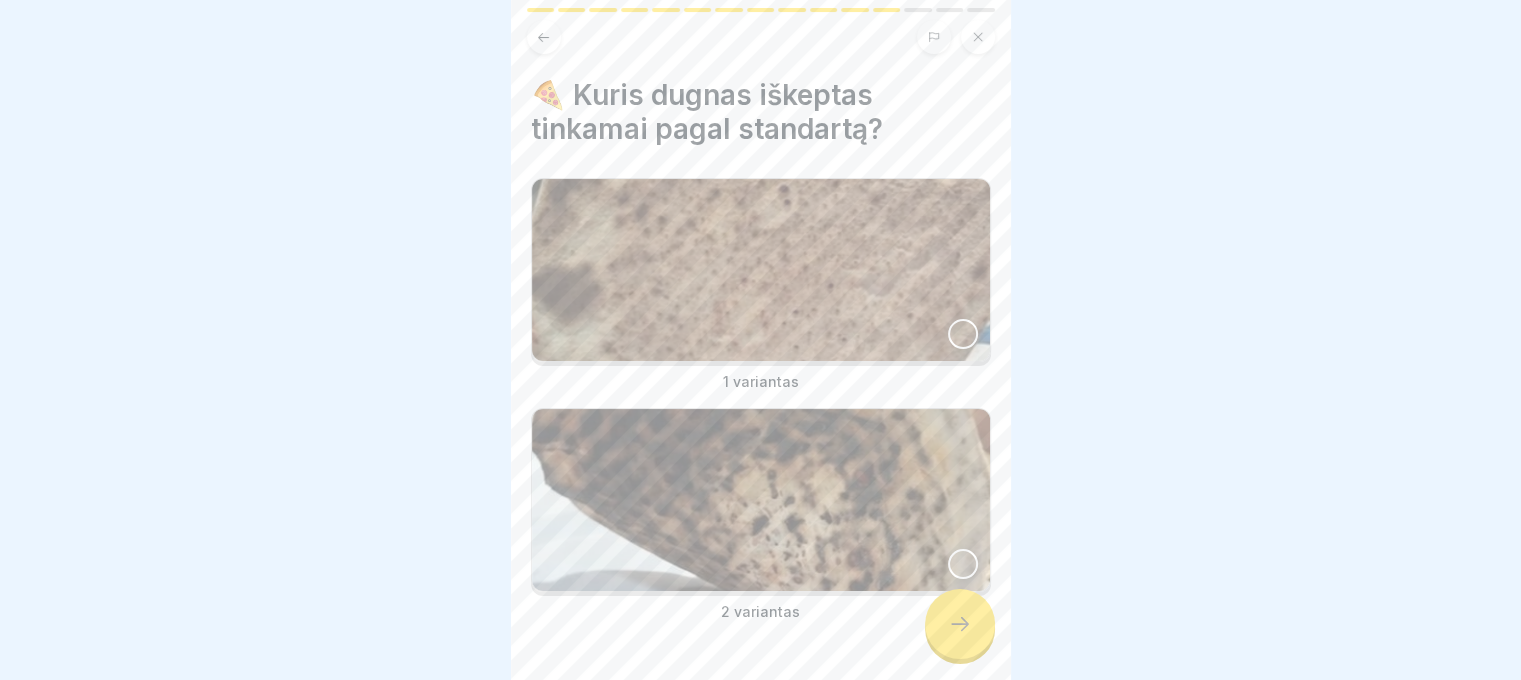 click at bounding box center [761, 270] 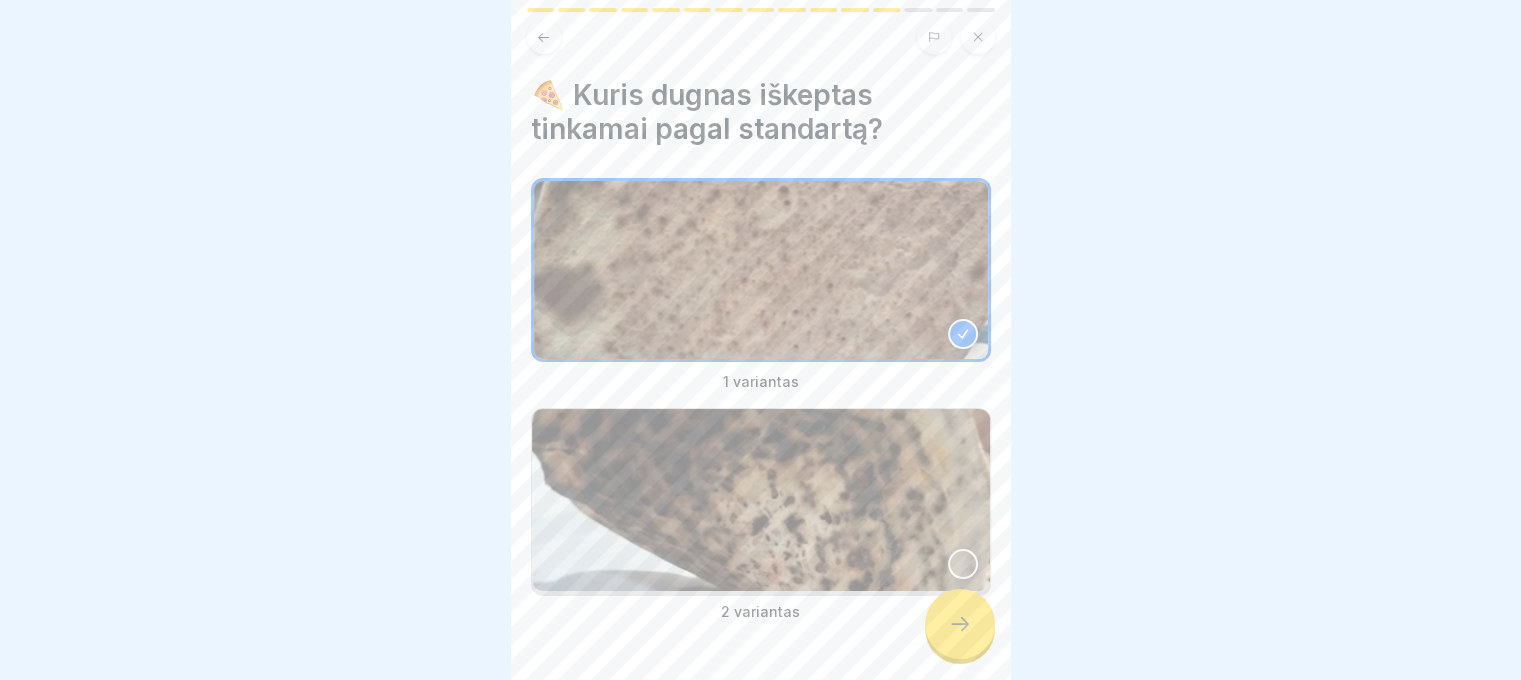 click at bounding box center (960, 624) 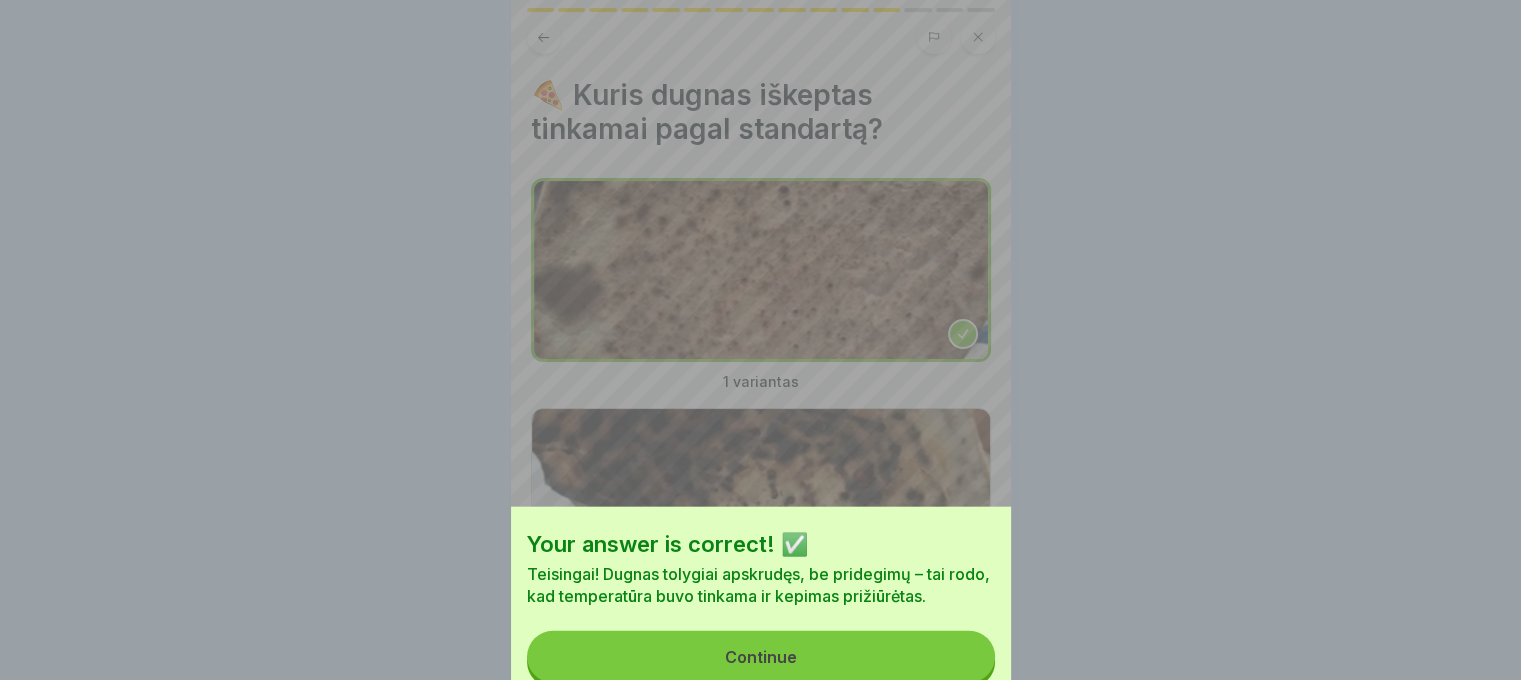 click on "Continue" at bounding box center [761, 657] 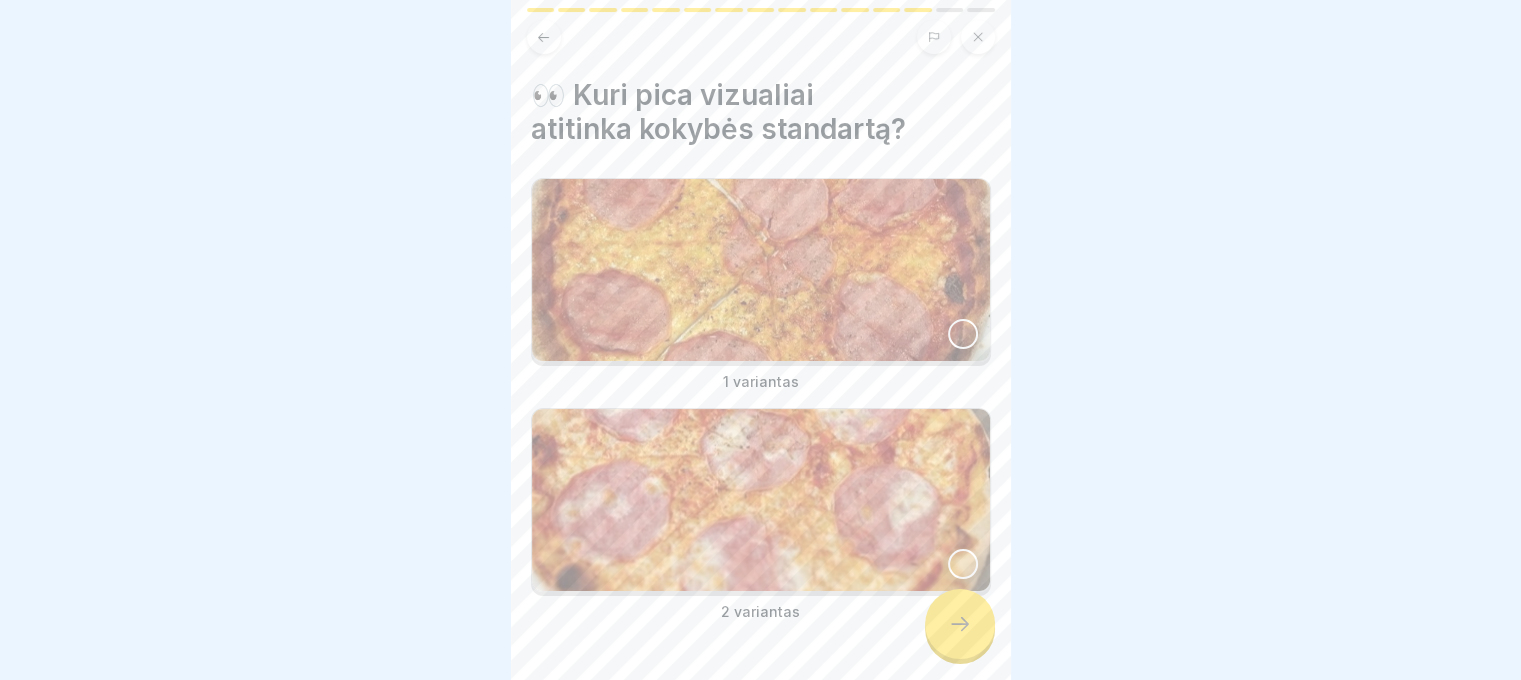 click at bounding box center (960, 624) 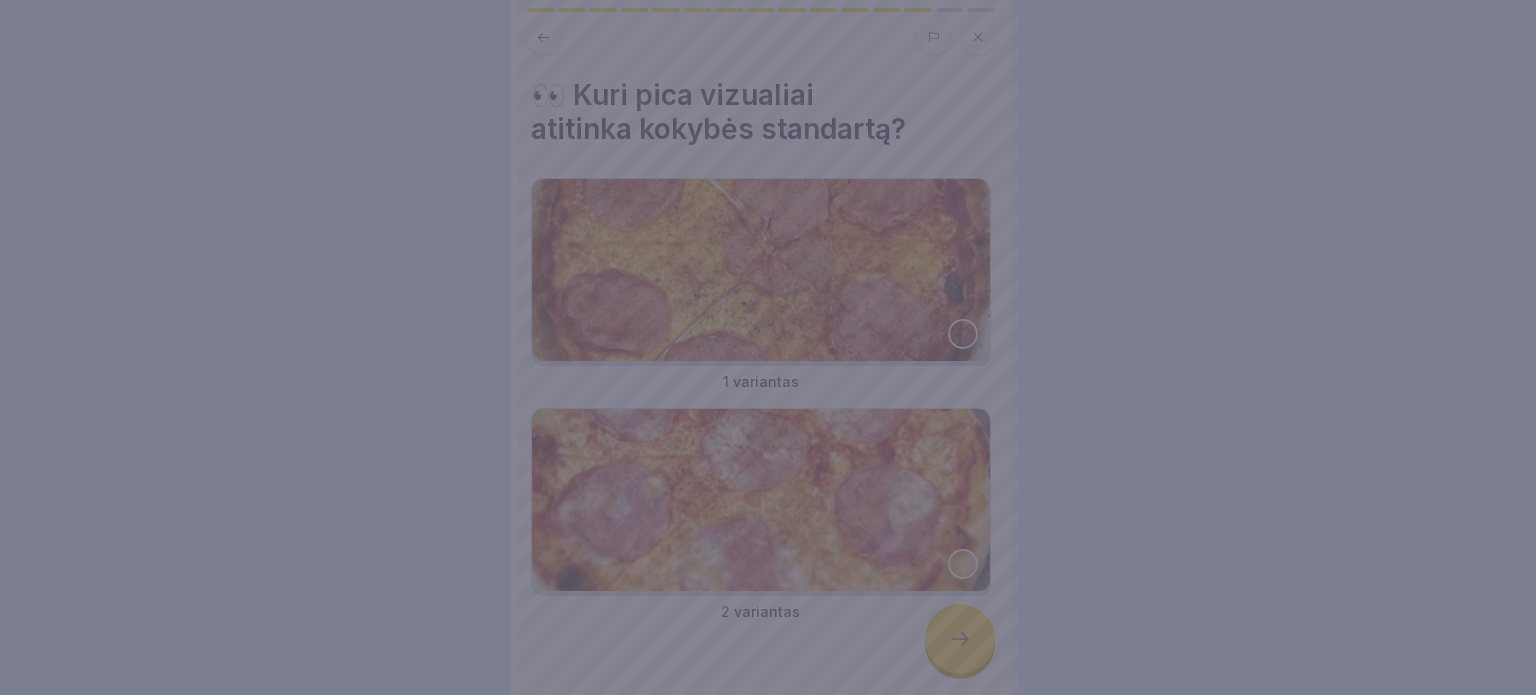 click at bounding box center (768, 347) 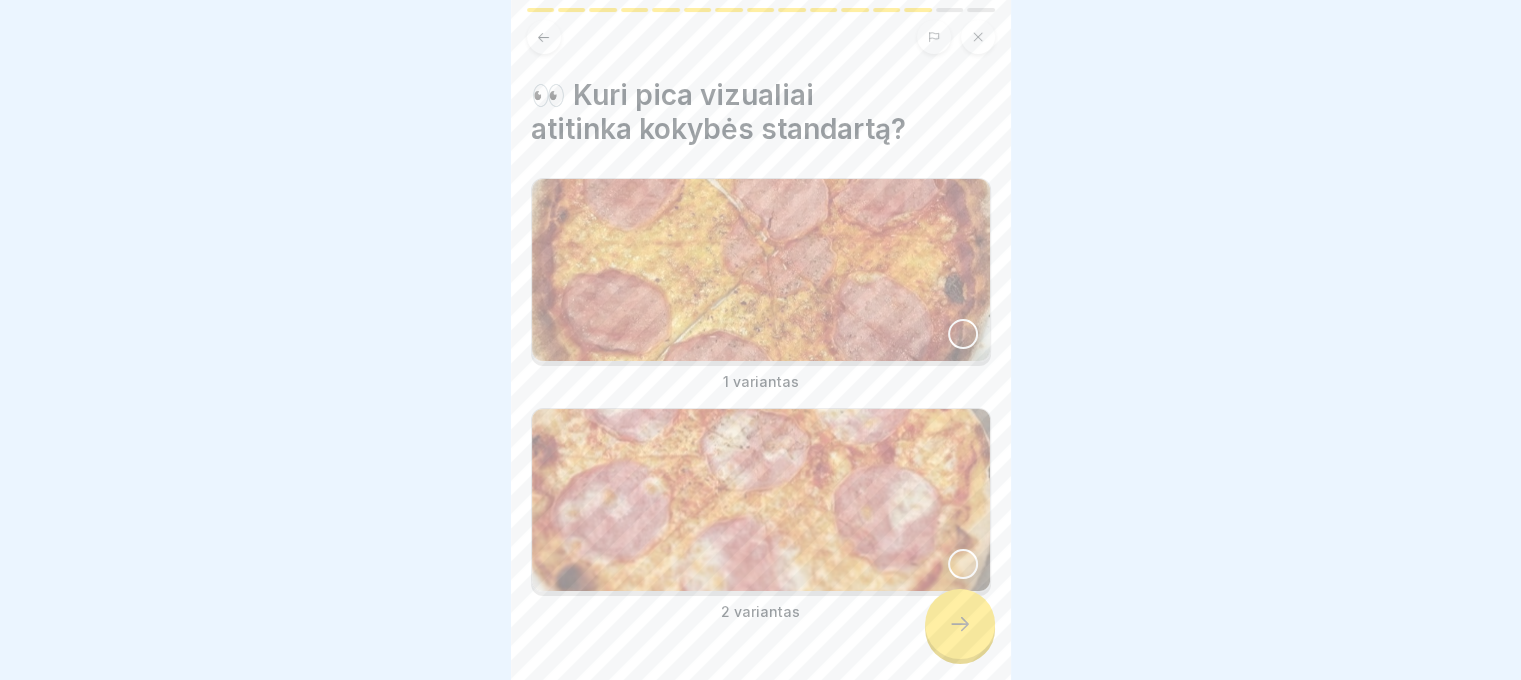 click at bounding box center (761, 270) 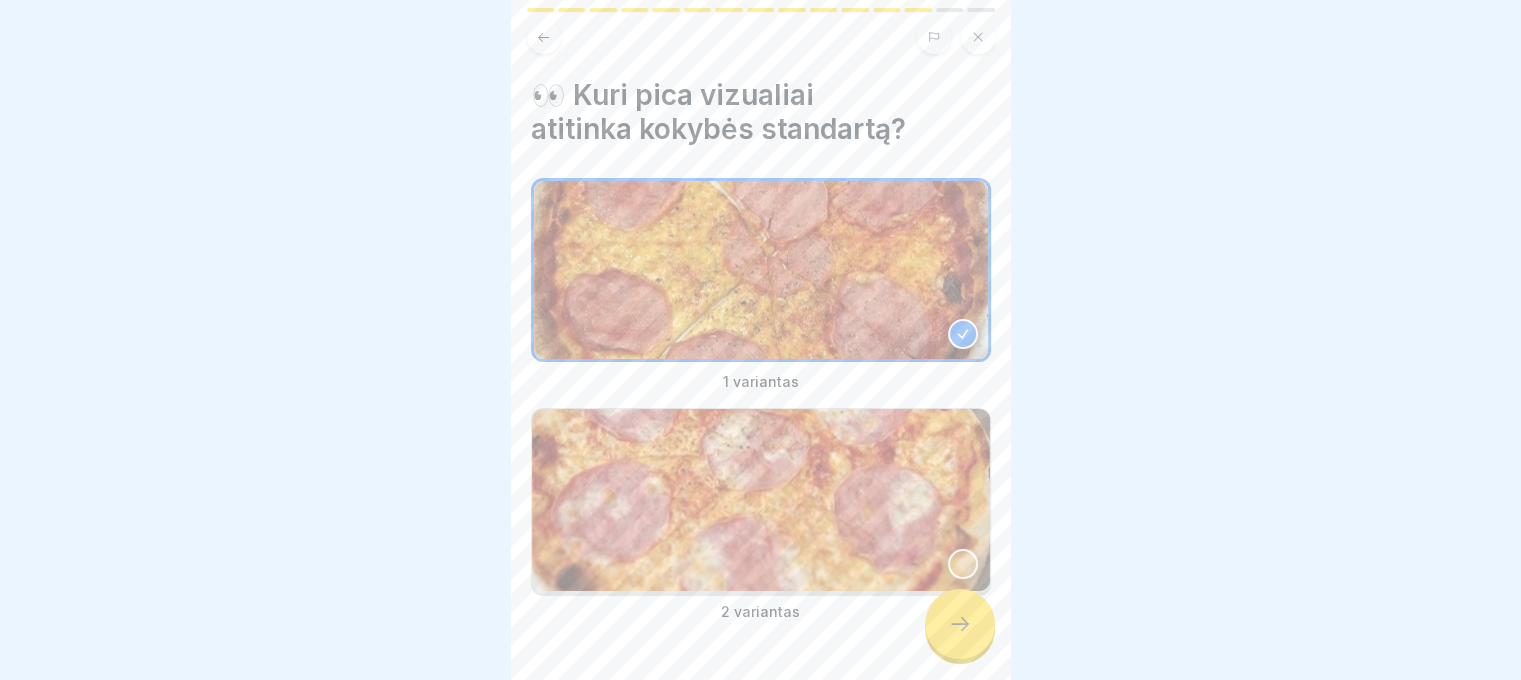 click at bounding box center [761, 500] 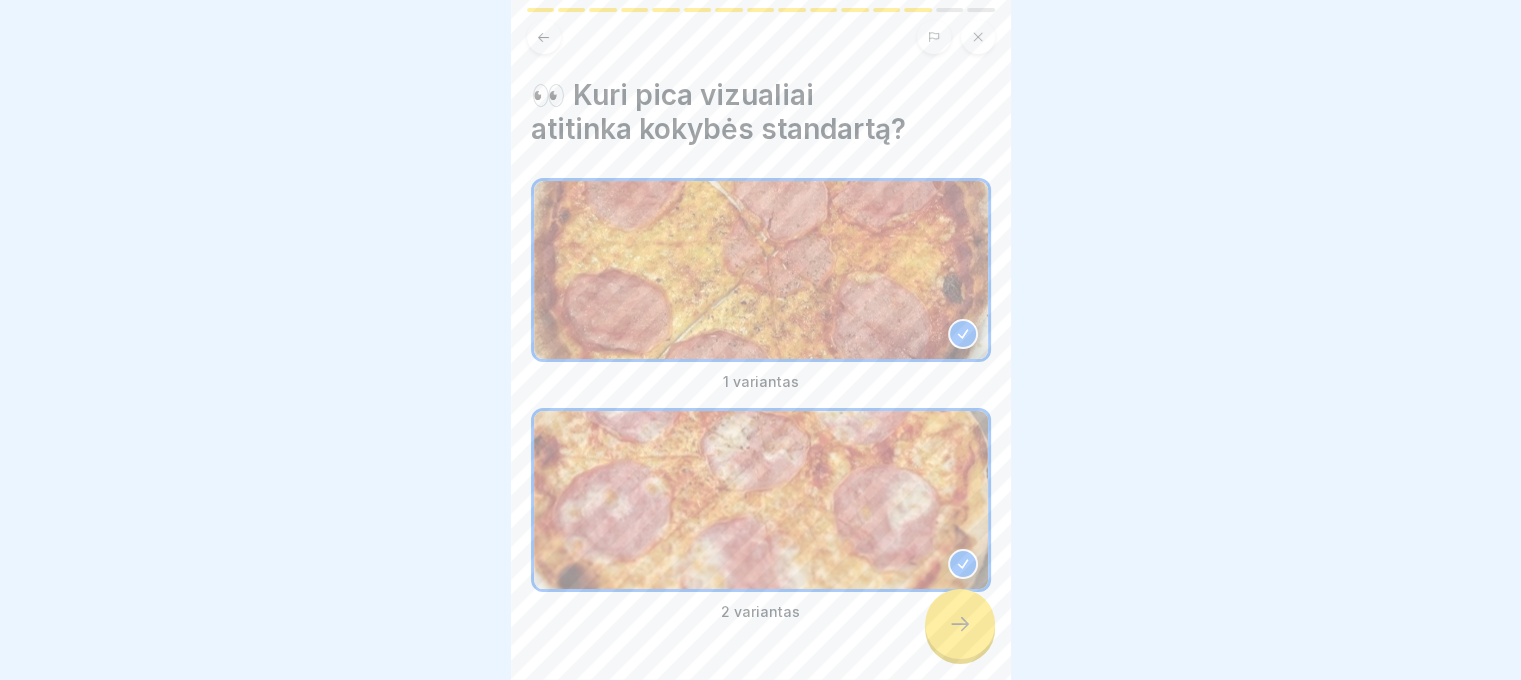 click 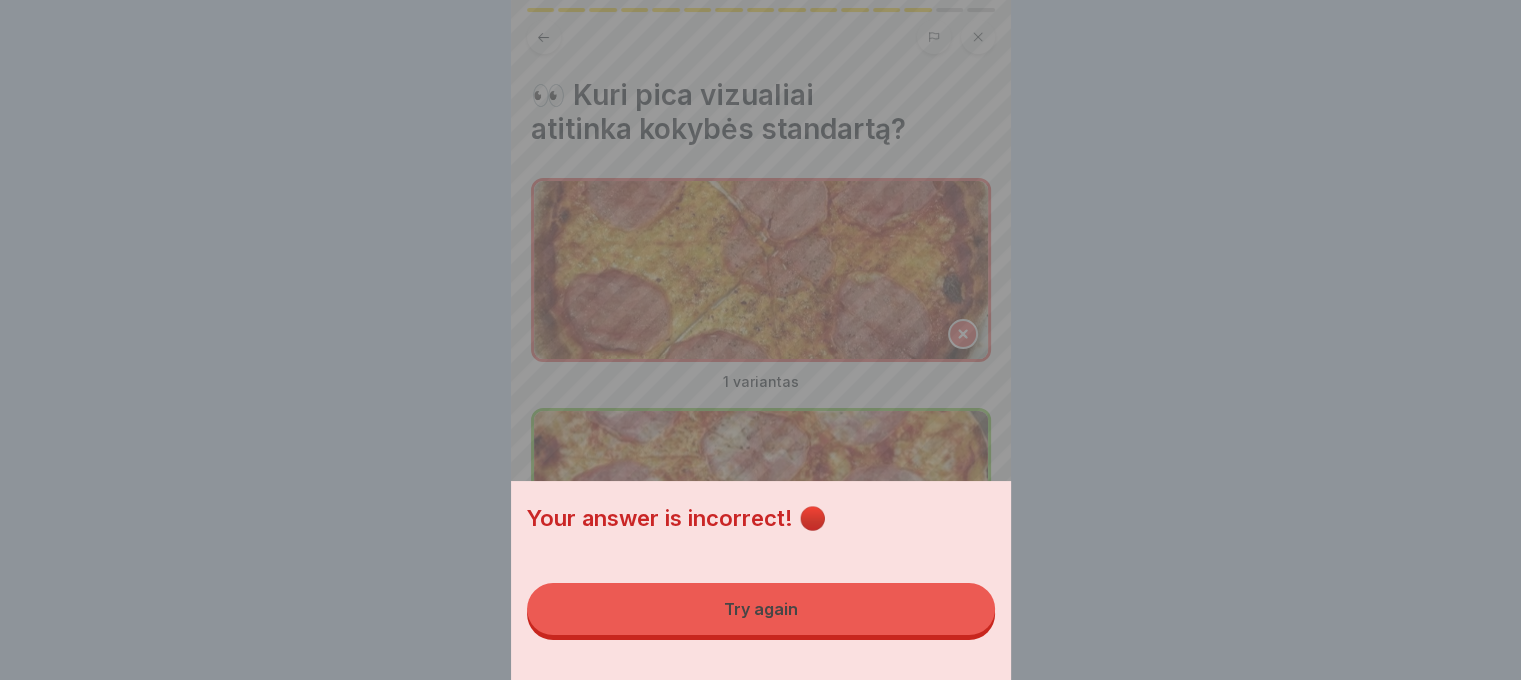 click on "Try again" at bounding box center (761, 609) 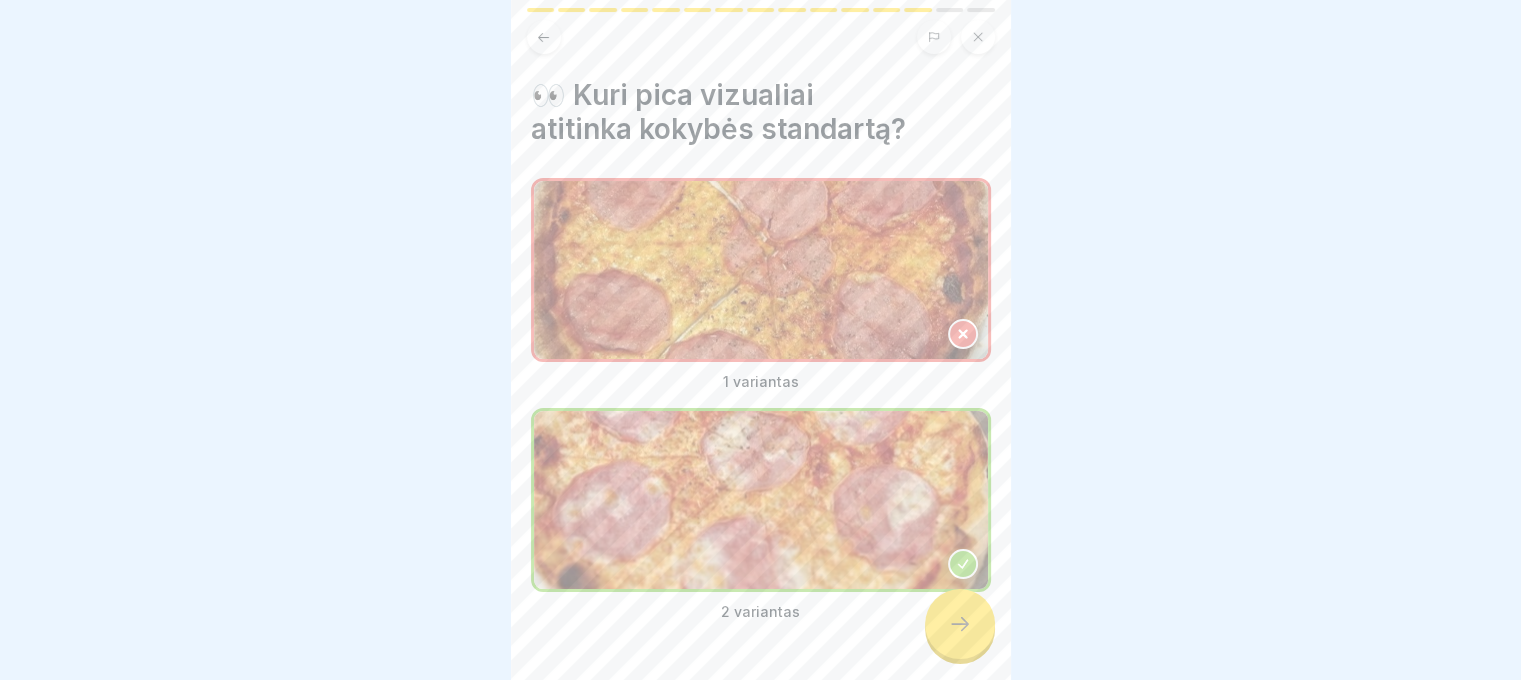 click 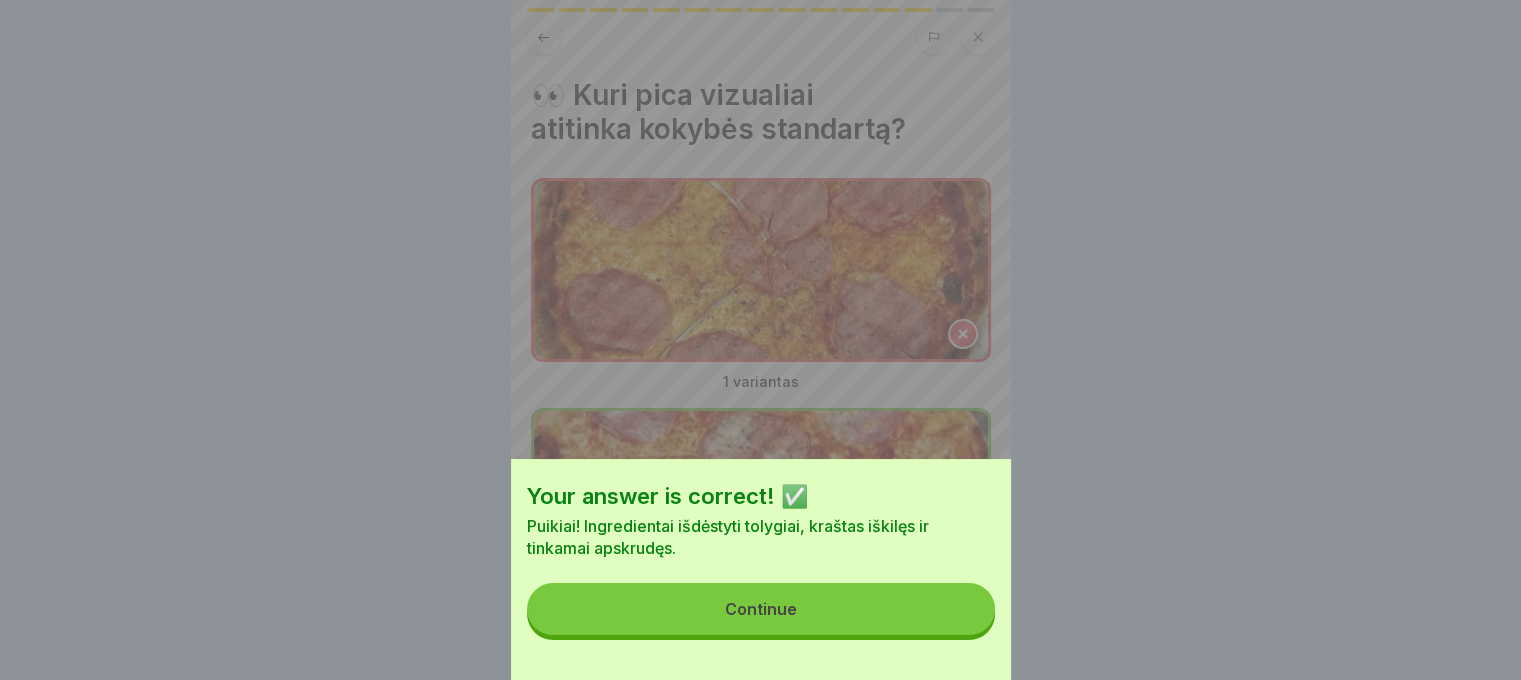 click on "Continue" at bounding box center [761, 609] 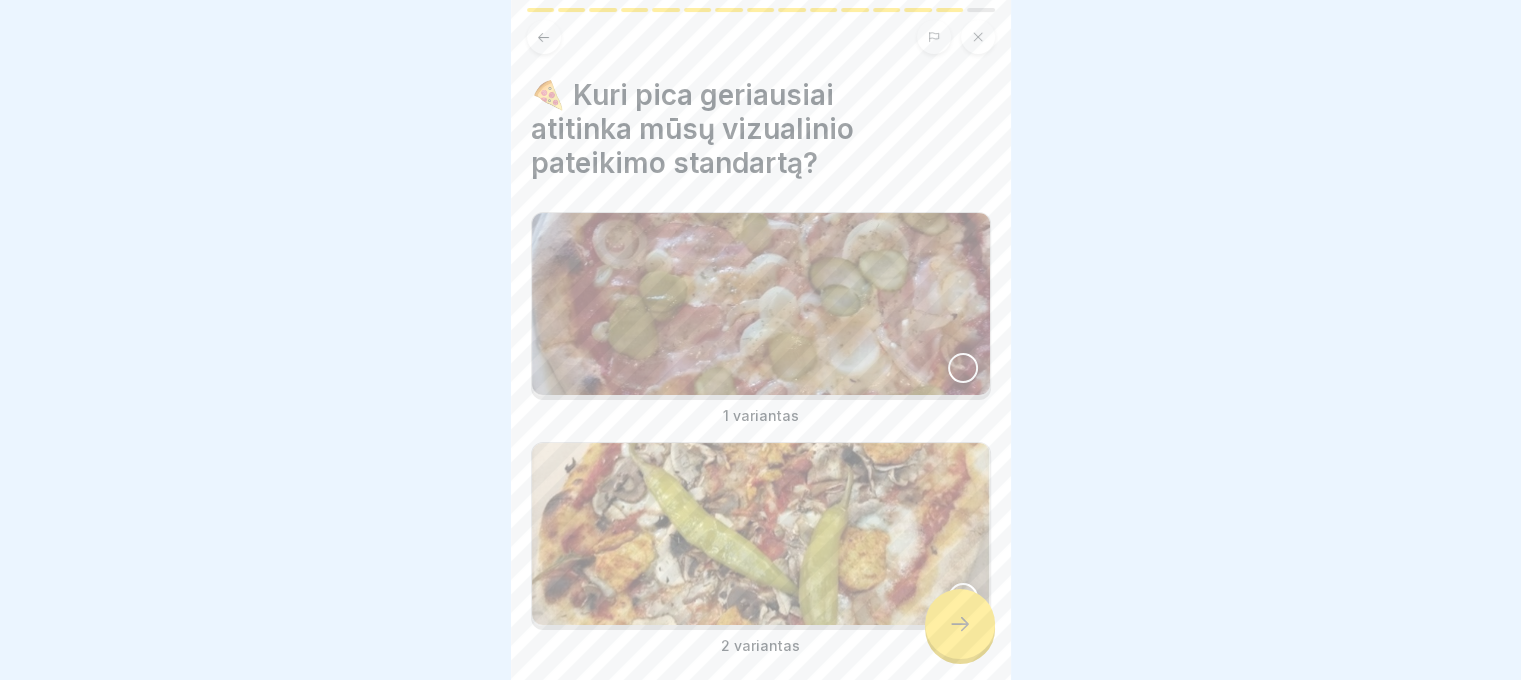 click 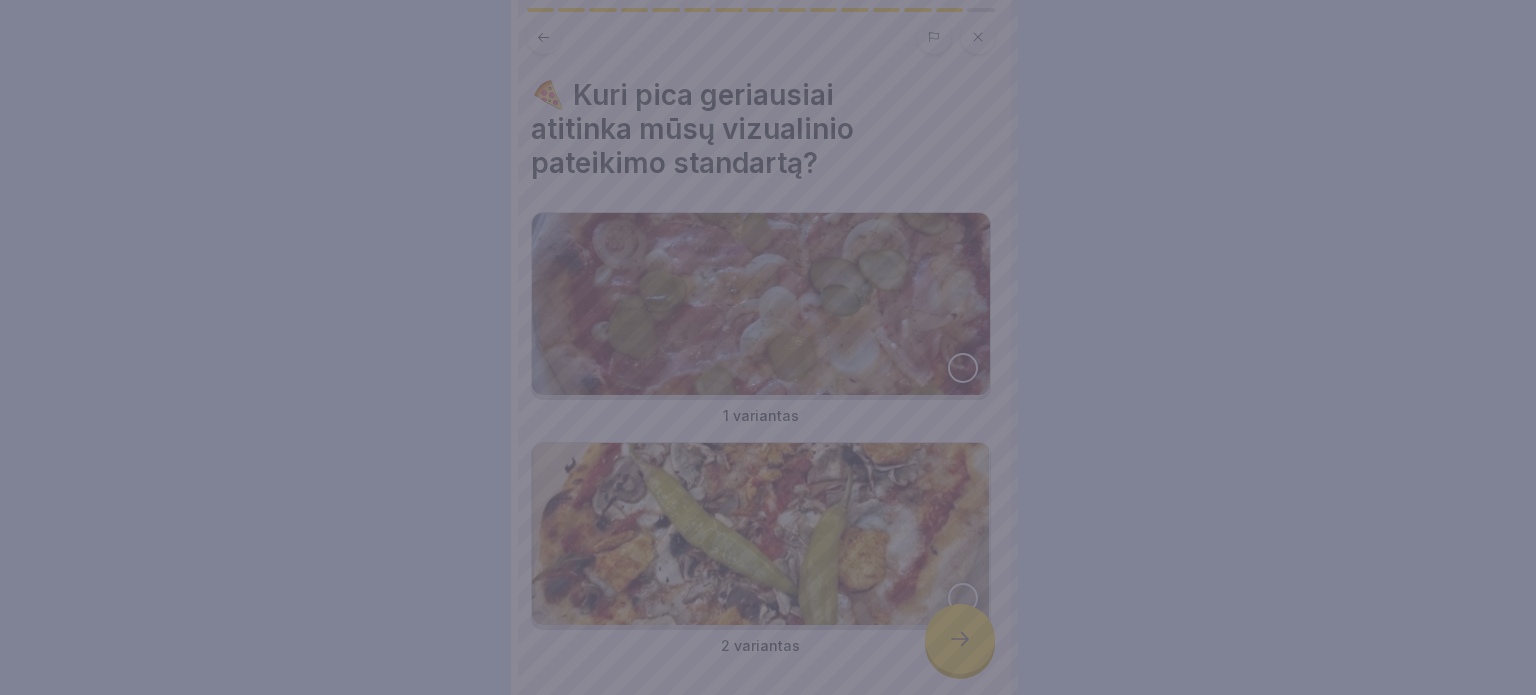 click at bounding box center (768, 347) 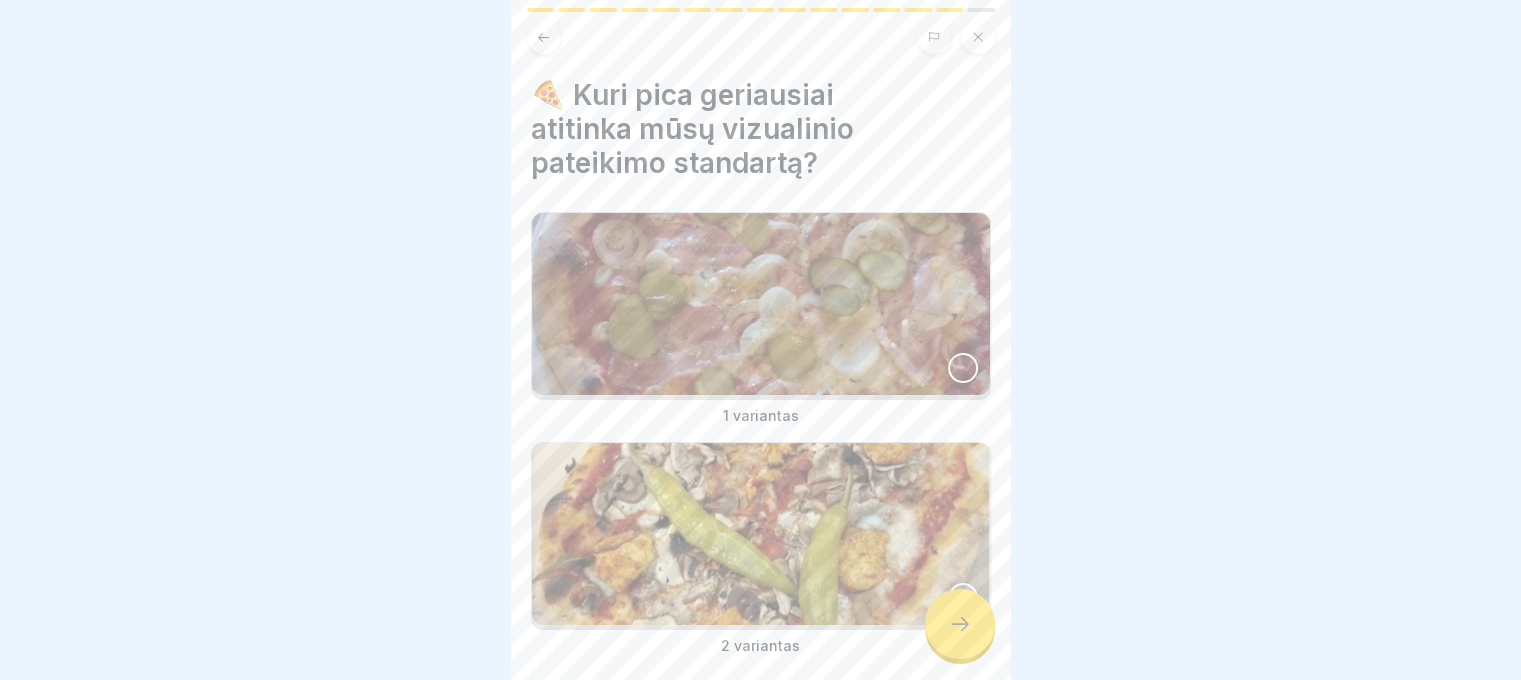 click at bounding box center [761, 304] 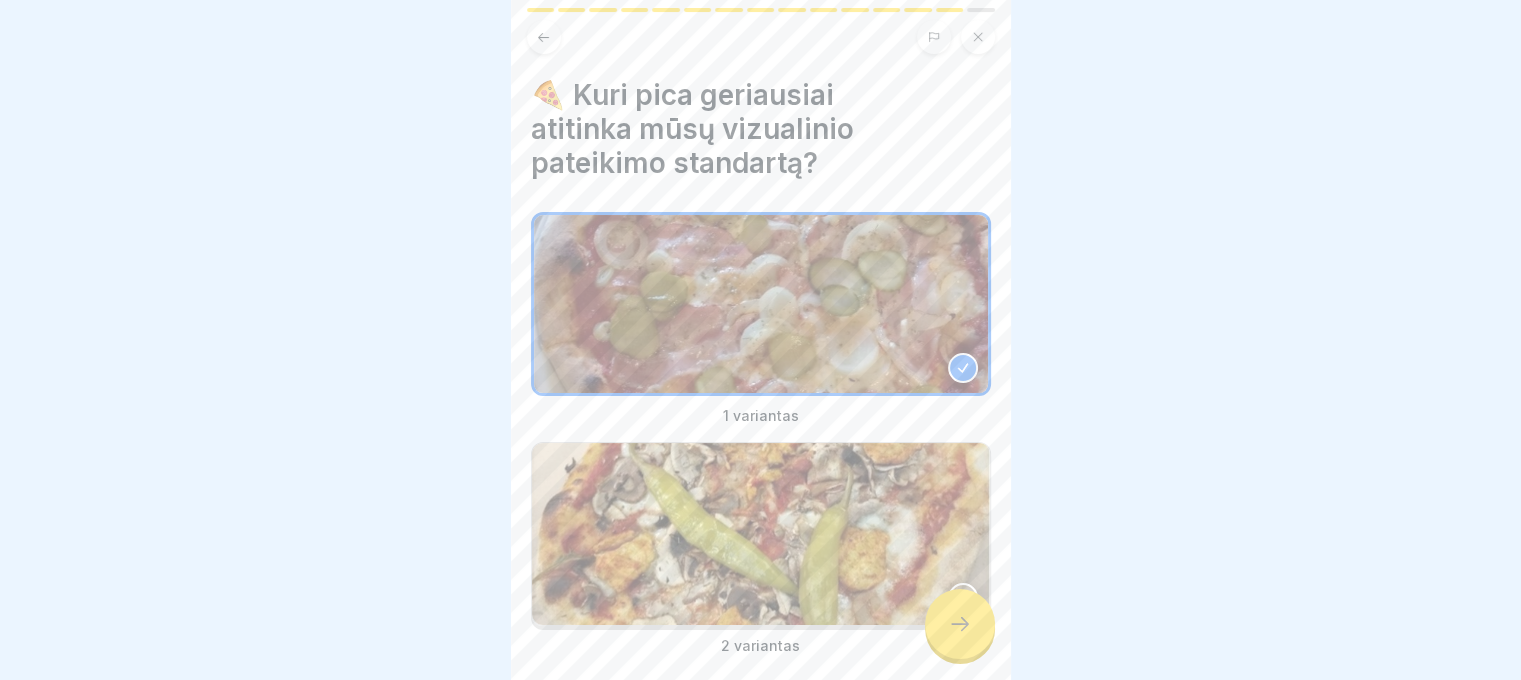 click at bounding box center [963, 598] 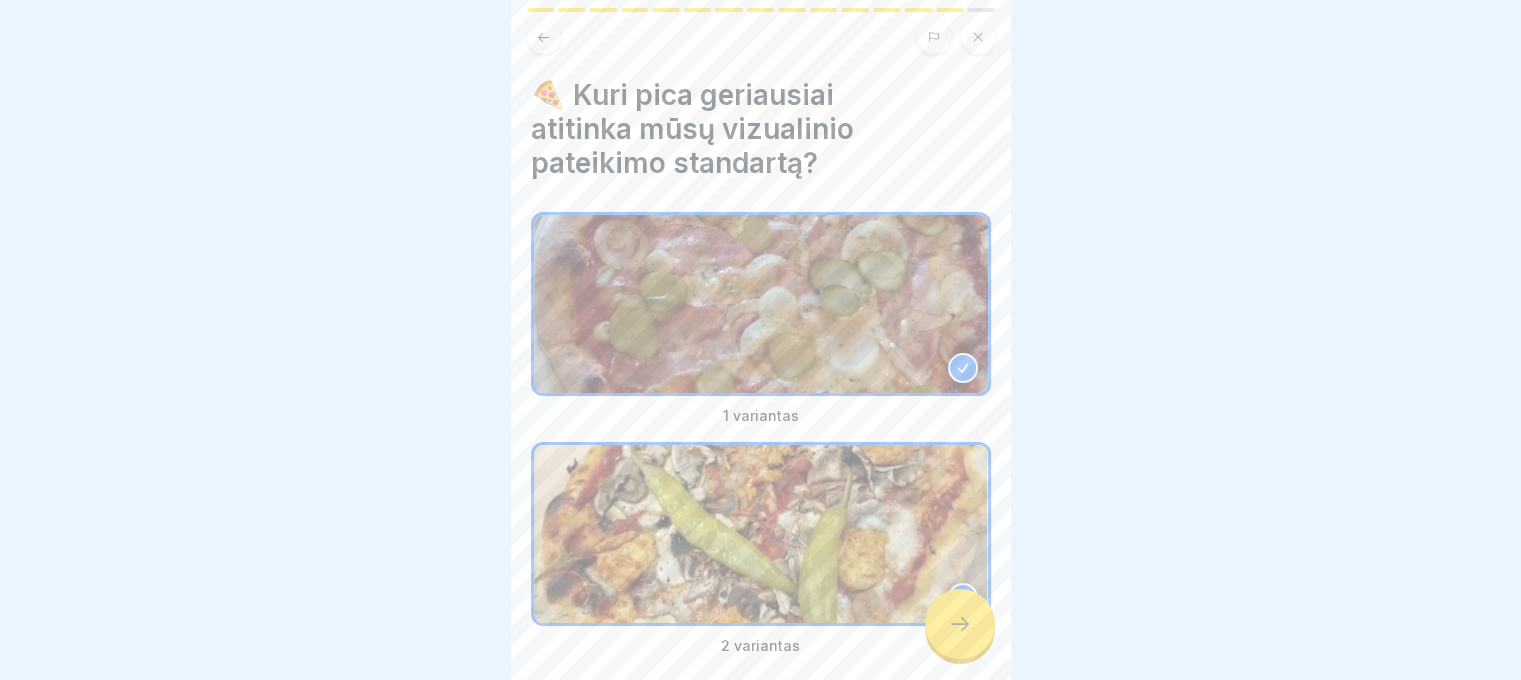 click at bounding box center [960, 624] 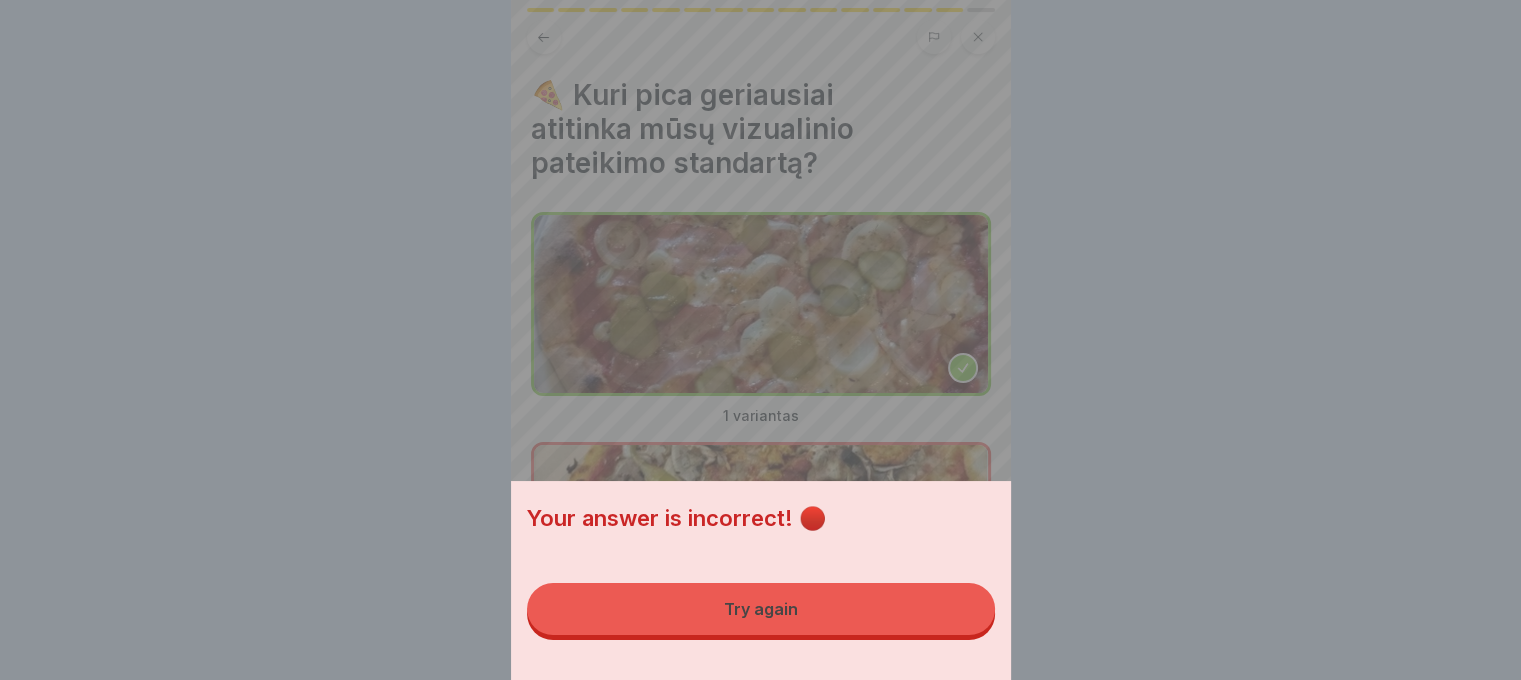 click on "Try again" at bounding box center [761, 609] 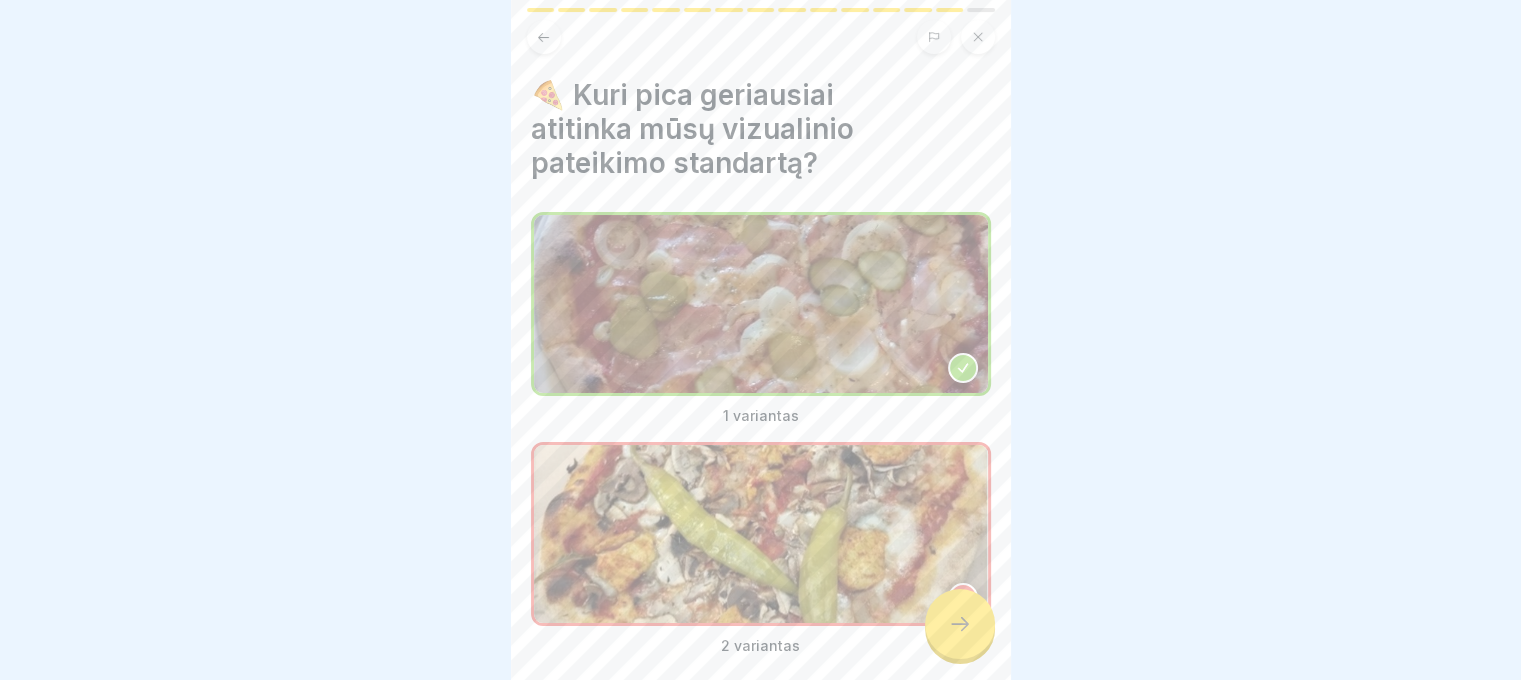 click at bounding box center [960, 624] 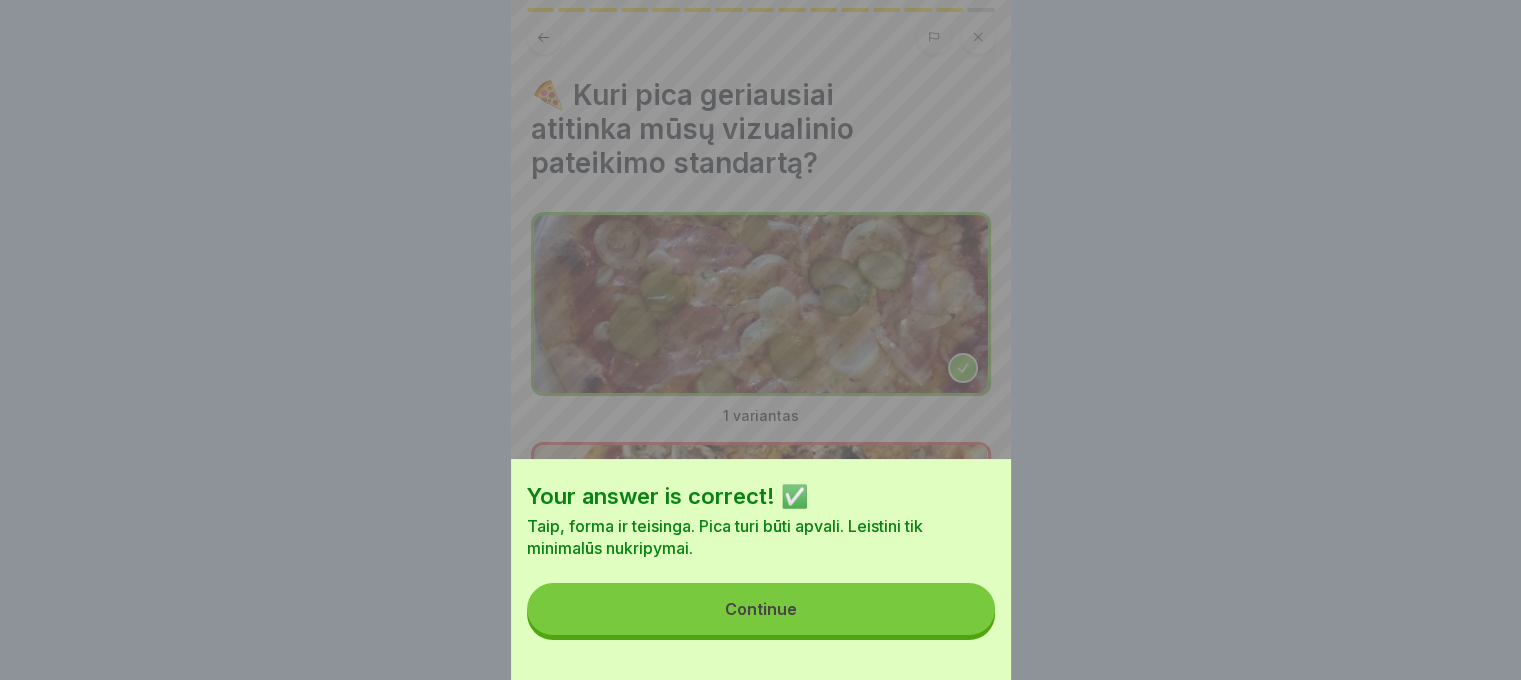 click on "Continue" at bounding box center [761, 609] 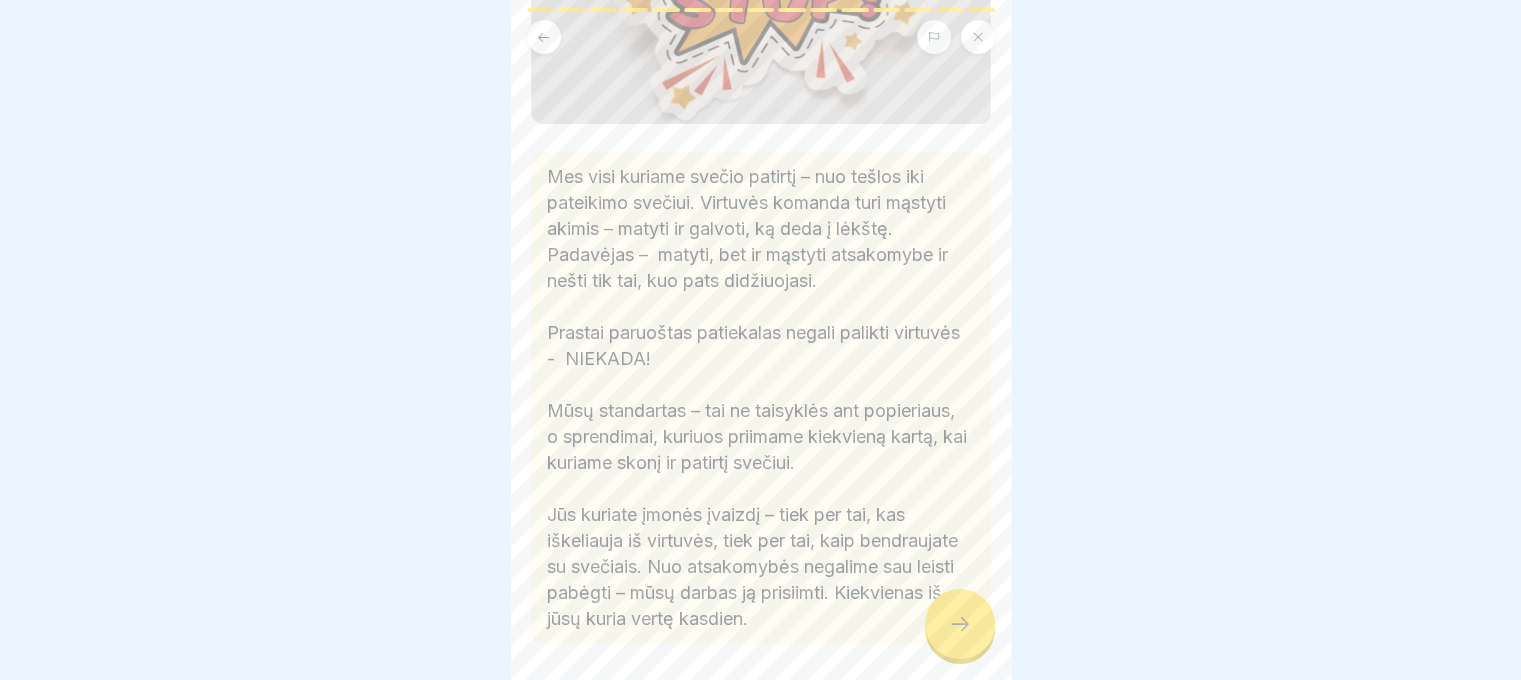 scroll, scrollTop: 464, scrollLeft: 0, axis: vertical 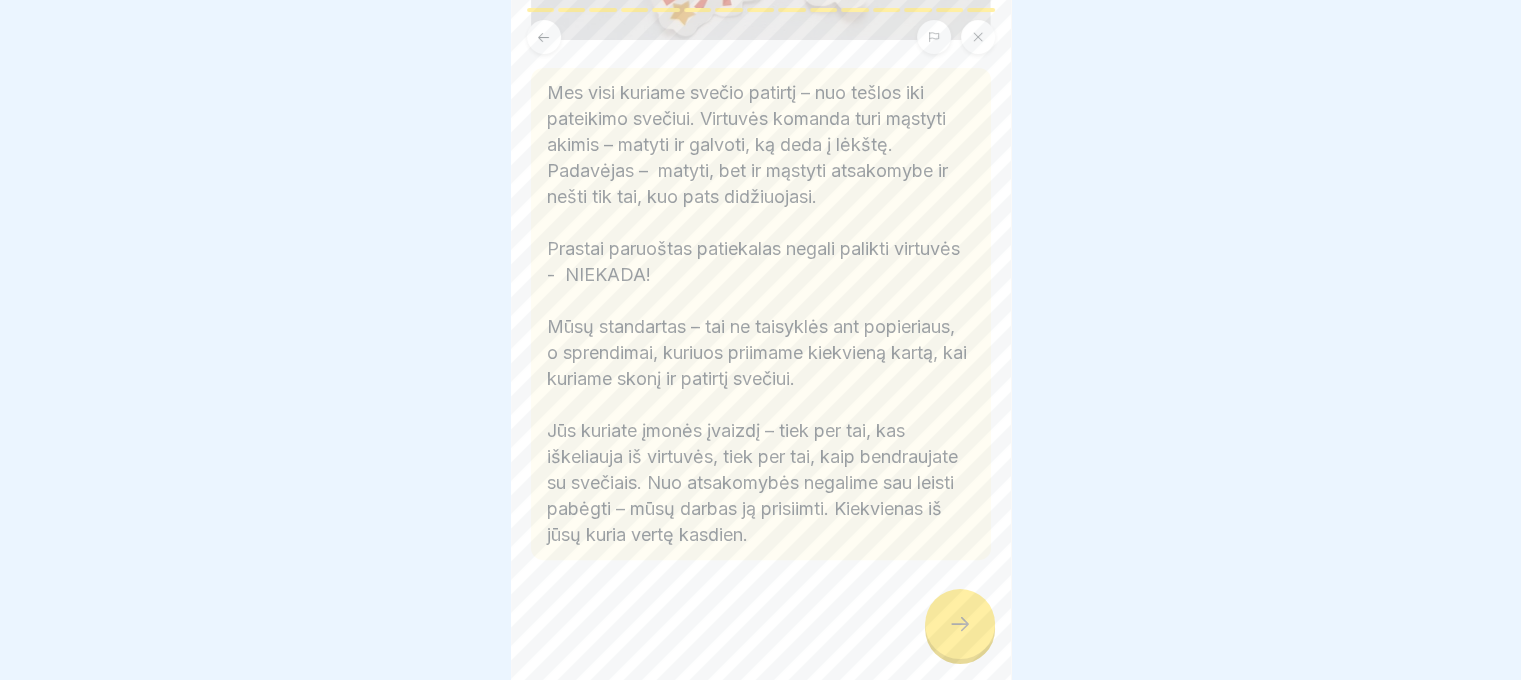 click 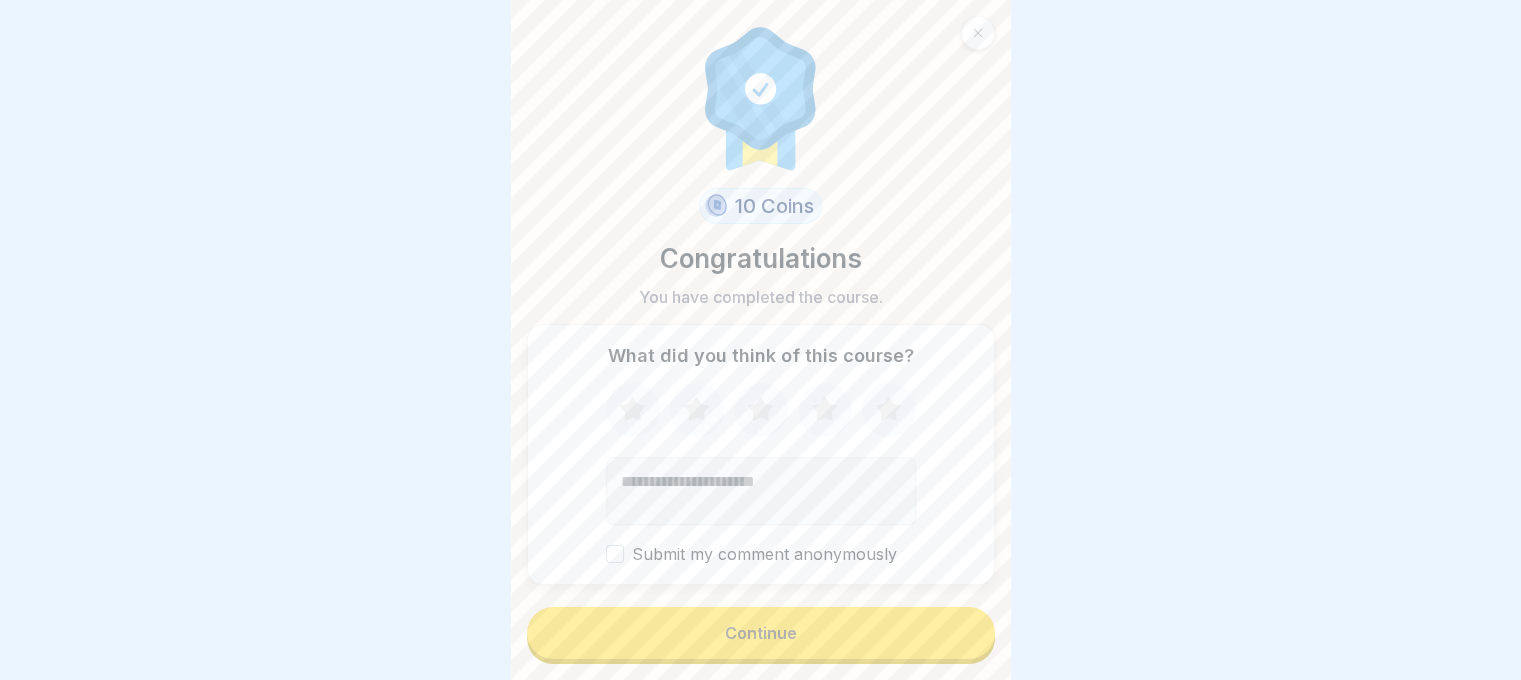 click on "Continue" at bounding box center (761, 633) 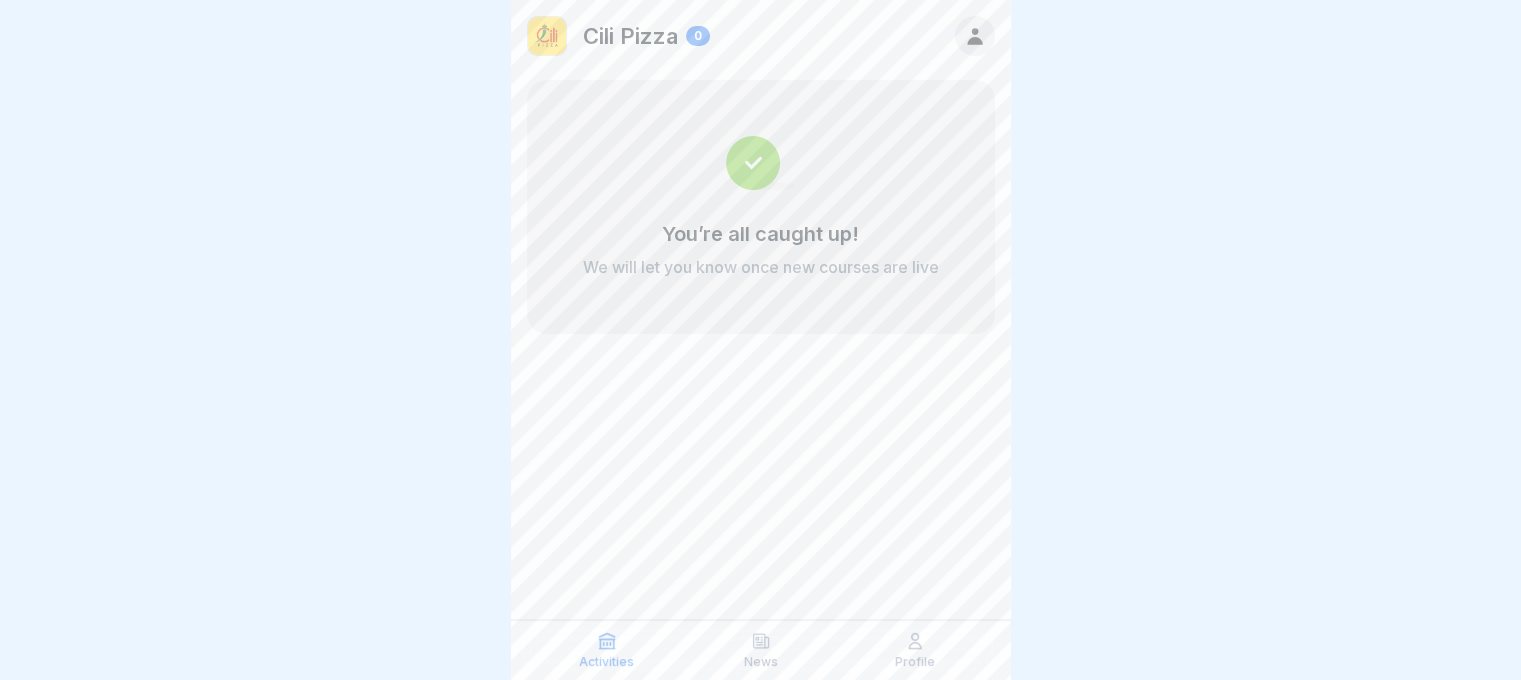 scroll, scrollTop: 0, scrollLeft: 0, axis: both 